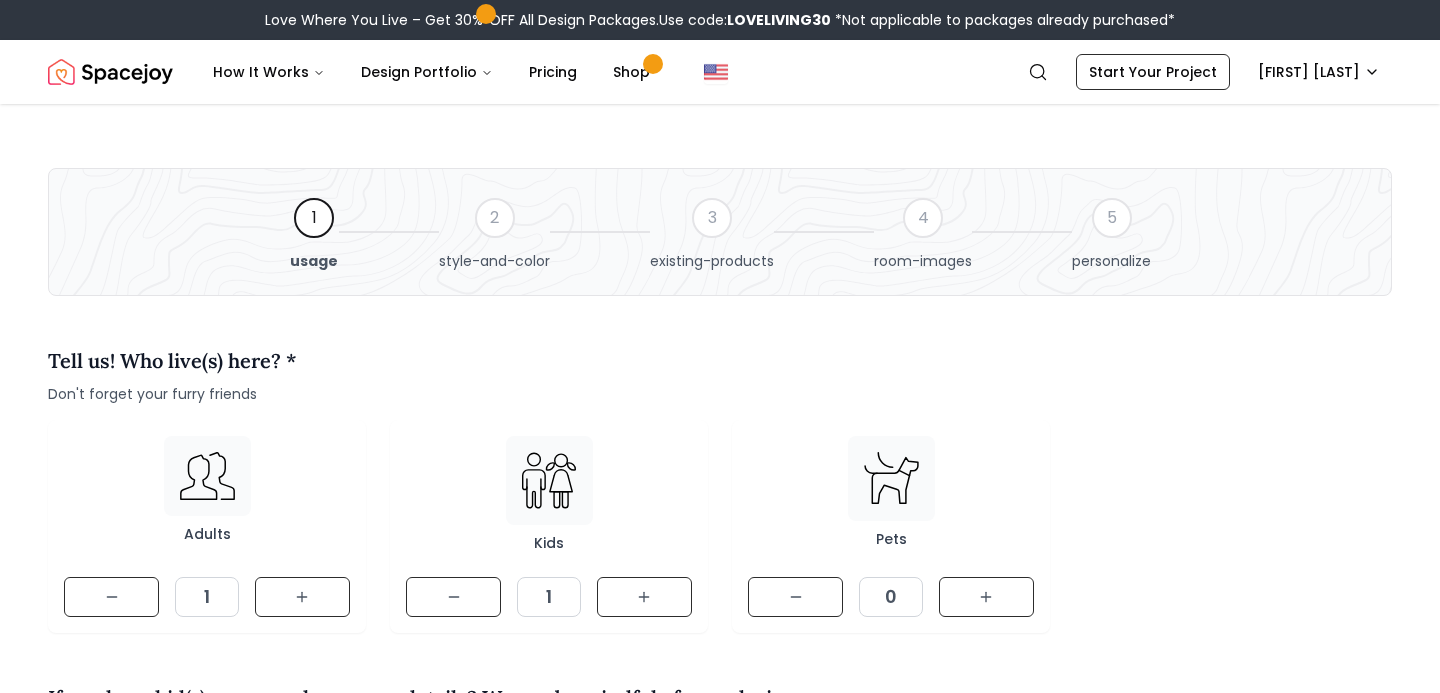 scroll, scrollTop: 2119, scrollLeft: 0, axis: vertical 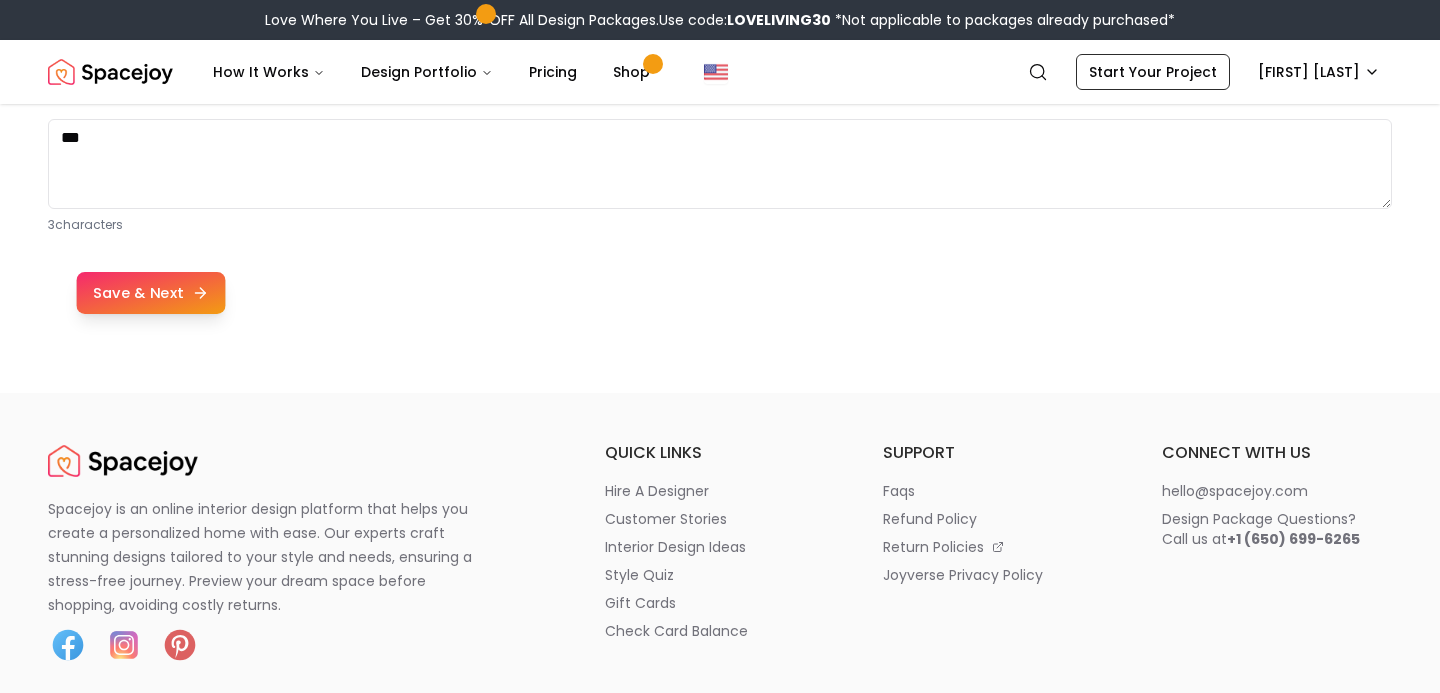 click on "Save & Next" at bounding box center (150, 293) 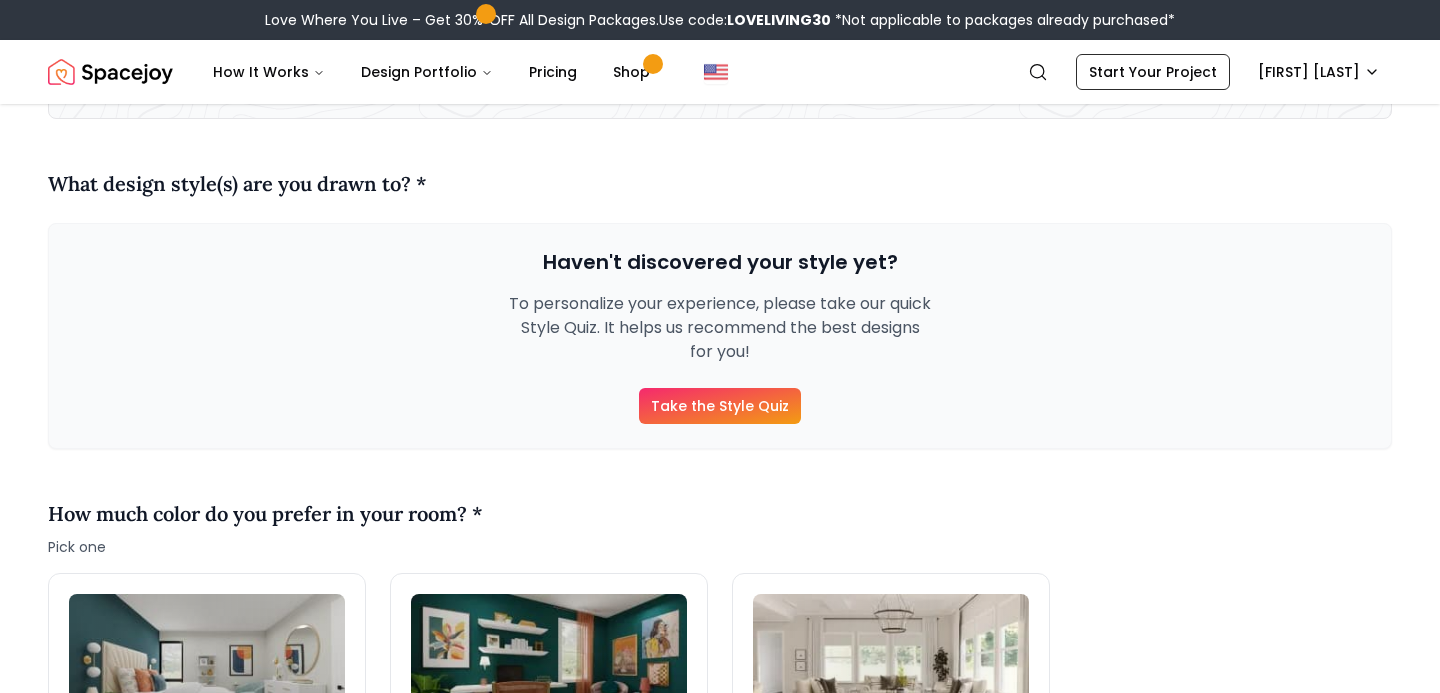 scroll, scrollTop: 184, scrollLeft: 0, axis: vertical 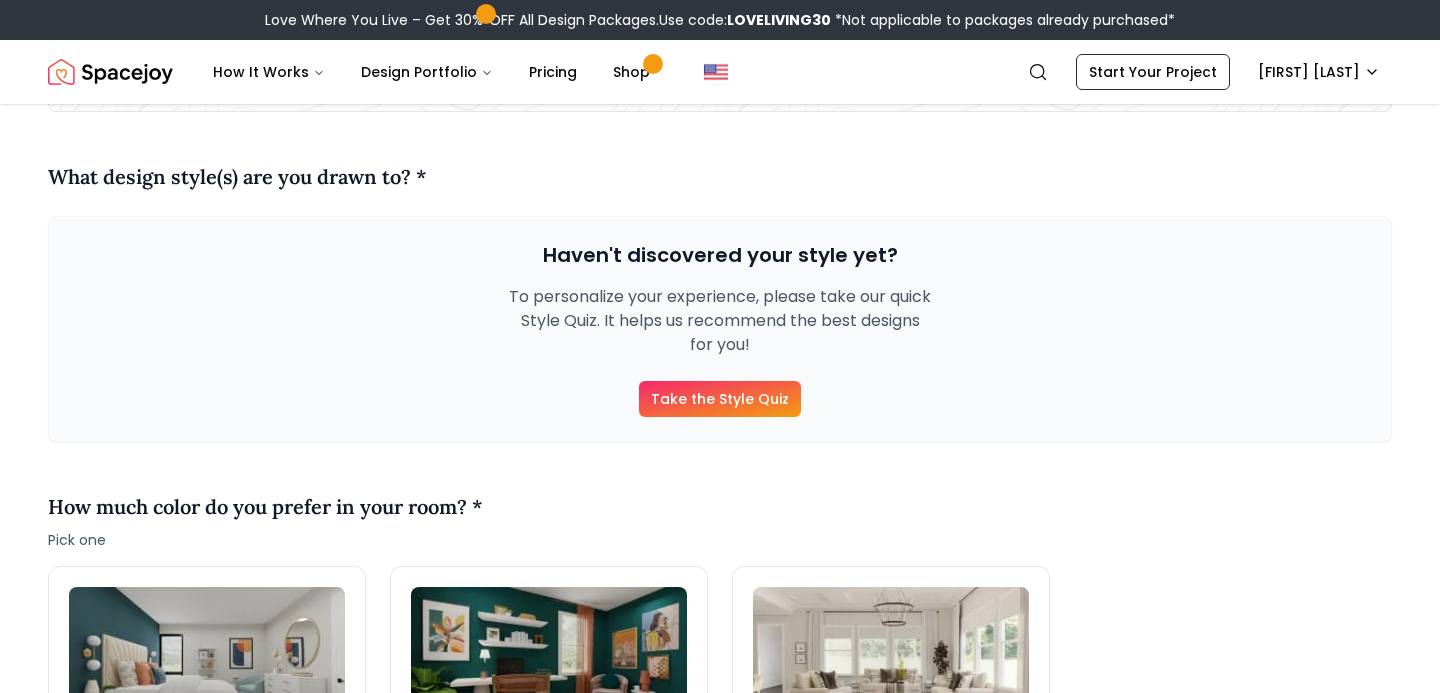 click on "Take the Style Quiz" at bounding box center [720, 399] 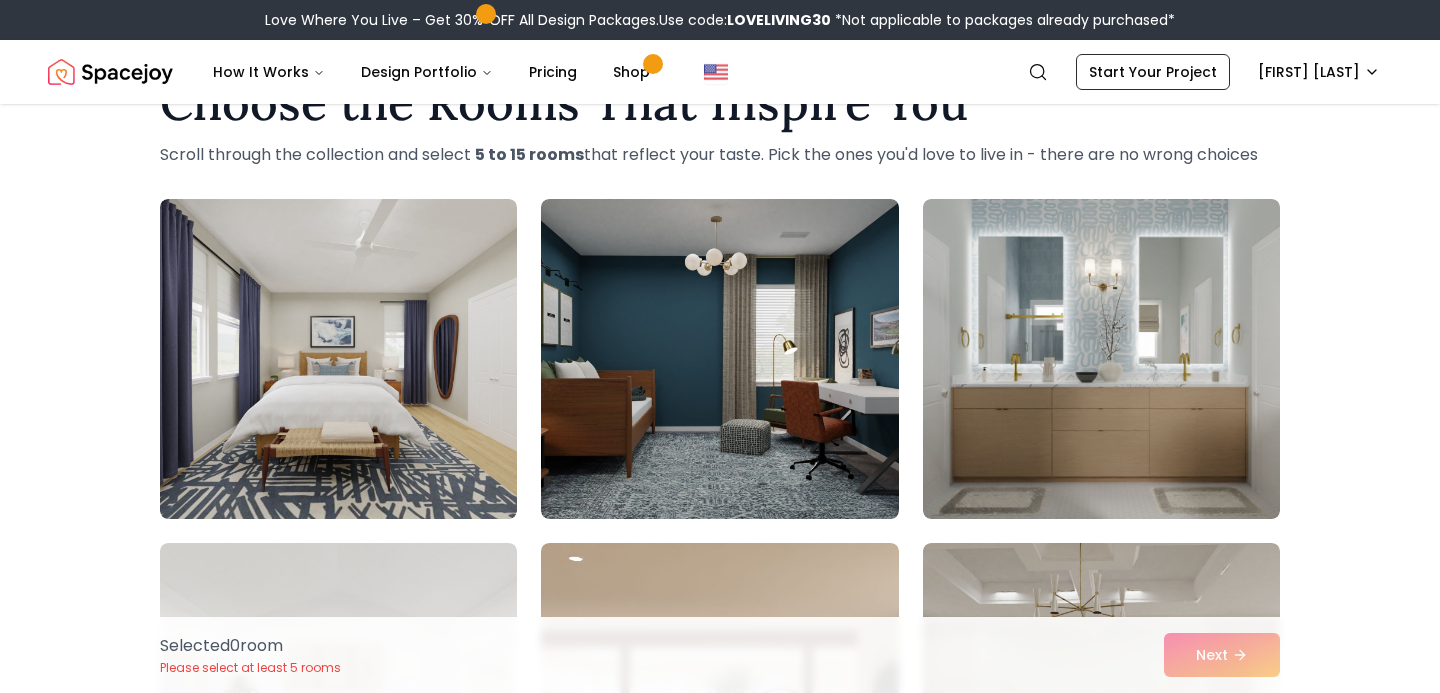 scroll, scrollTop: 74, scrollLeft: 0, axis: vertical 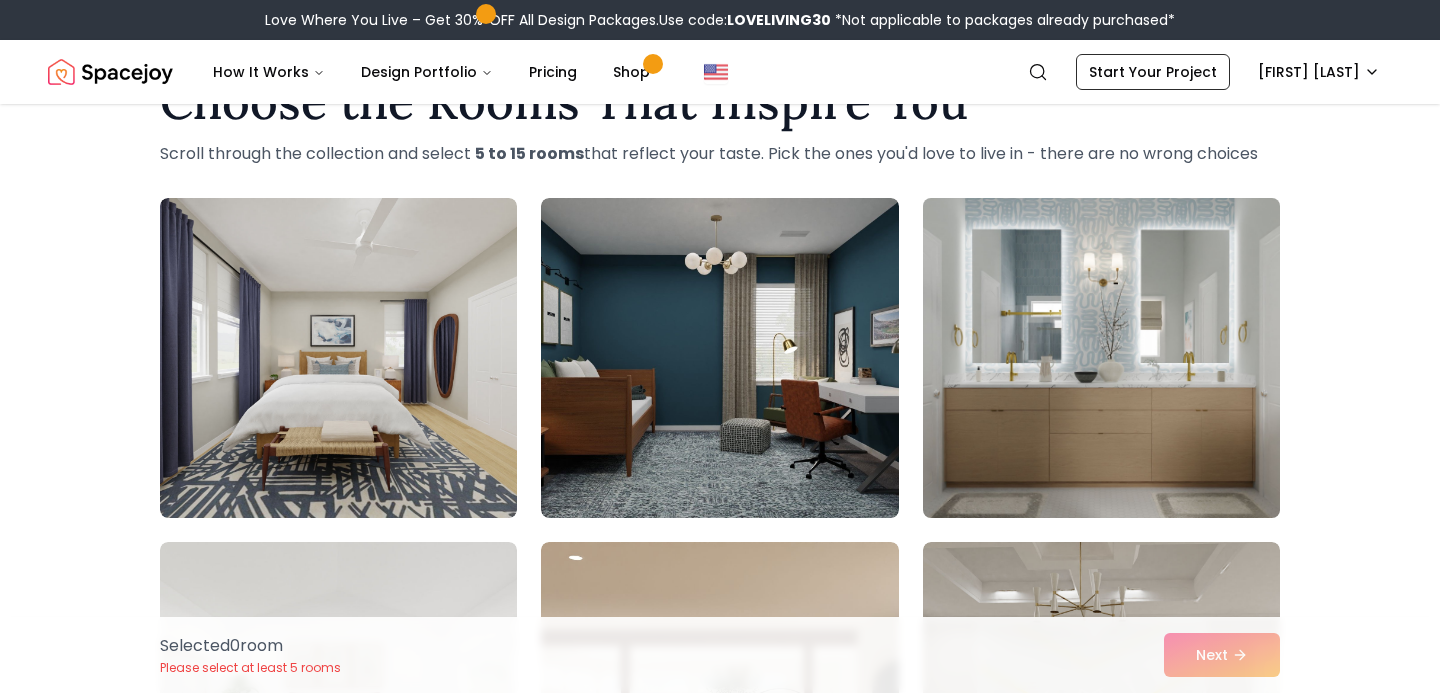click at bounding box center (1101, 358) 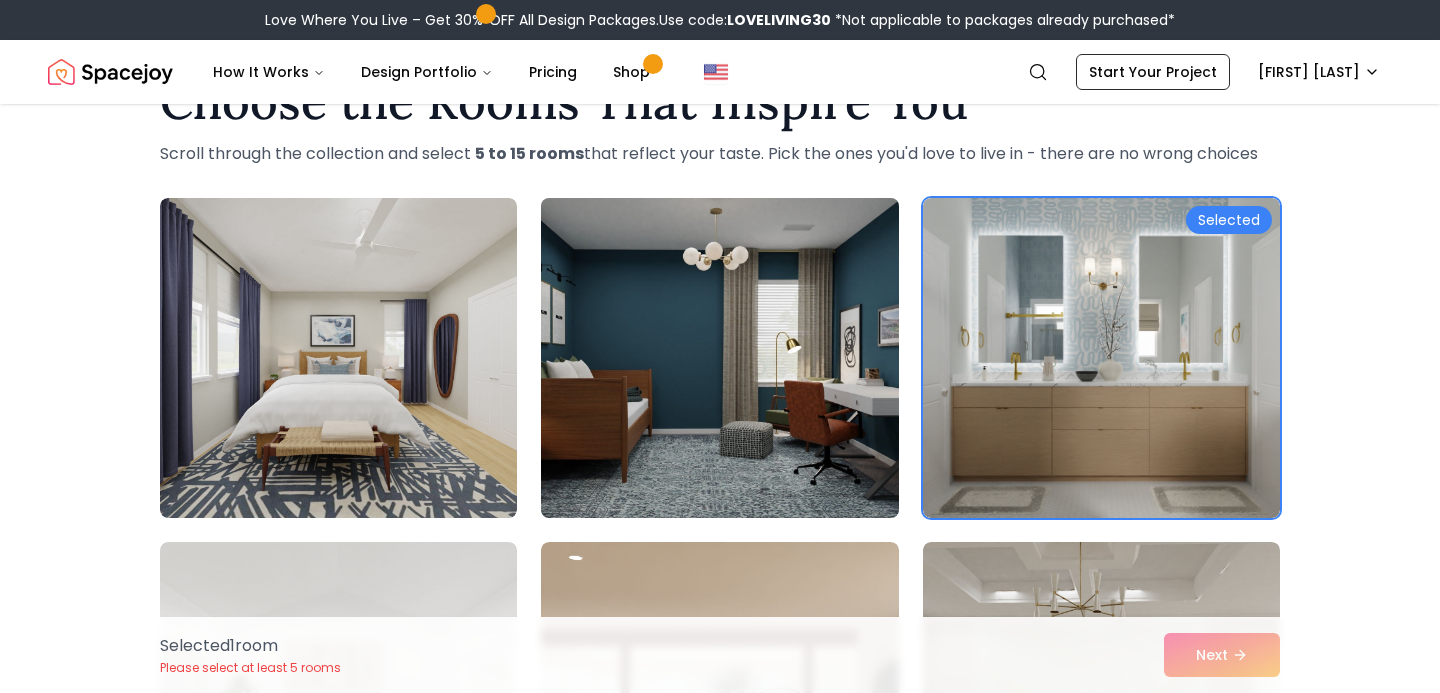 click at bounding box center (719, 358) 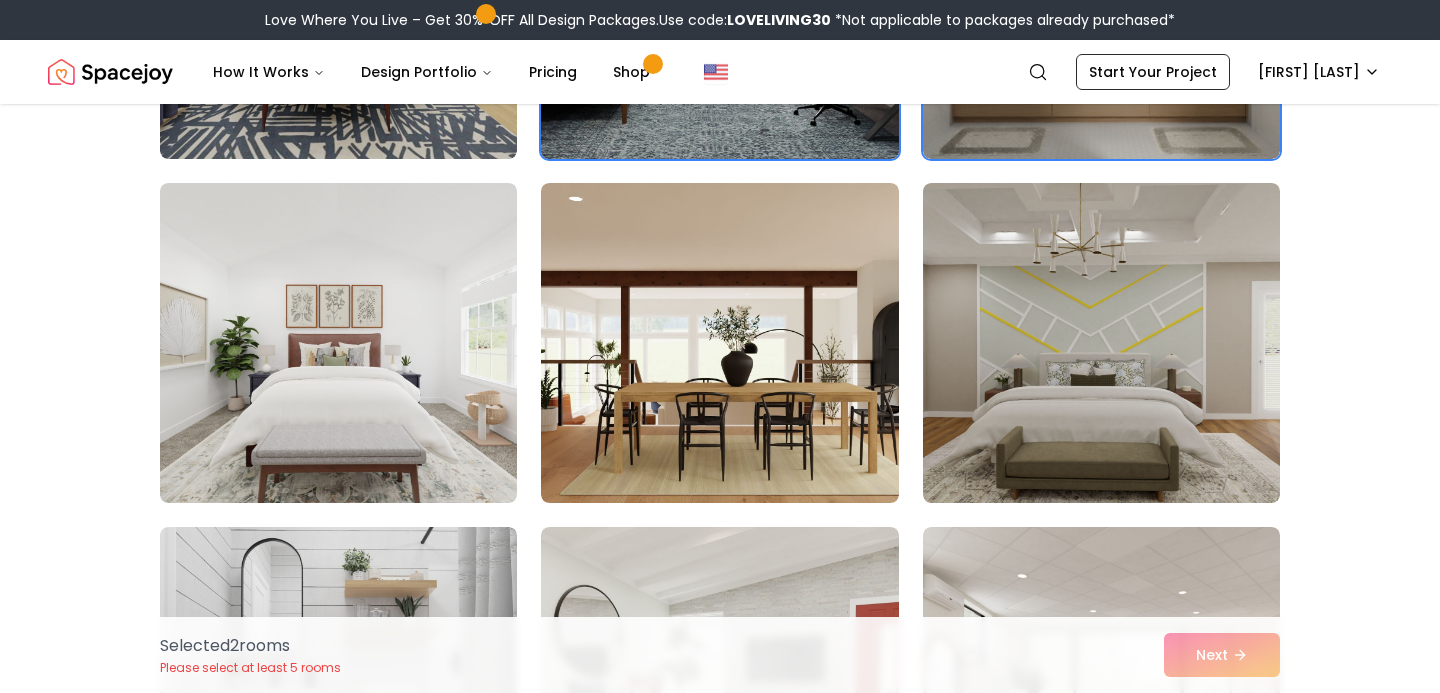 scroll, scrollTop: 434, scrollLeft: 0, axis: vertical 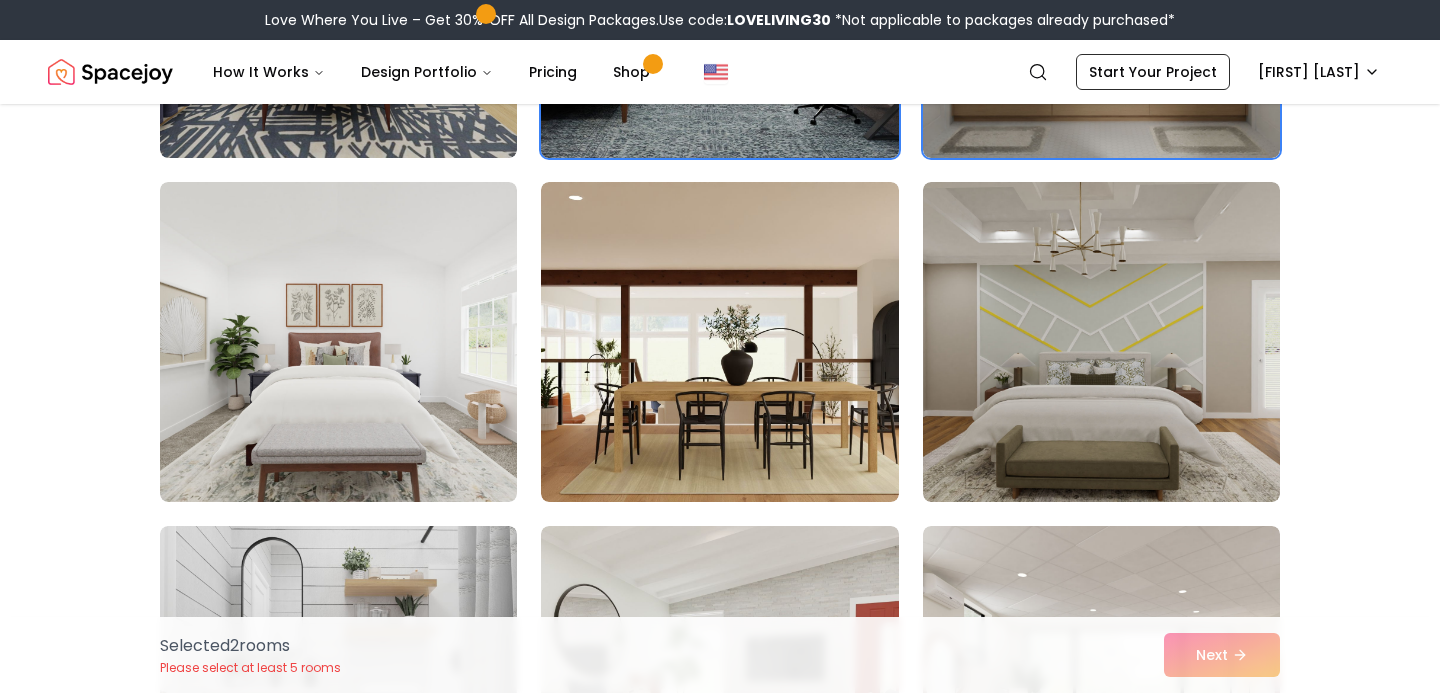 click at bounding box center (719, 342) 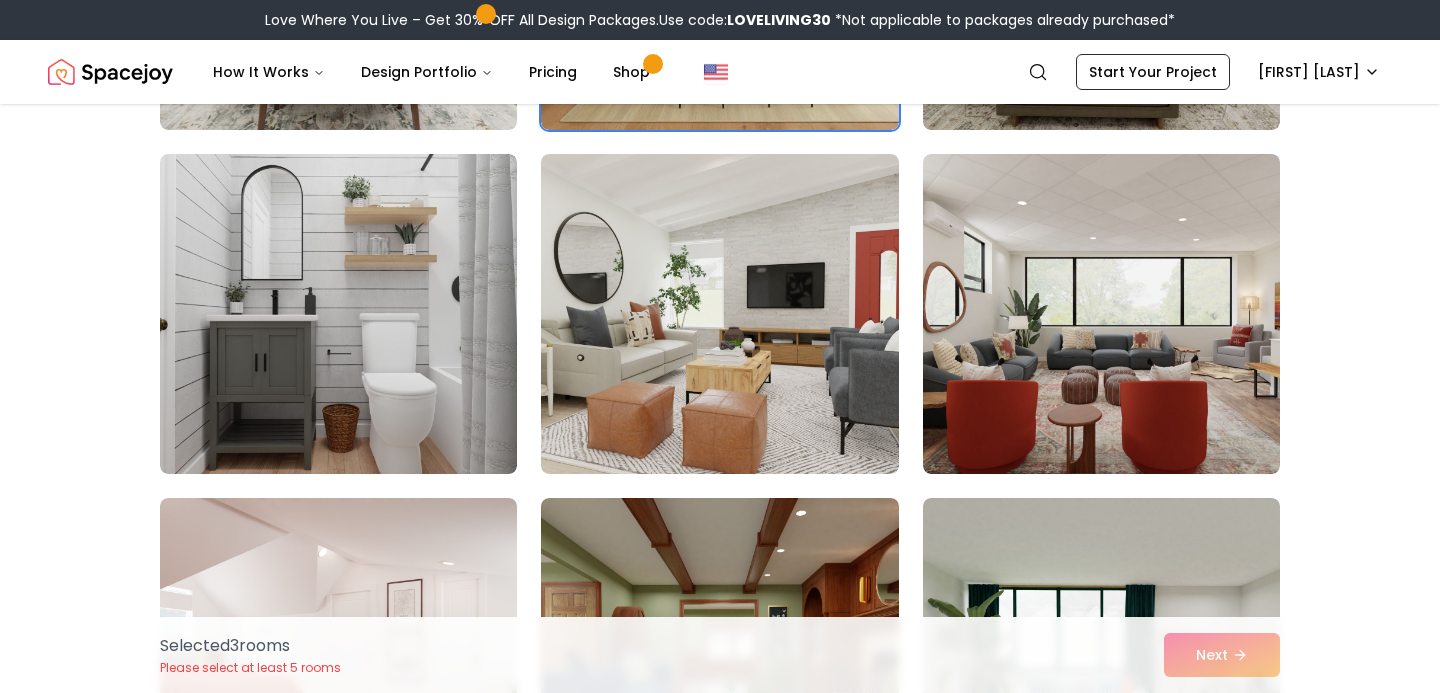 scroll, scrollTop: 812, scrollLeft: 0, axis: vertical 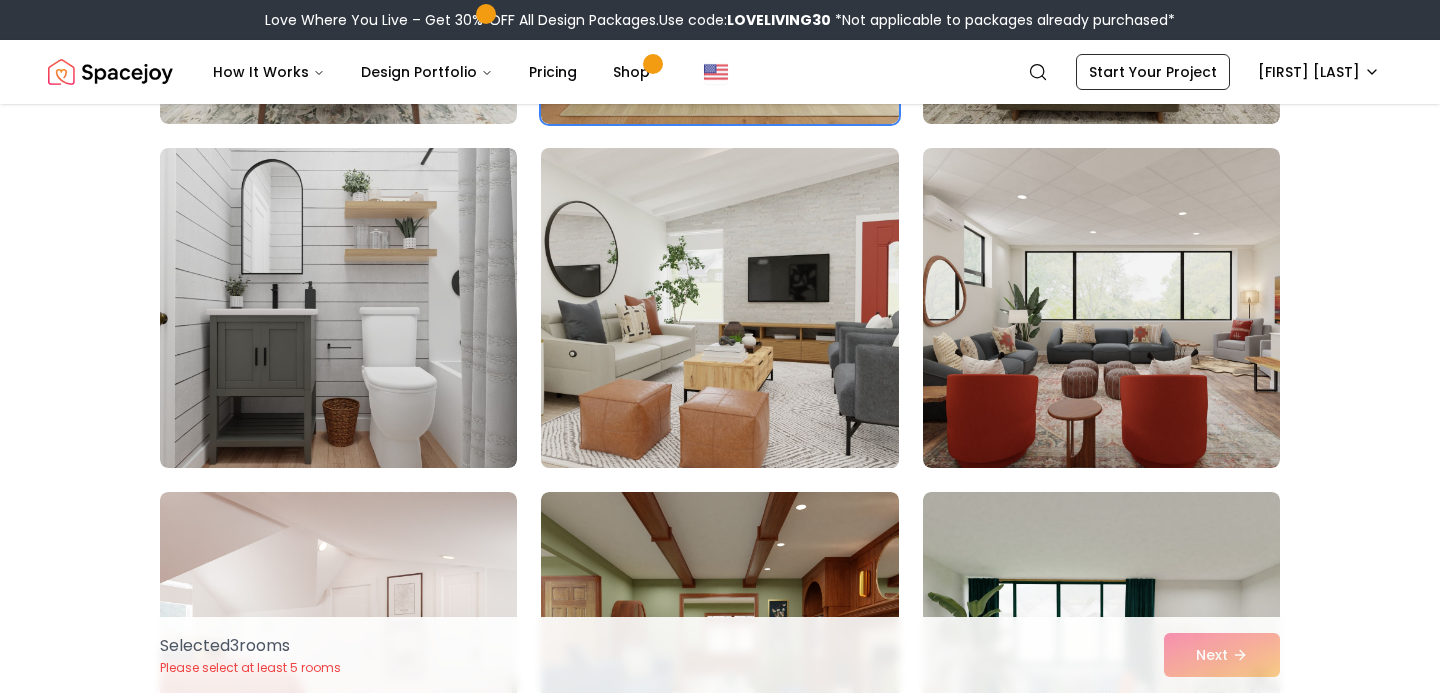 click at bounding box center [719, 308] 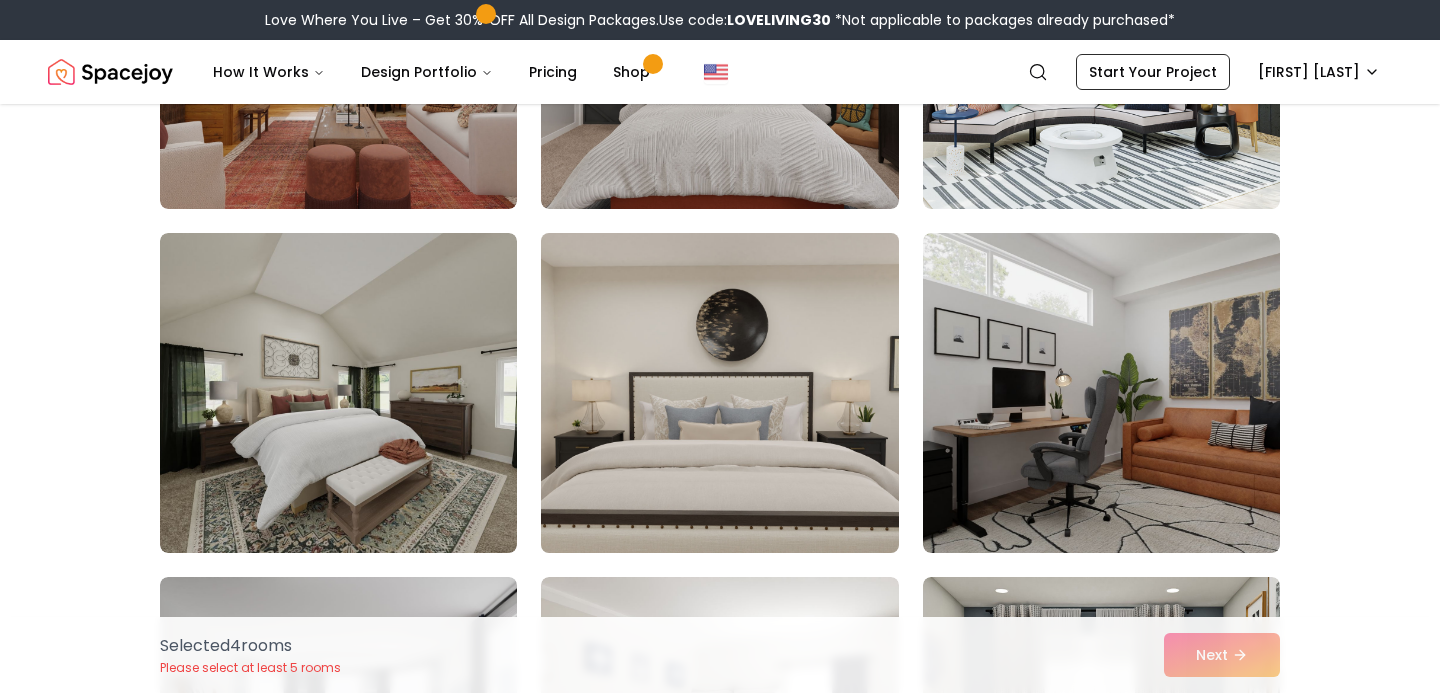 scroll, scrollTop: 10696, scrollLeft: 0, axis: vertical 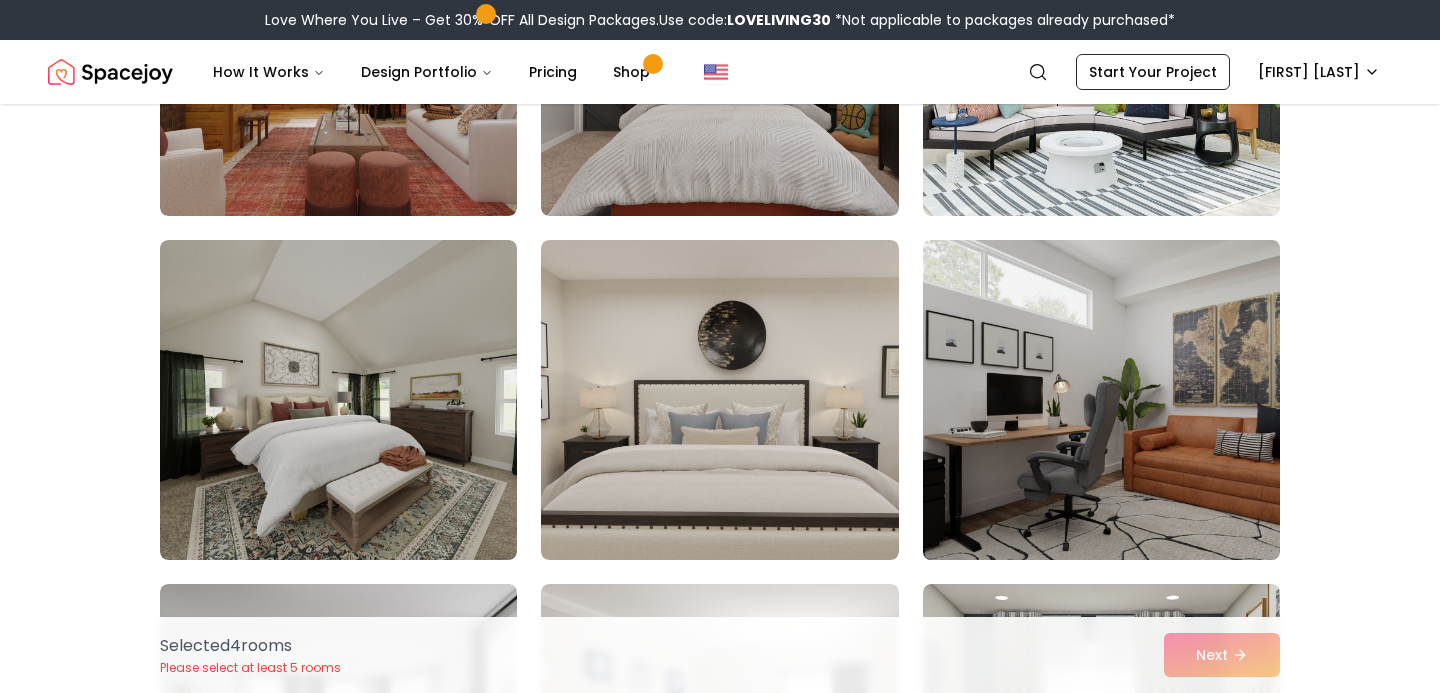 click at bounding box center [1101, 400] 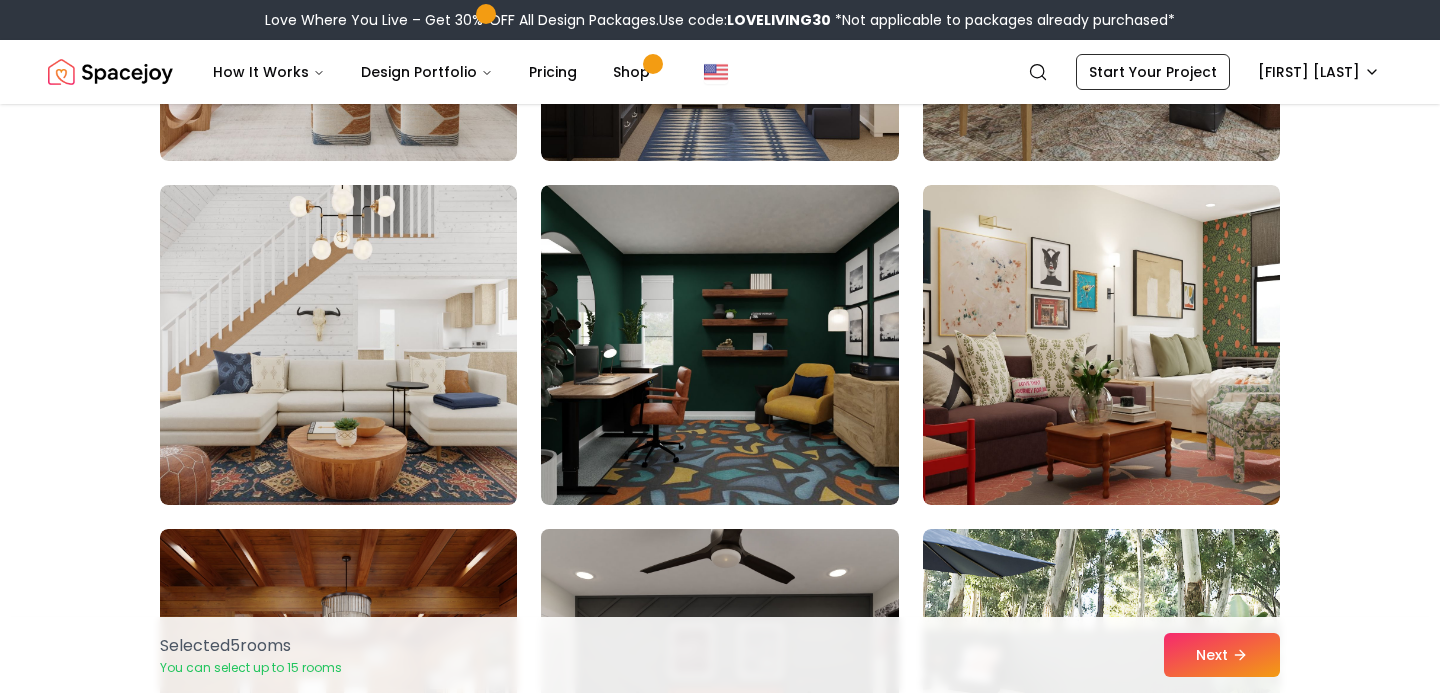 scroll, scrollTop: 10057, scrollLeft: 0, axis: vertical 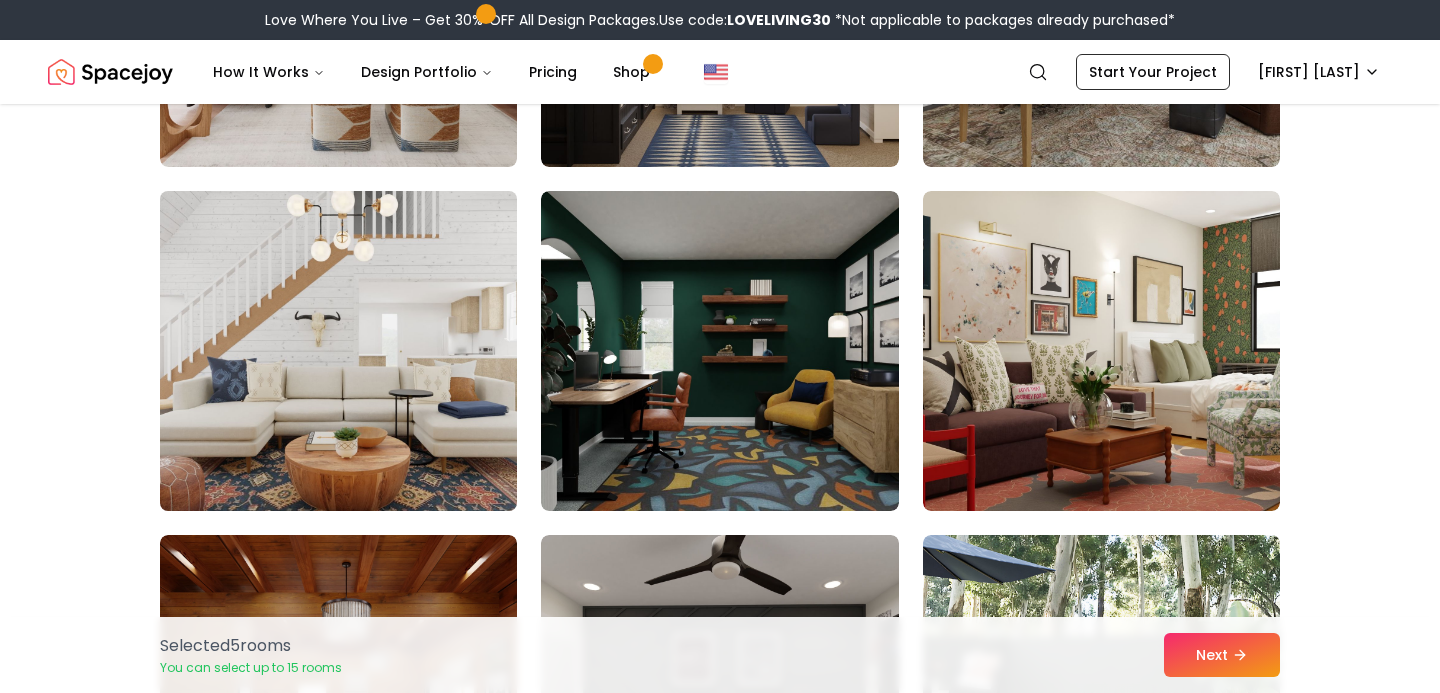 click at bounding box center [338, 351] 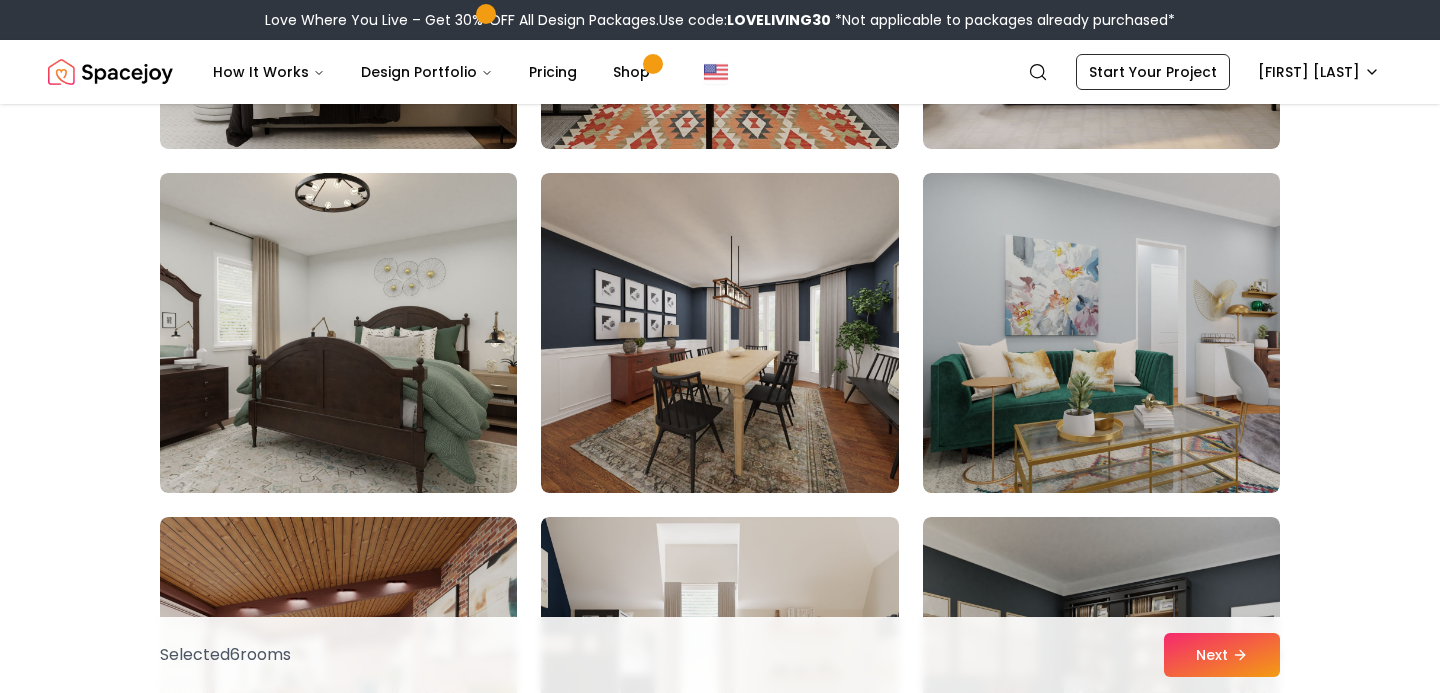 scroll, scrollTop: 9374, scrollLeft: 0, axis: vertical 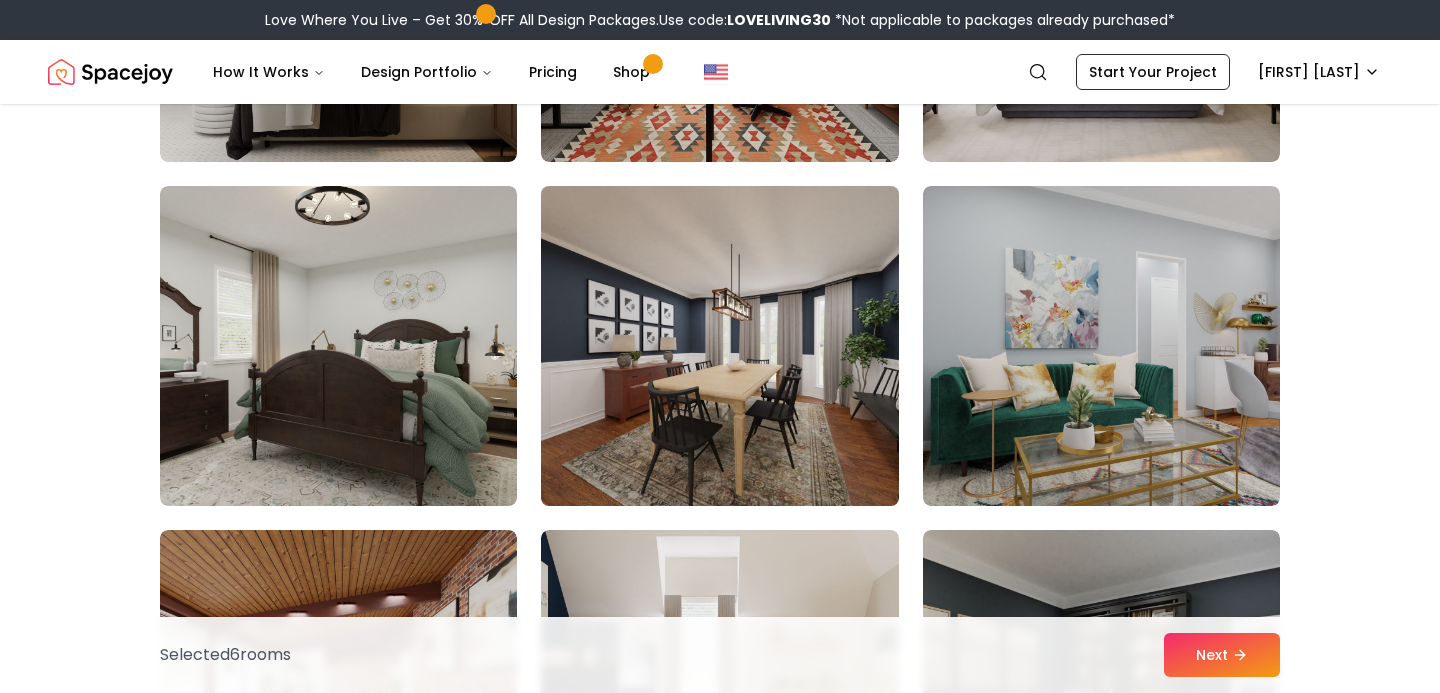 click at bounding box center [719, 346] 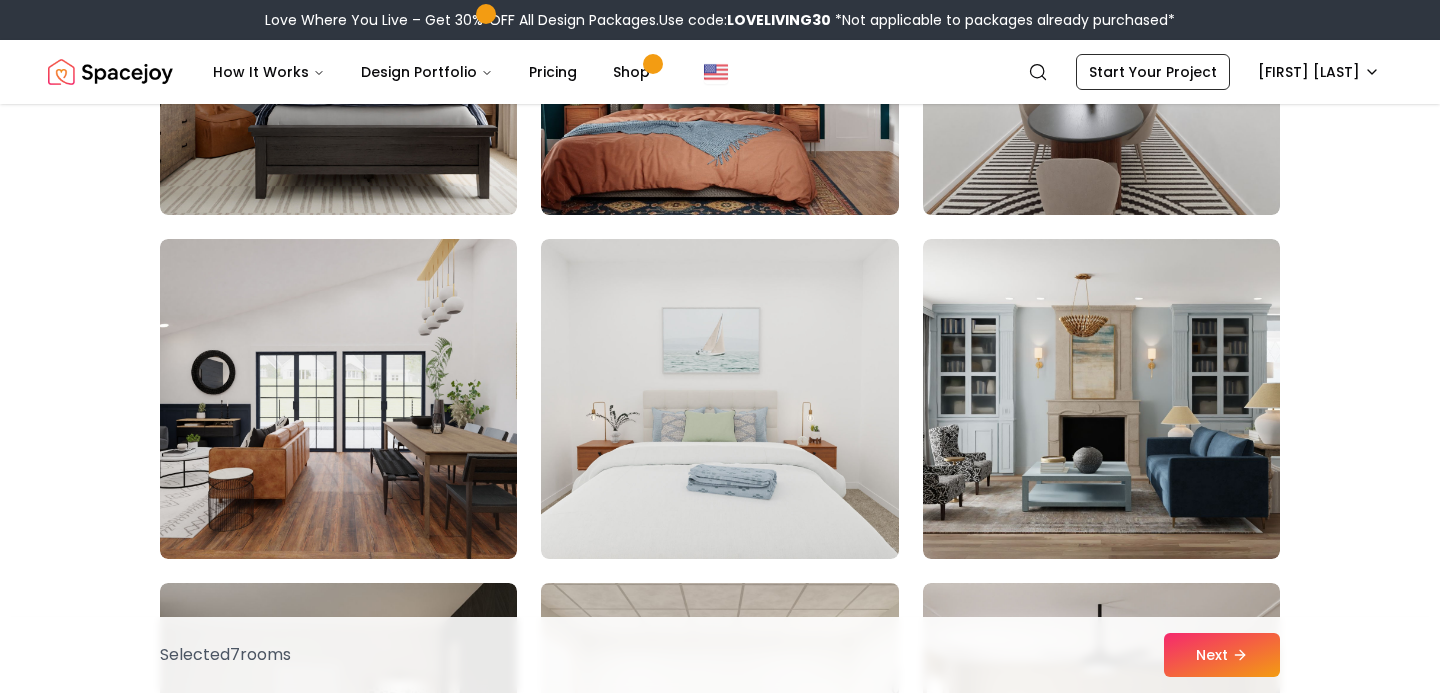 scroll, scrollTop: 8632, scrollLeft: 0, axis: vertical 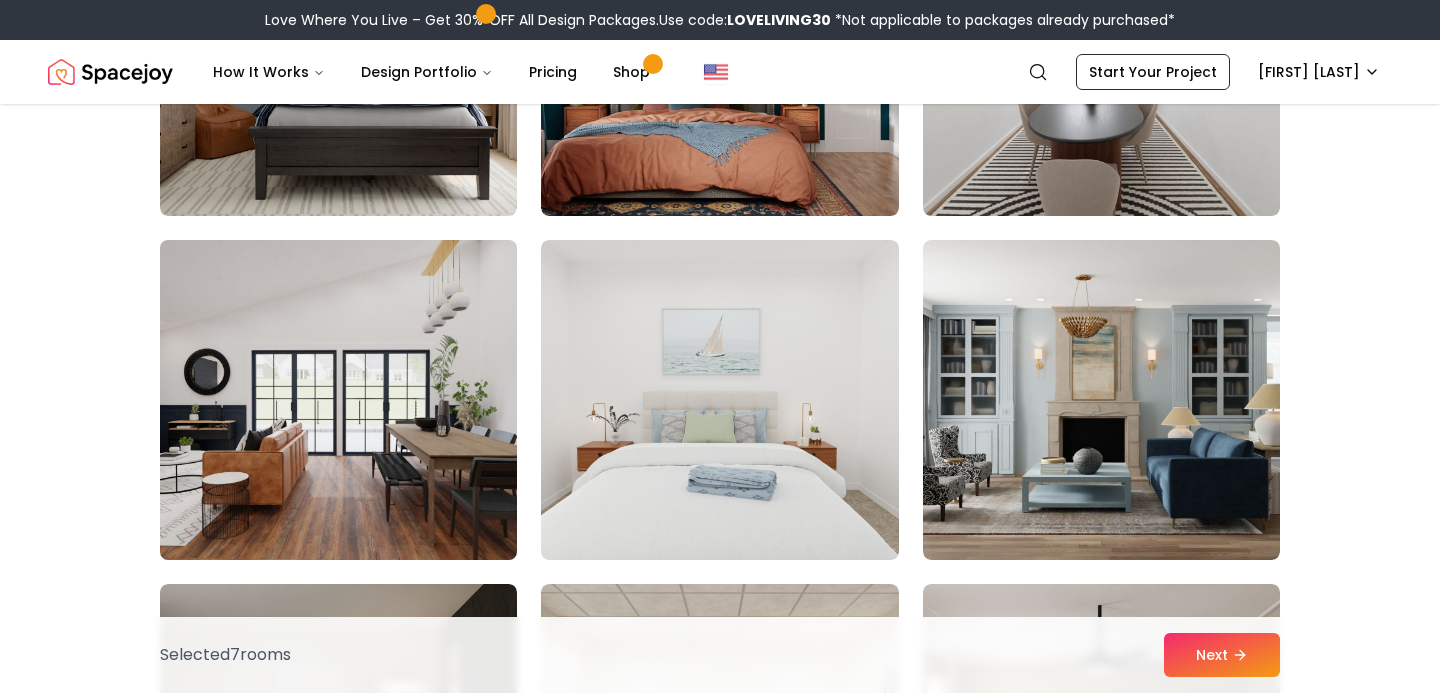 click at bounding box center (338, 400) 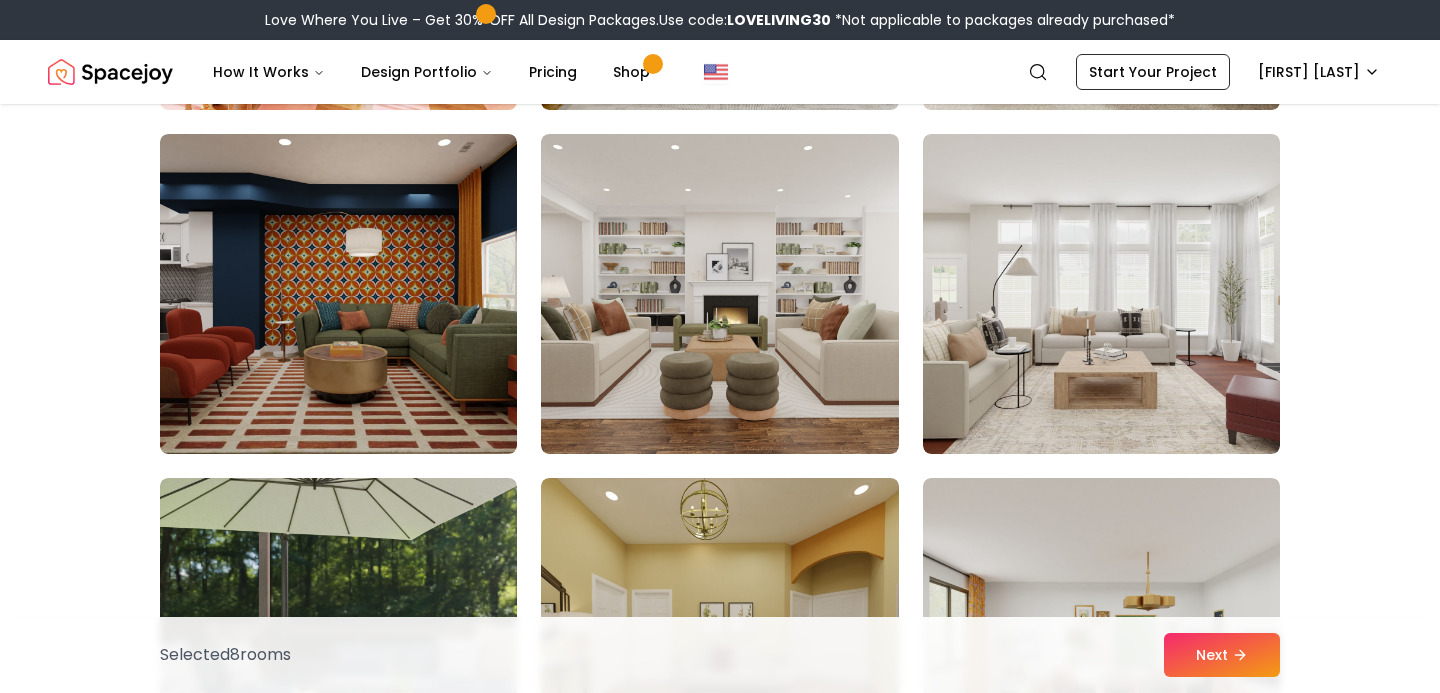 scroll, scrollTop: 7692, scrollLeft: 0, axis: vertical 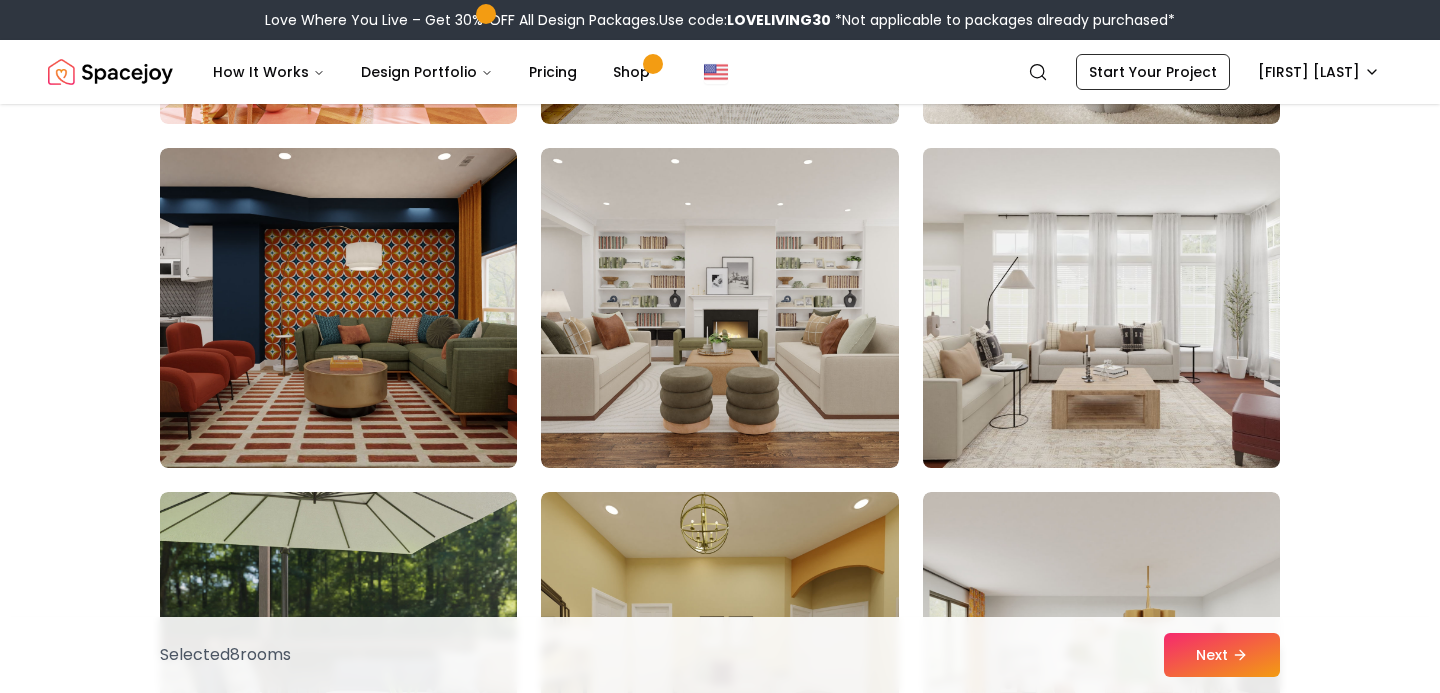 click at bounding box center (1101, 308) 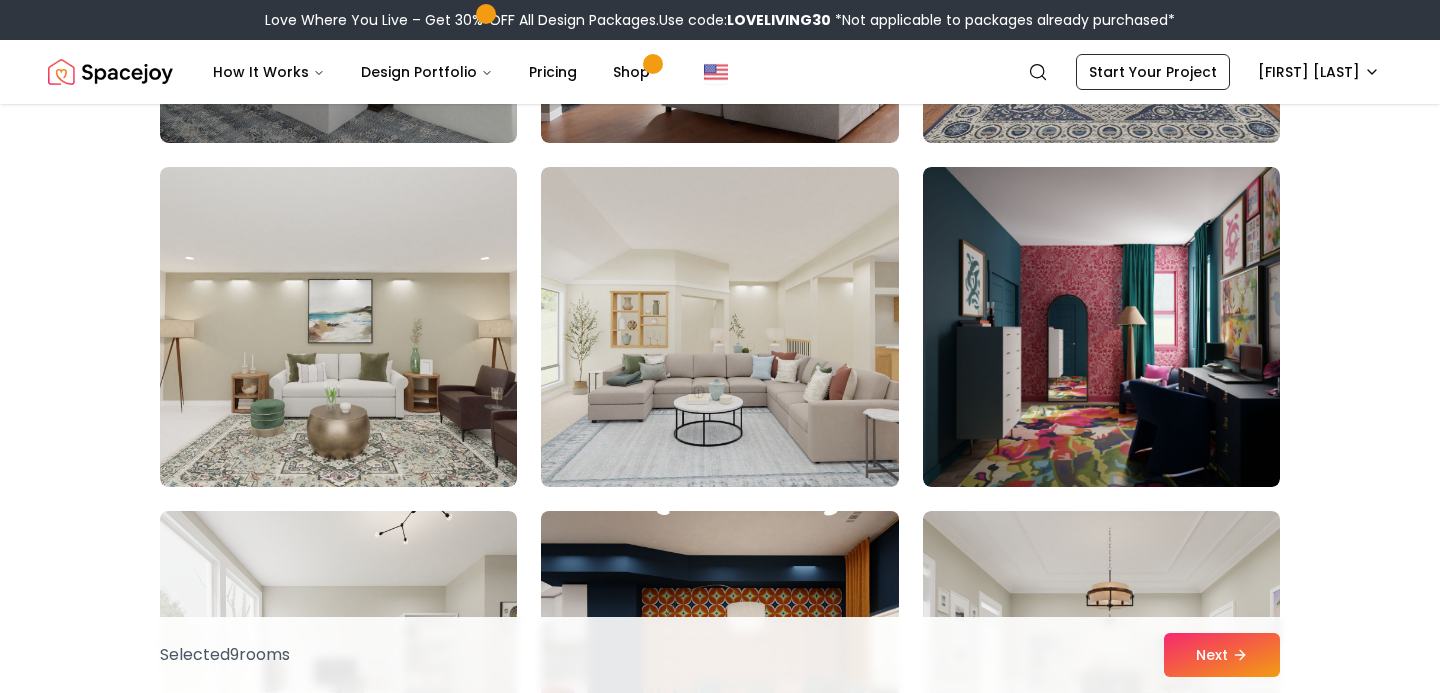 scroll, scrollTop: 6637, scrollLeft: 0, axis: vertical 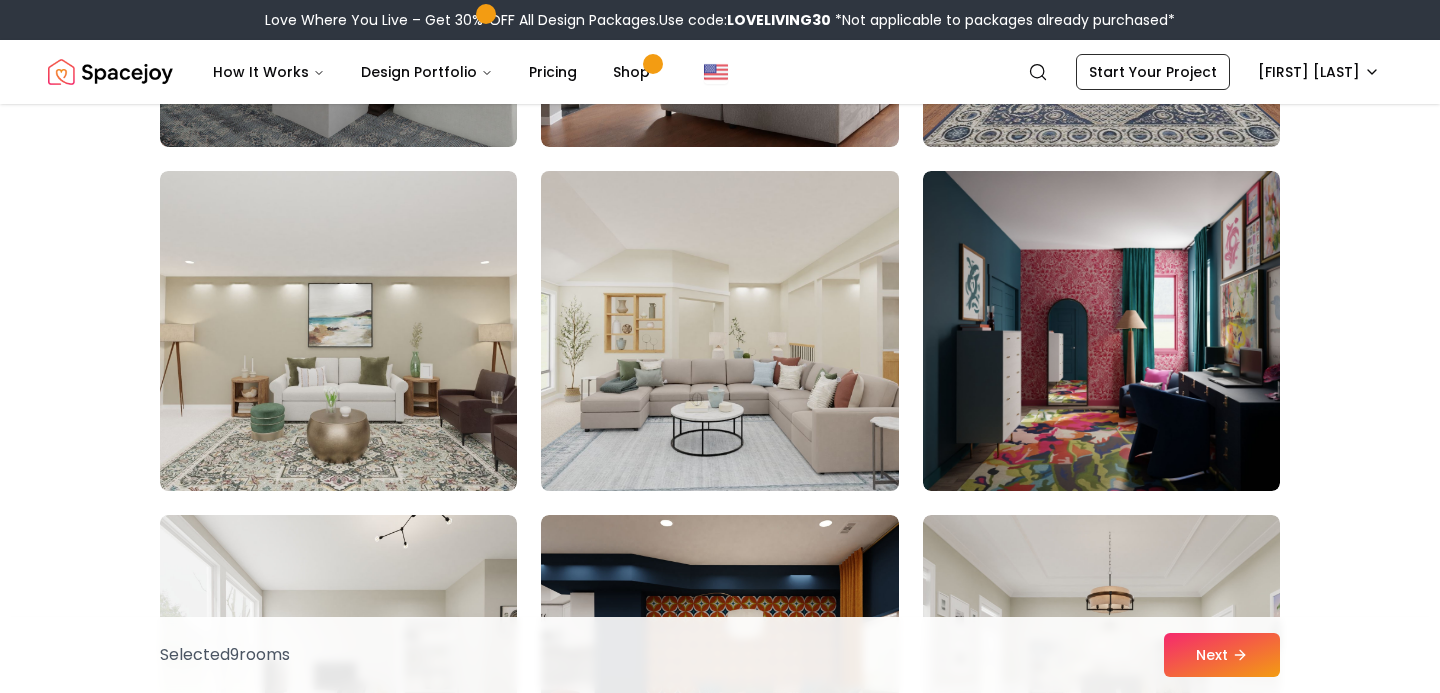 click at bounding box center (719, 331) 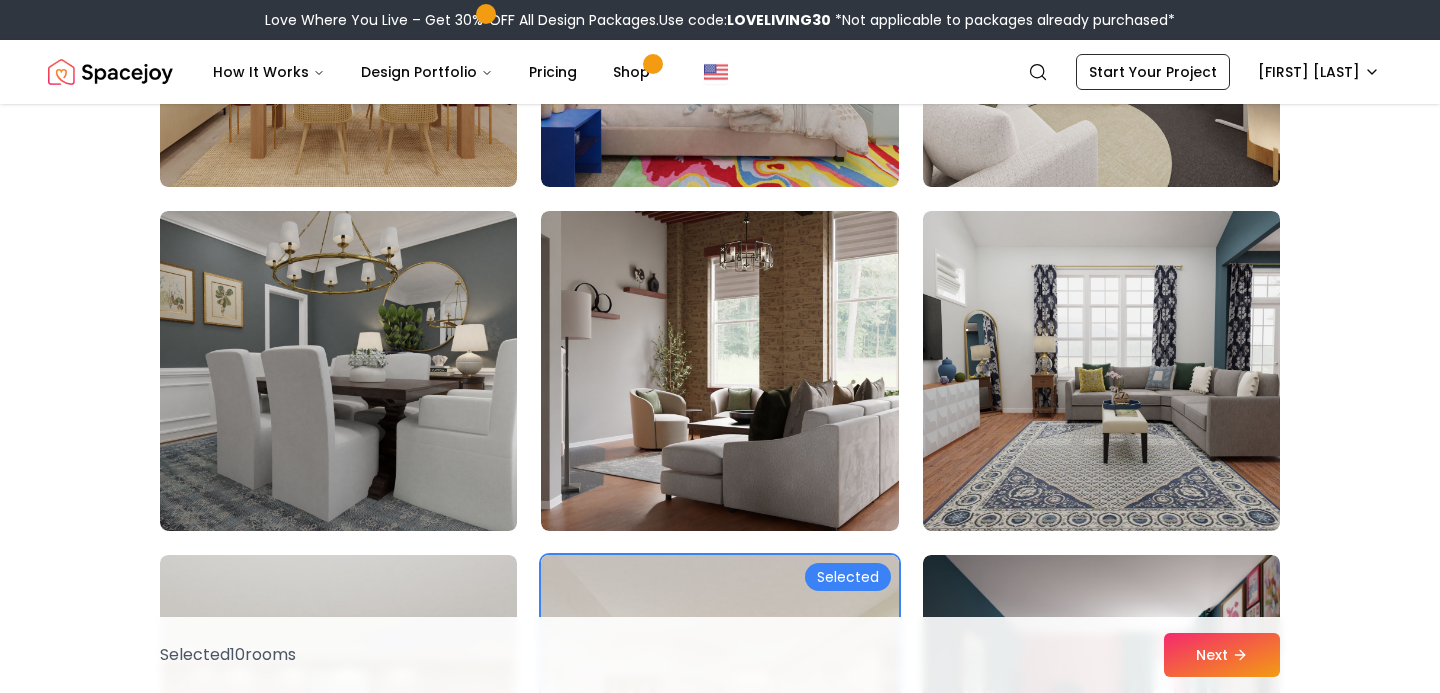 scroll, scrollTop: 6250, scrollLeft: 0, axis: vertical 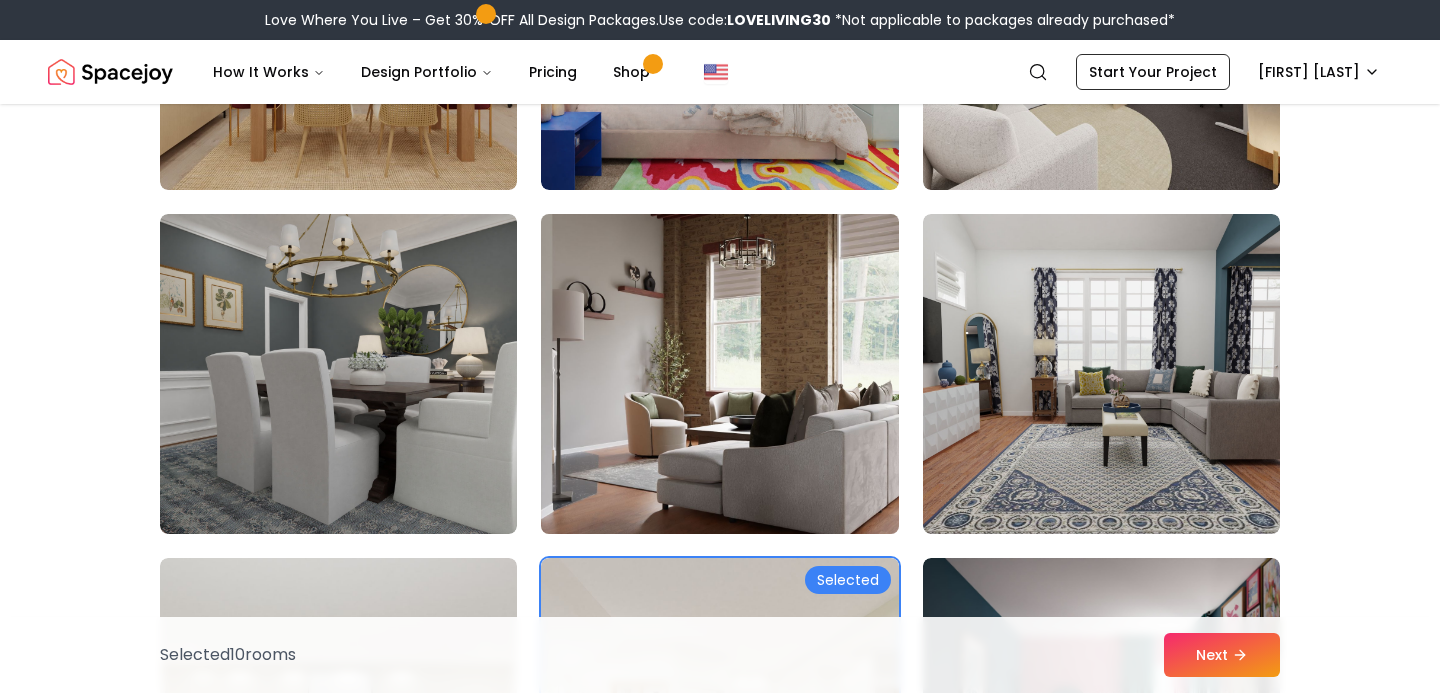 click at bounding box center [719, 374] 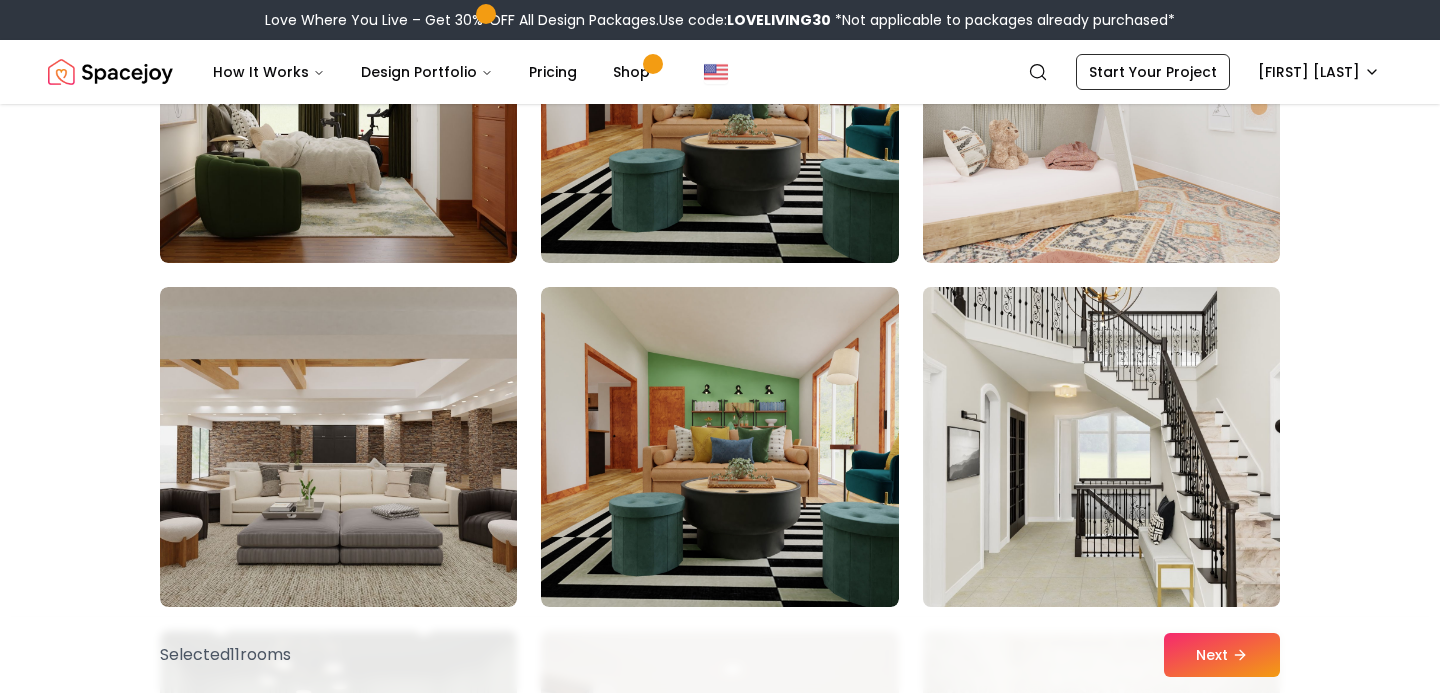 scroll, scrollTop: 5131, scrollLeft: 0, axis: vertical 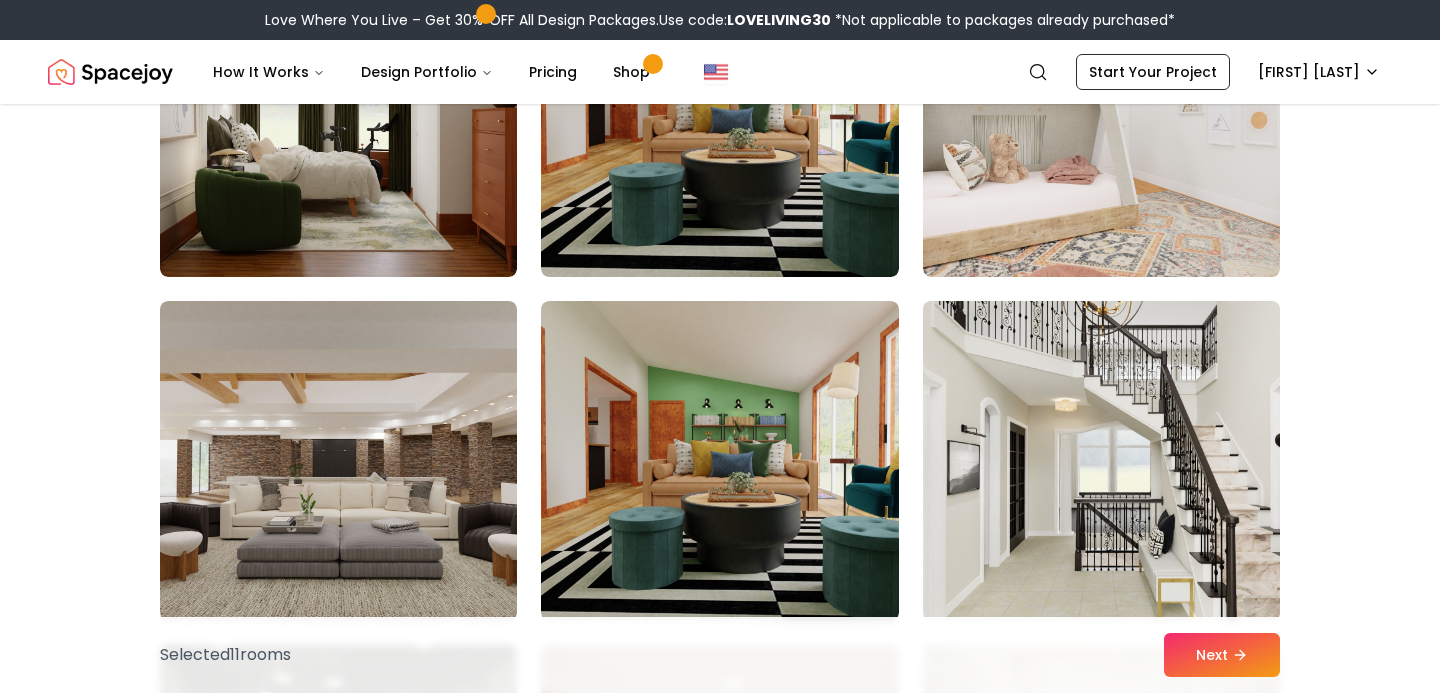 click at bounding box center [1101, 461] 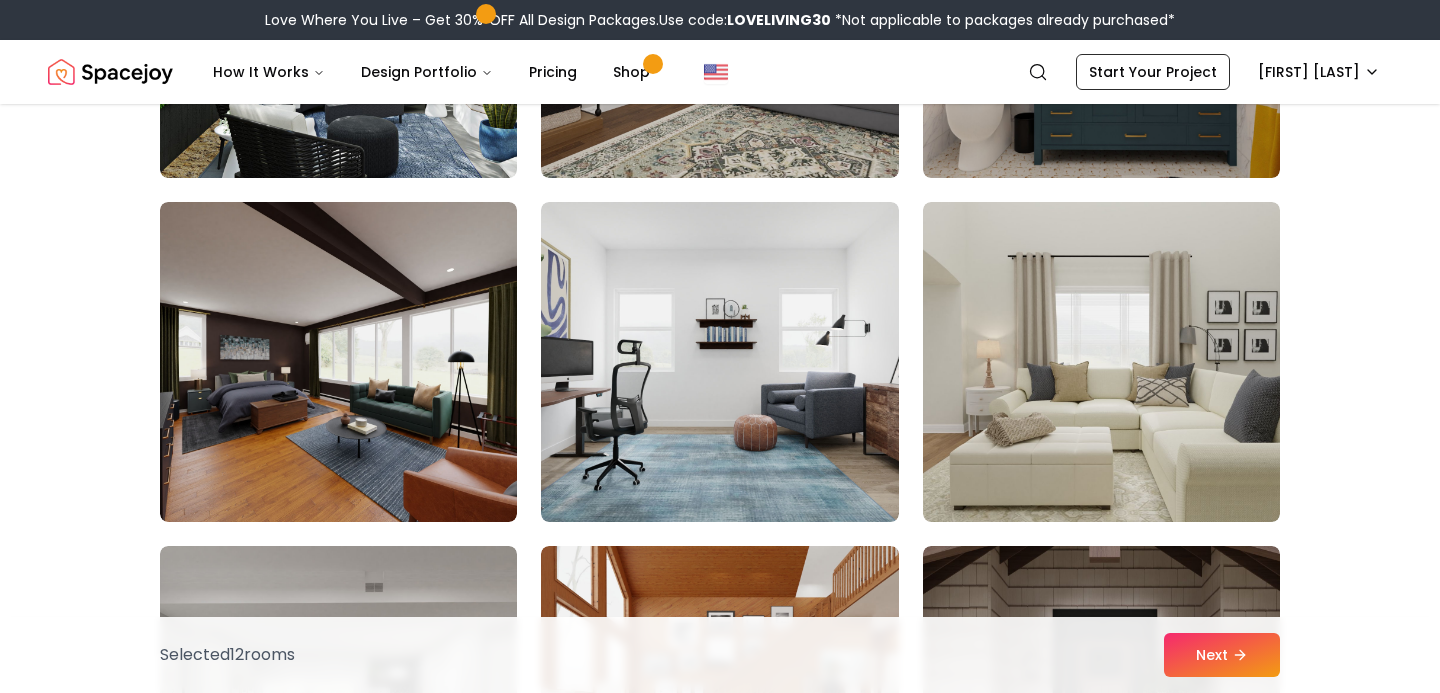 scroll, scrollTop: 4195, scrollLeft: 0, axis: vertical 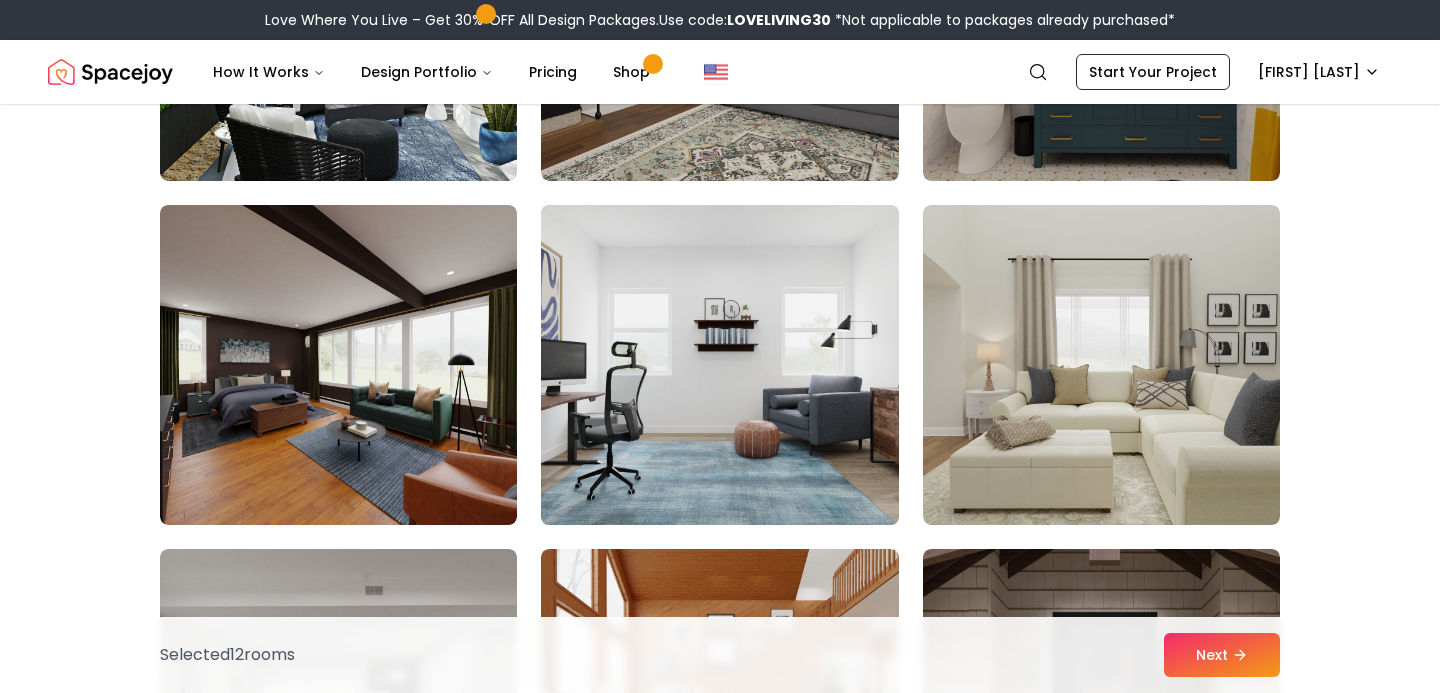 click at bounding box center (719, 365) 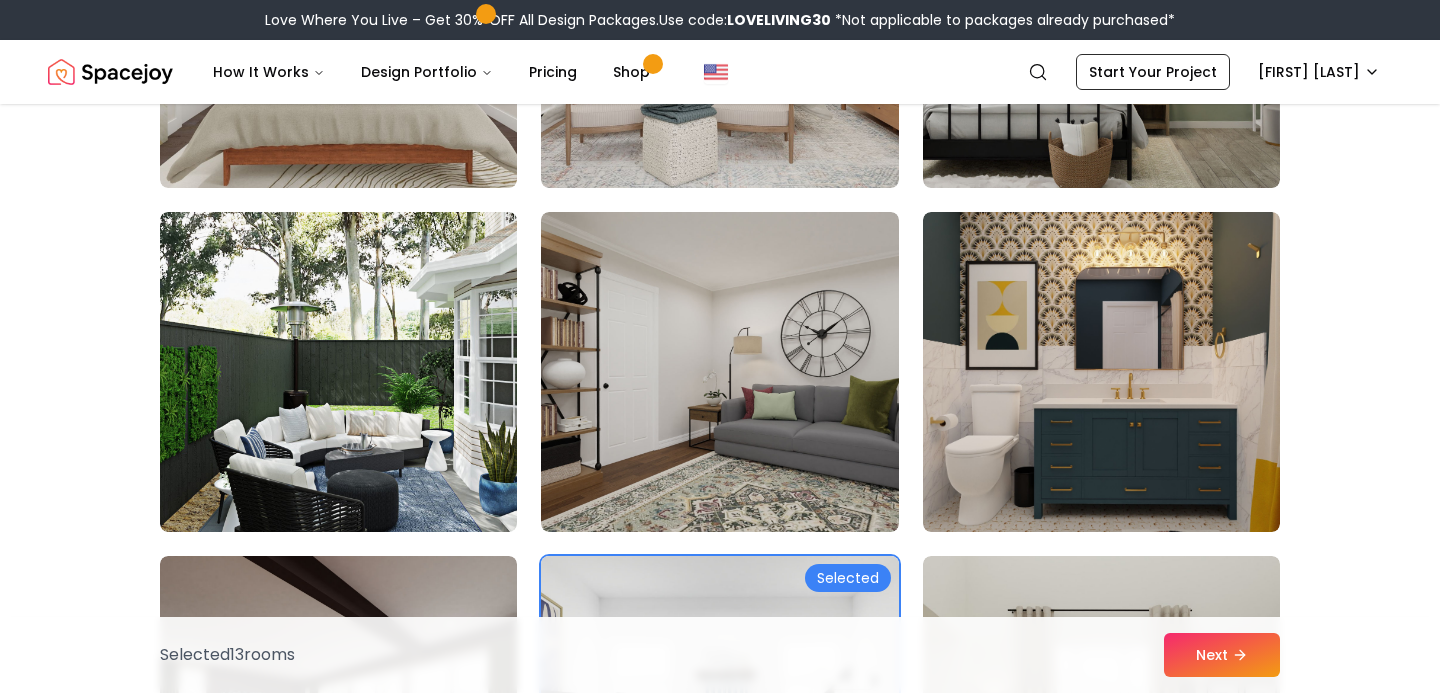 scroll, scrollTop: 3841, scrollLeft: 0, axis: vertical 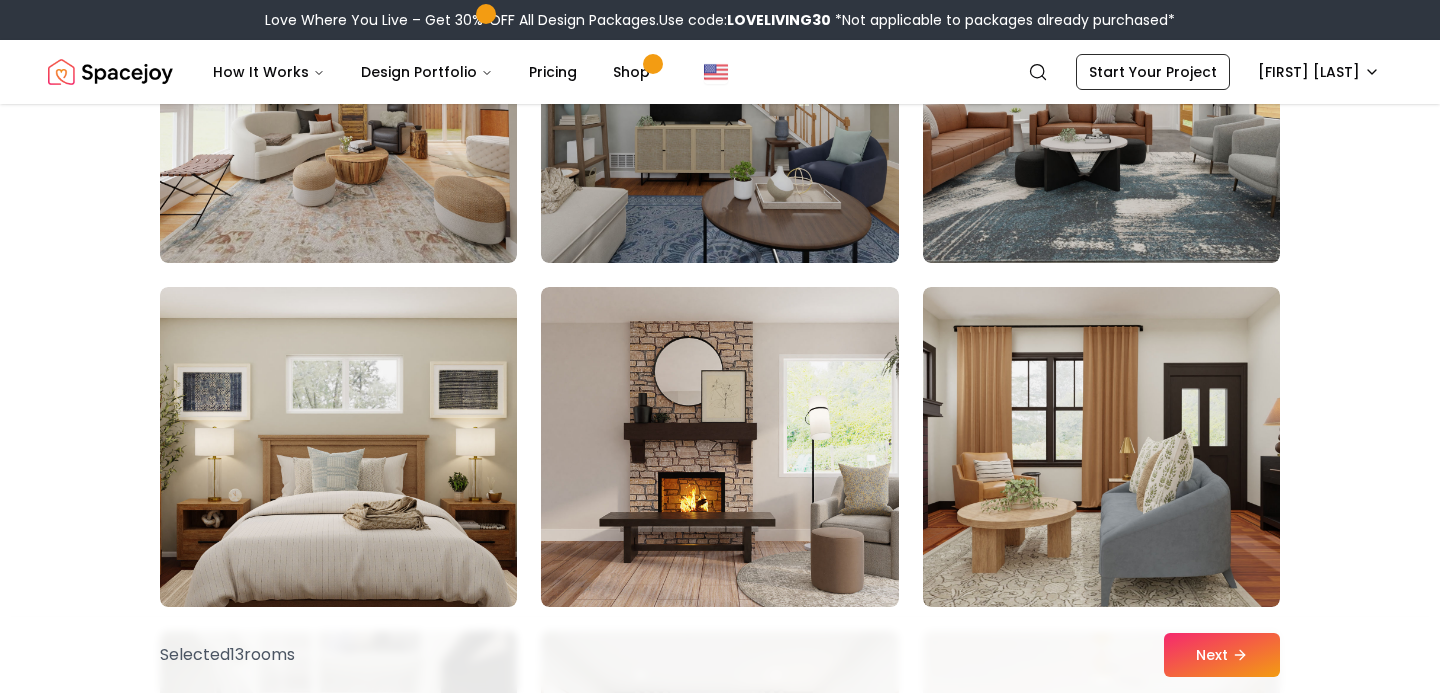 click at bounding box center (719, 447) 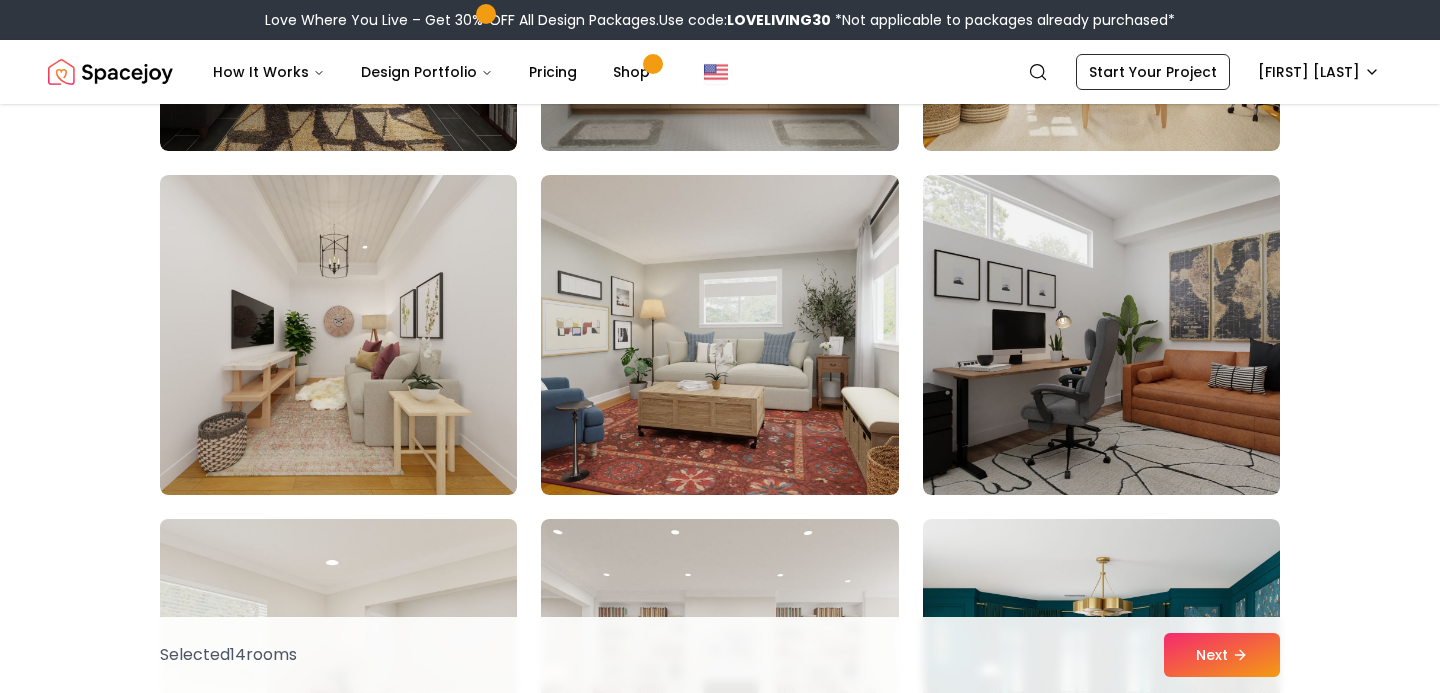 scroll, scrollTop: 1816, scrollLeft: 0, axis: vertical 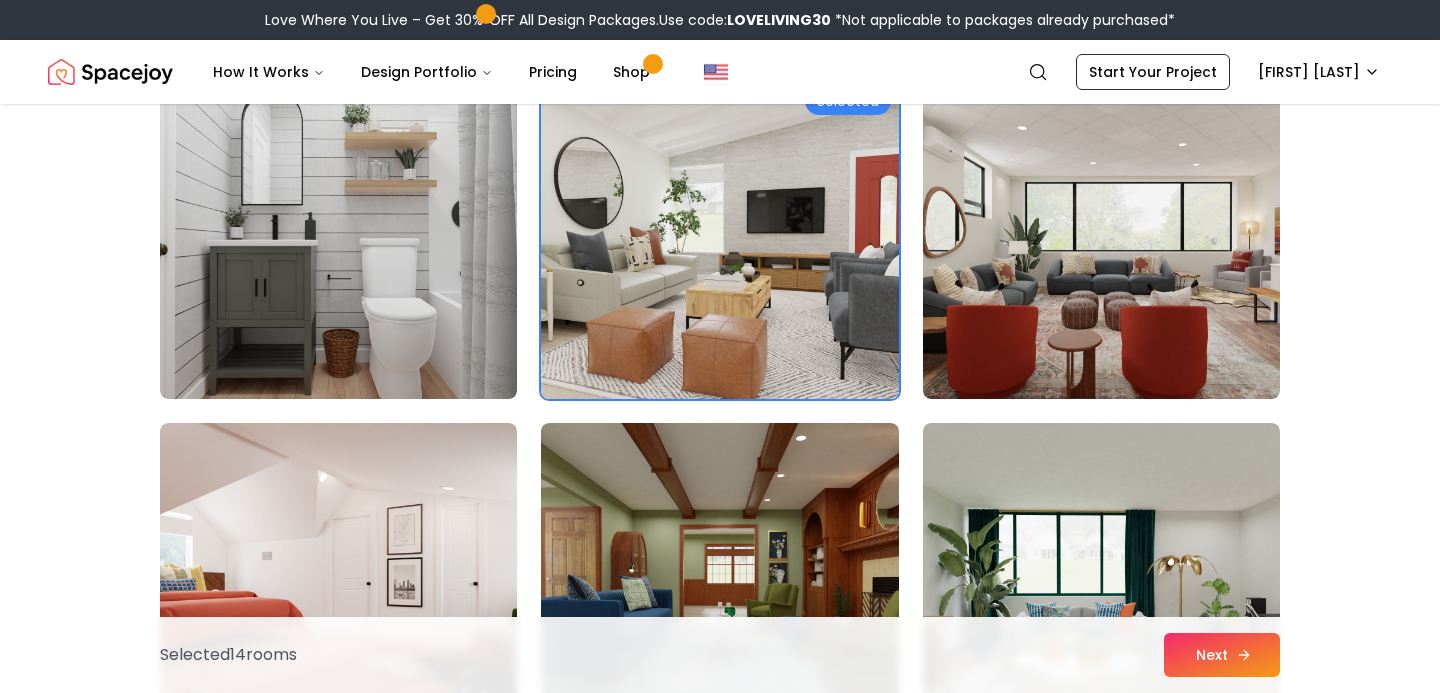 click on "Next" at bounding box center [1222, 655] 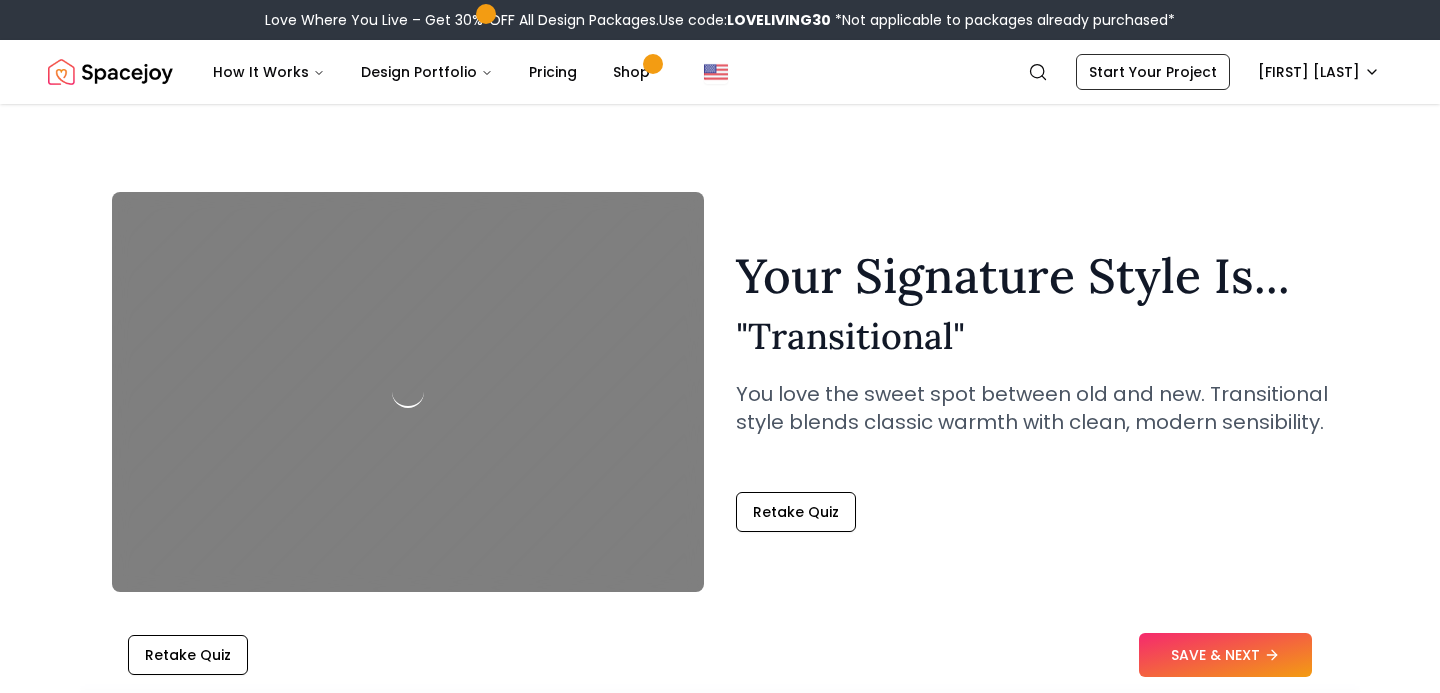 scroll, scrollTop: 0, scrollLeft: 0, axis: both 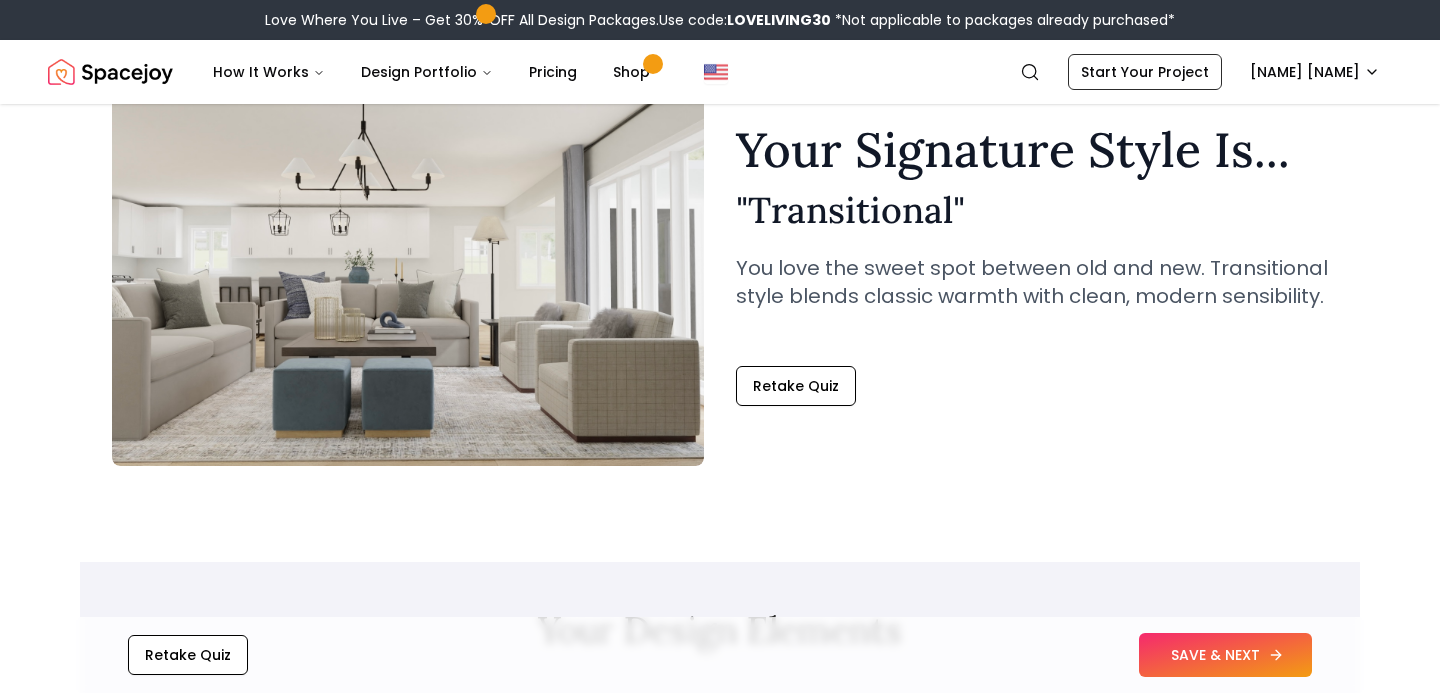 click on "SAVE & NEXT" at bounding box center [1225, 655] 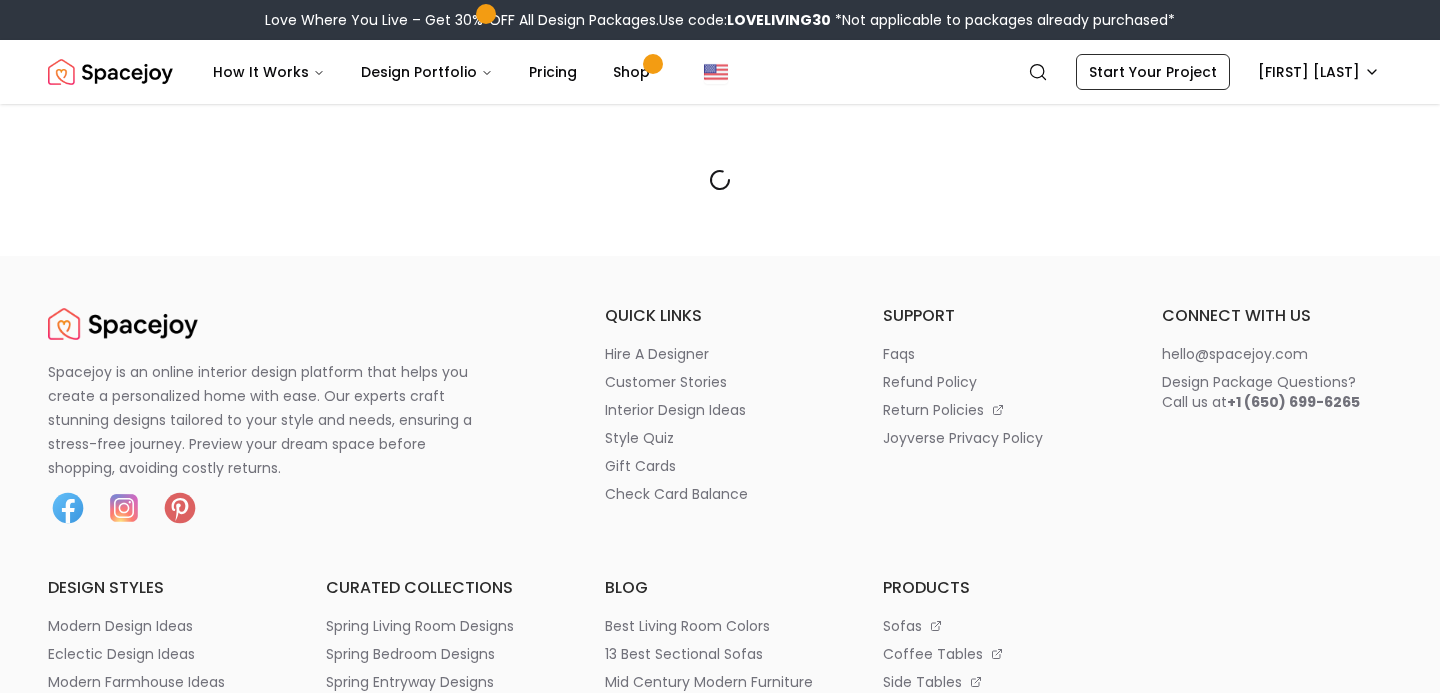 scroll, scrollTop: 0, scrollLeft: 0, axis: both 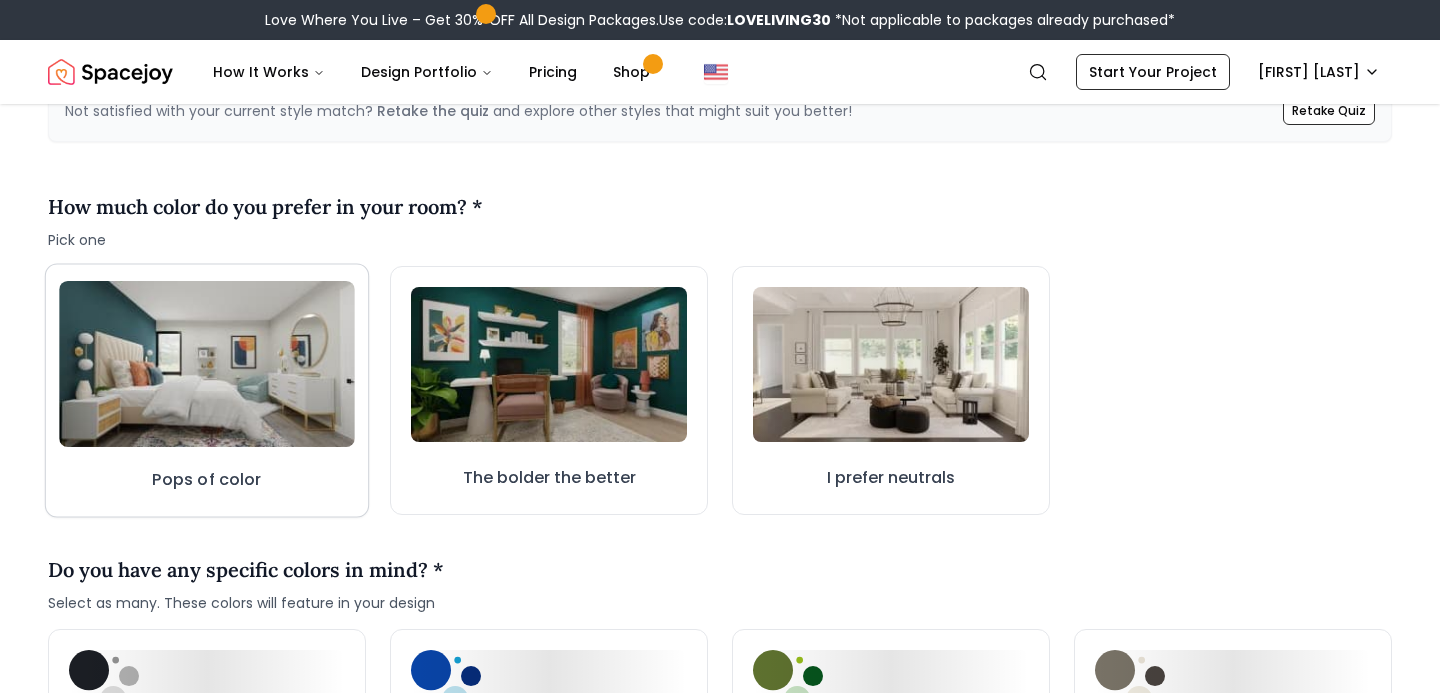 click at bounding box center (207, 364) 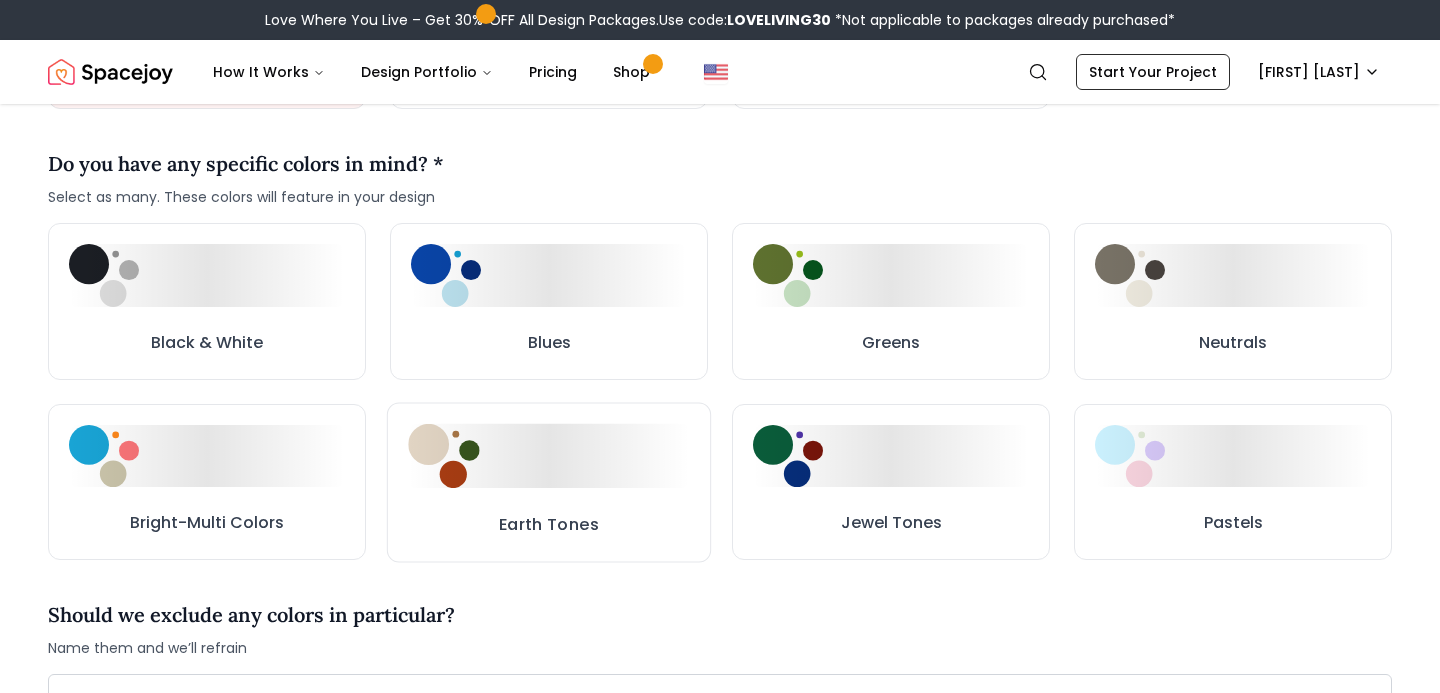 scroll, scrollTop: 959, scrollLeft: 0, axis: vertical 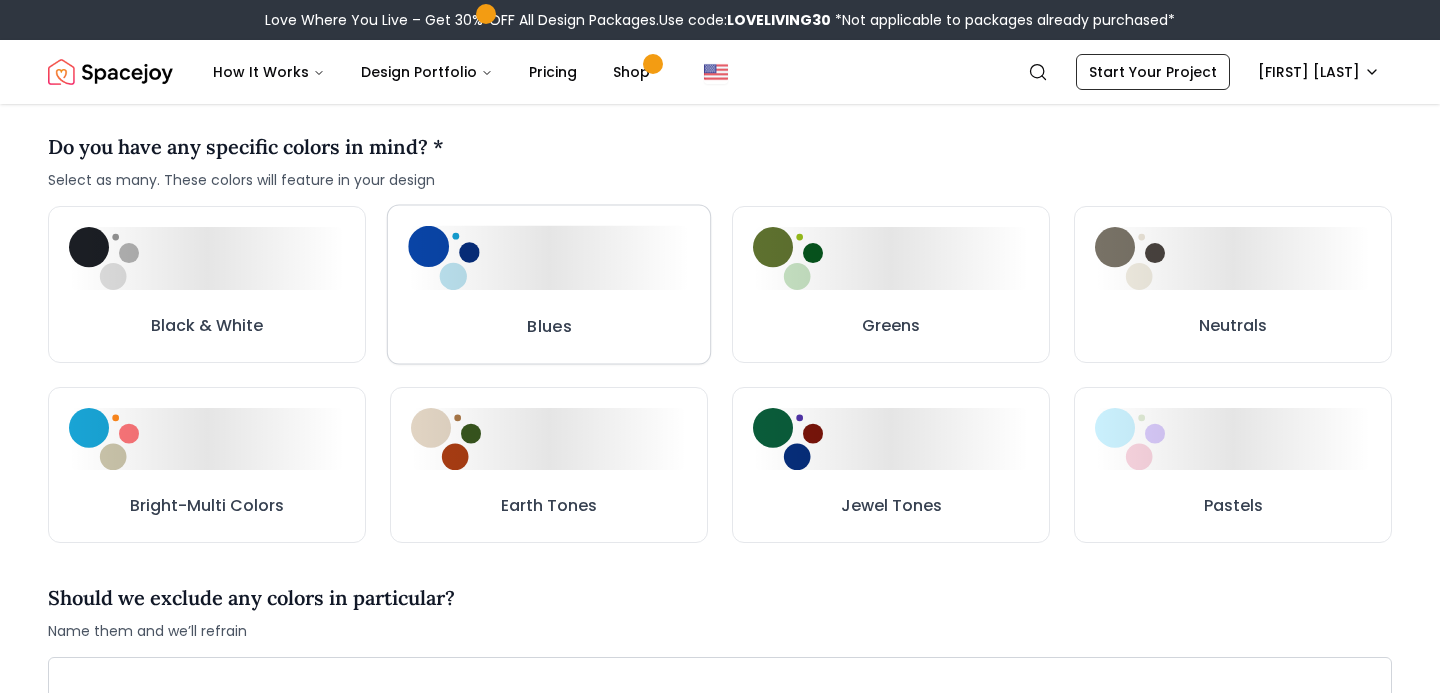 click on "Blues" at bounding box center [549, 326] 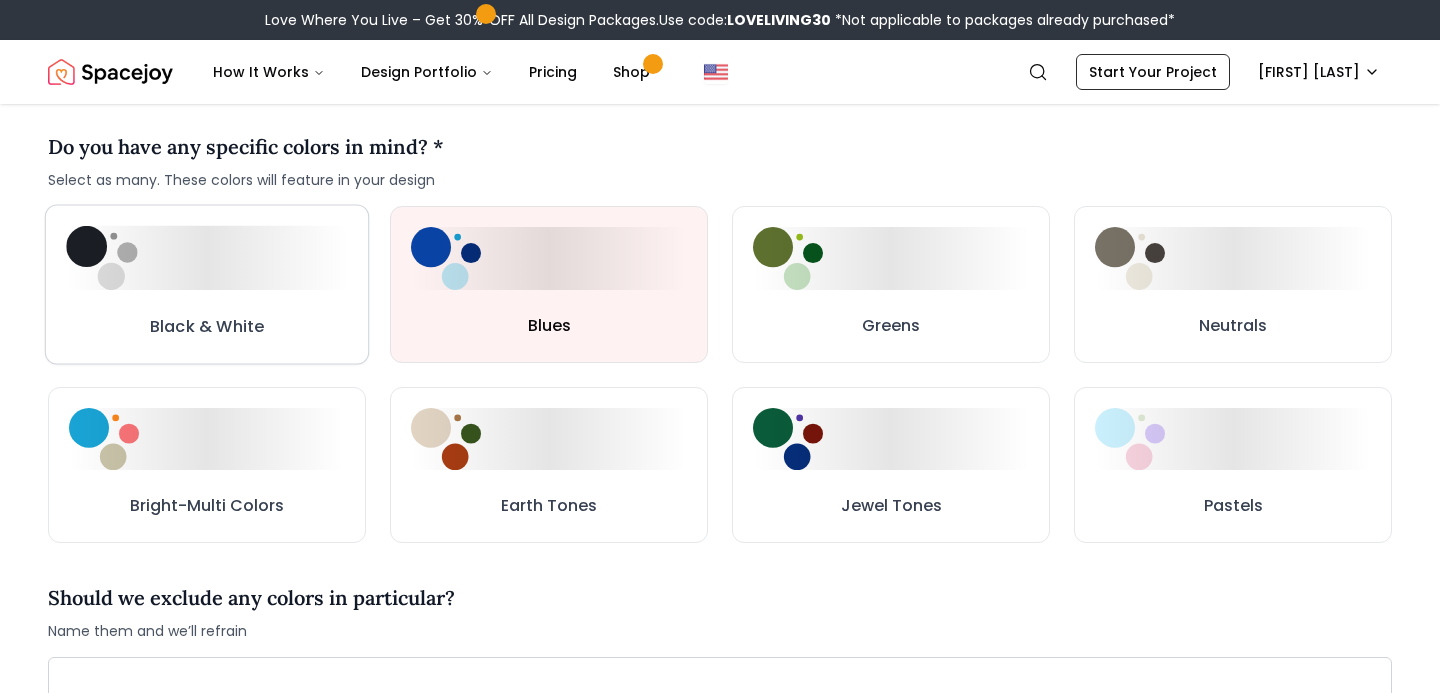 click at bounding box center (207, 258) 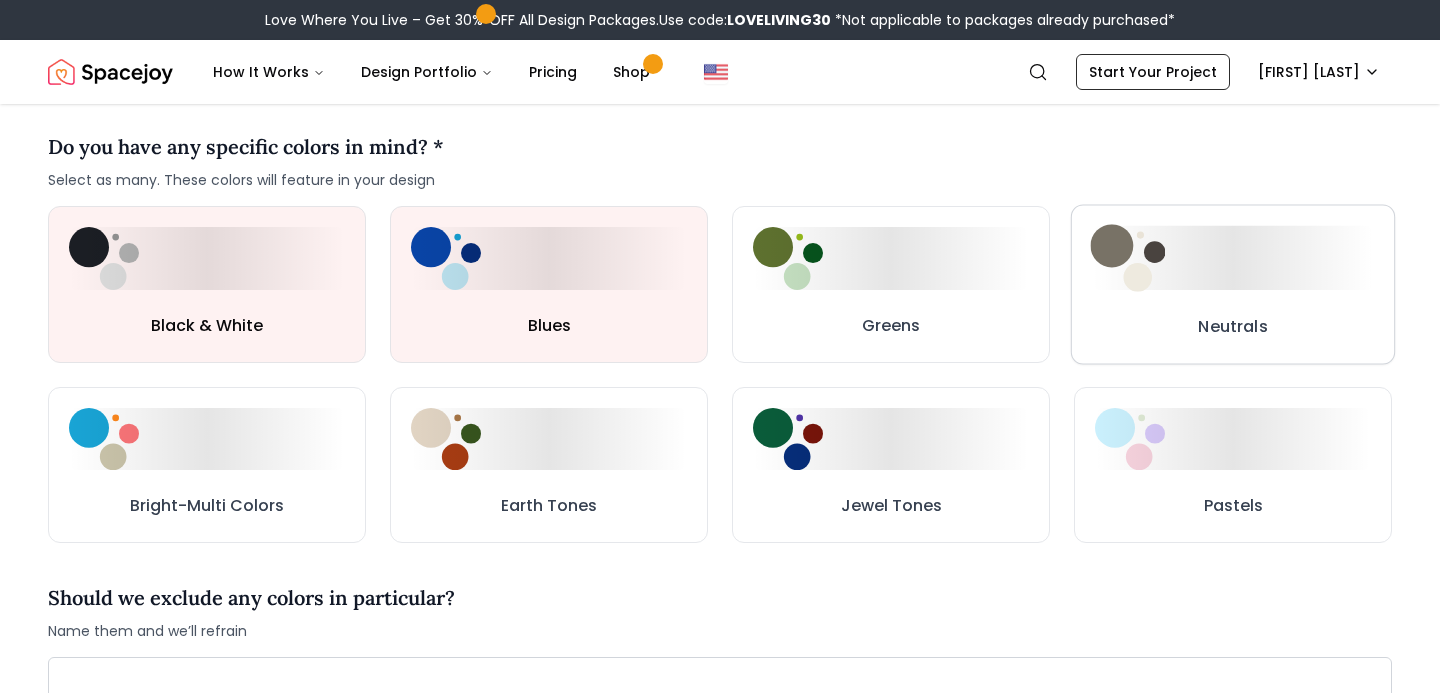 click at bounding box center (1127, 258) 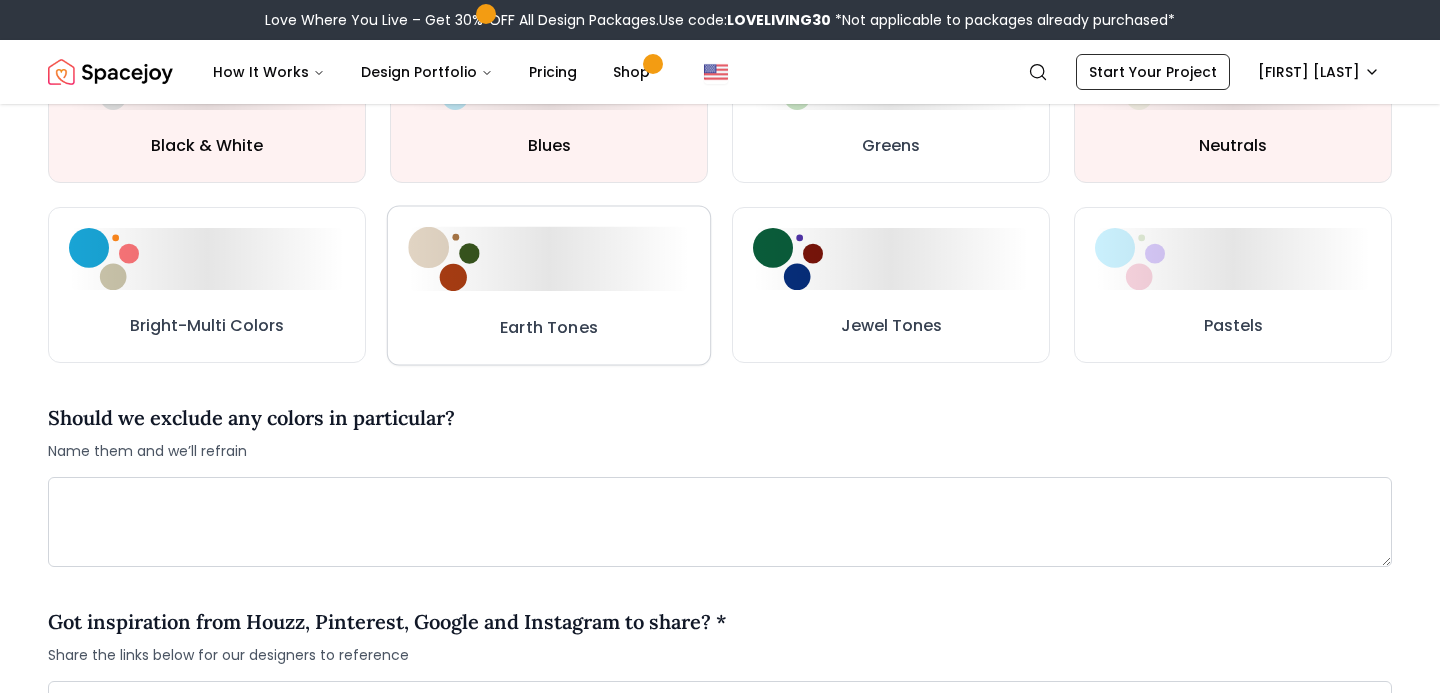 scroll, scrollTop: 1302, scrollLeft: 0, axis: vertical 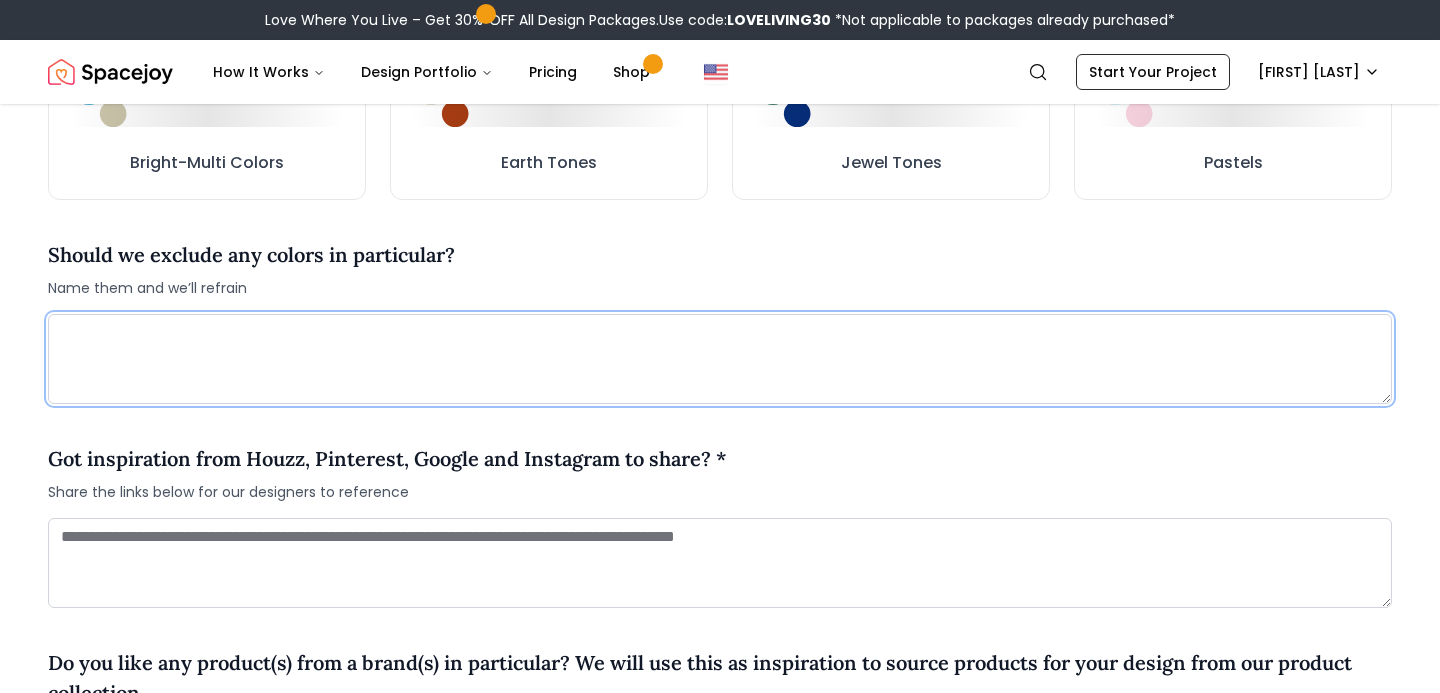 click at bounding box center (720, 359) 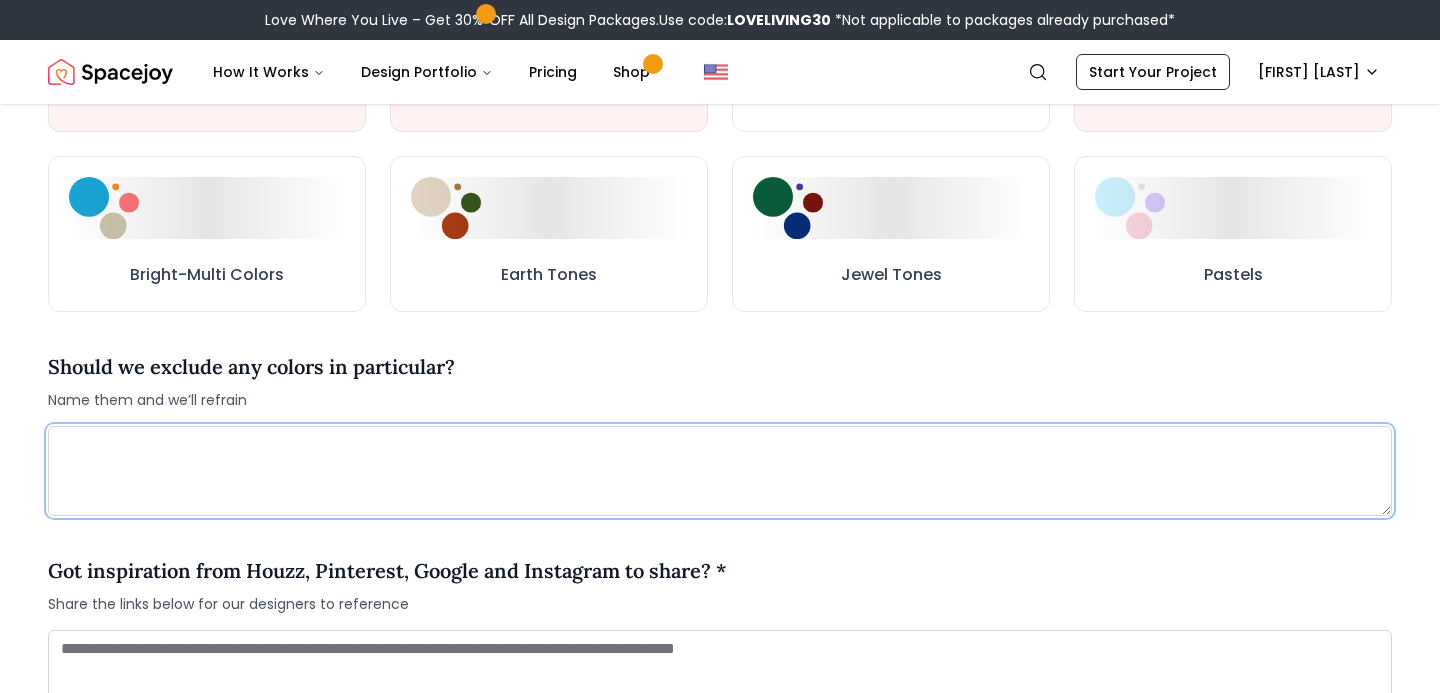 scroll, scrollTop: 1189, scrollLeft: 0, axis: vertical 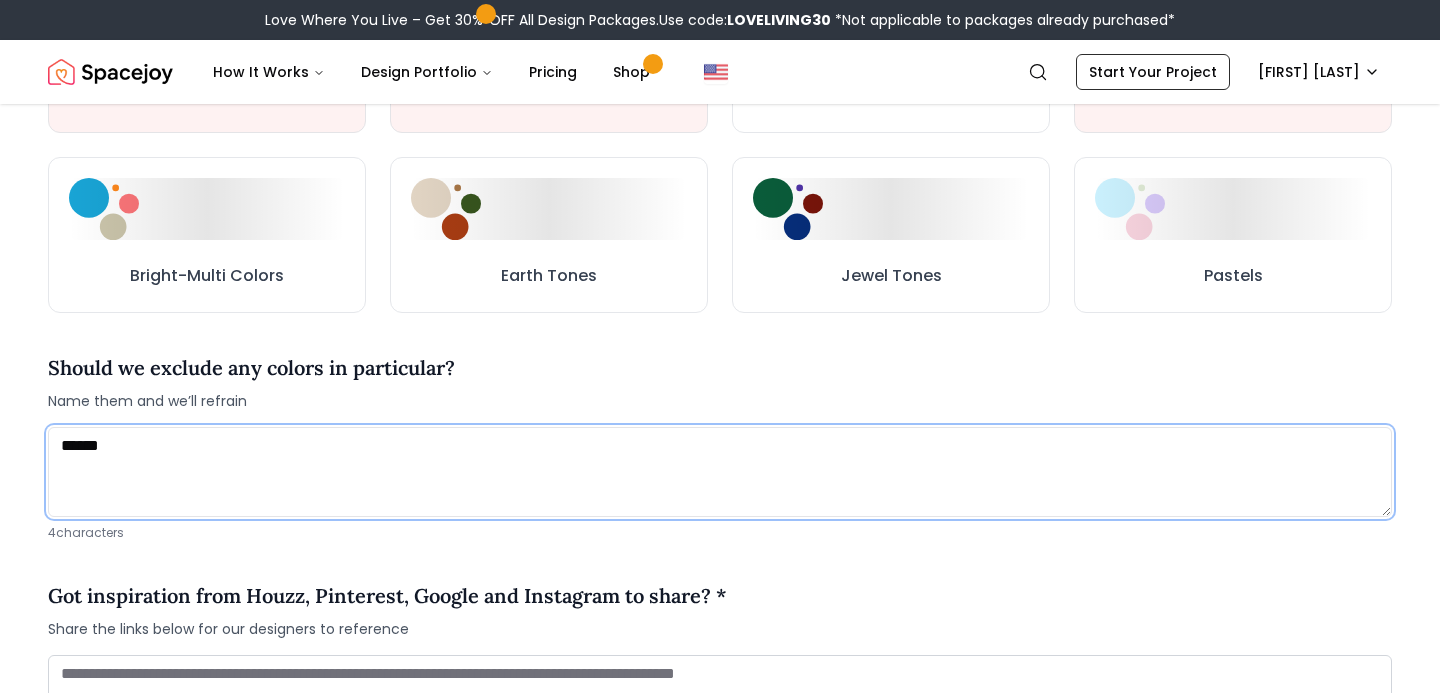 type on "*******" 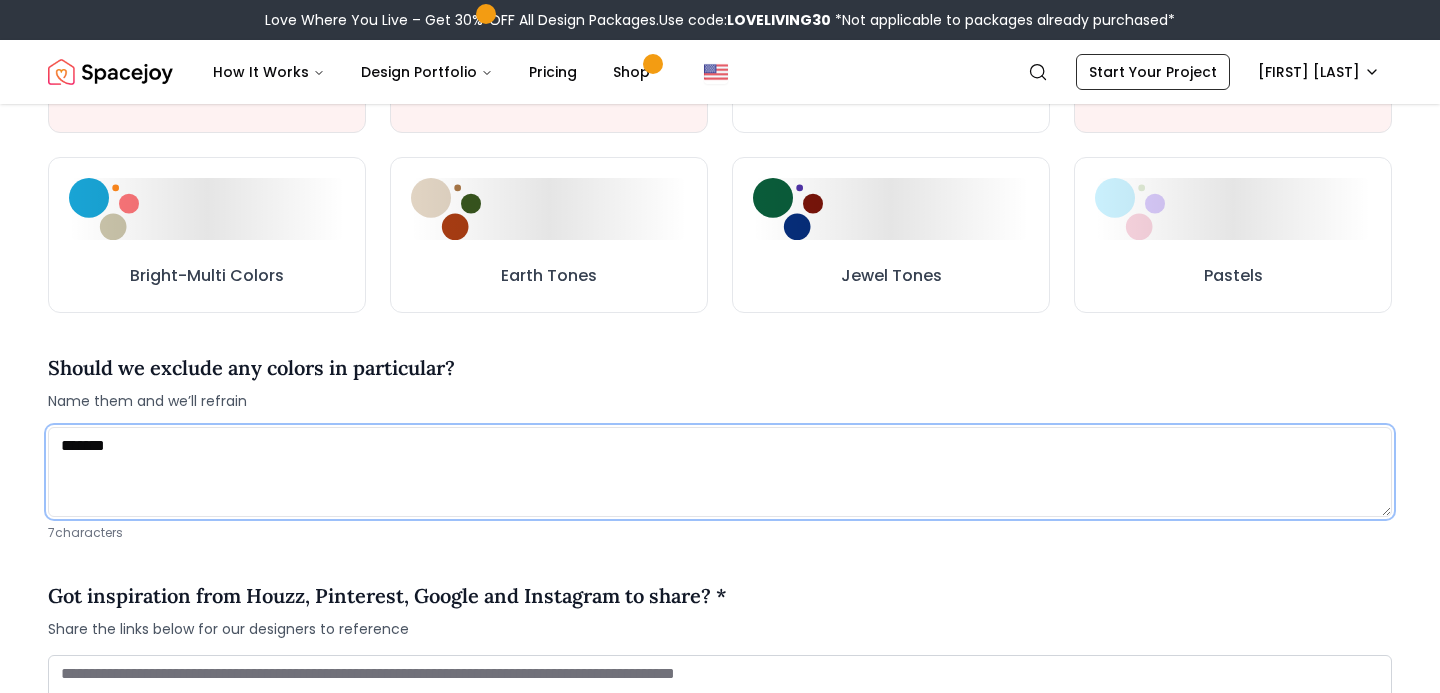 type 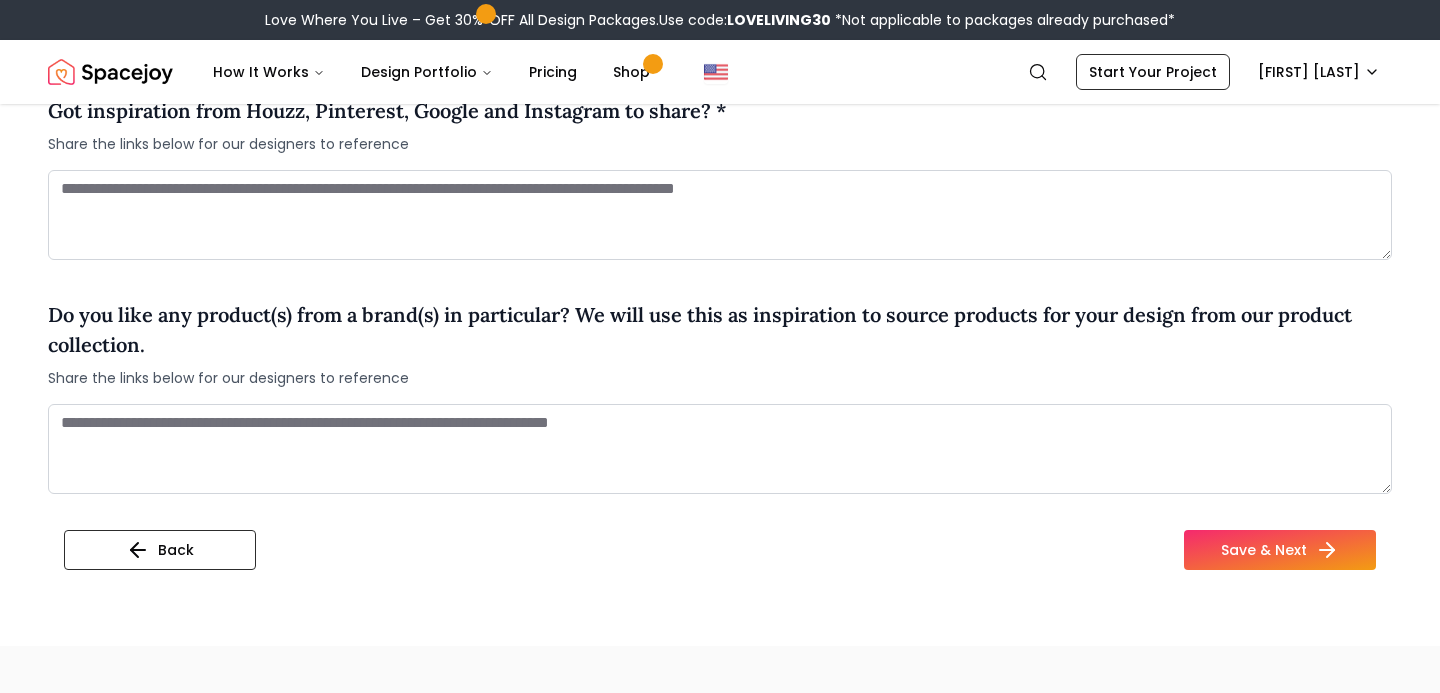 scroll, scrollTop: 1660, scrollLeft: 0, axis: vertical 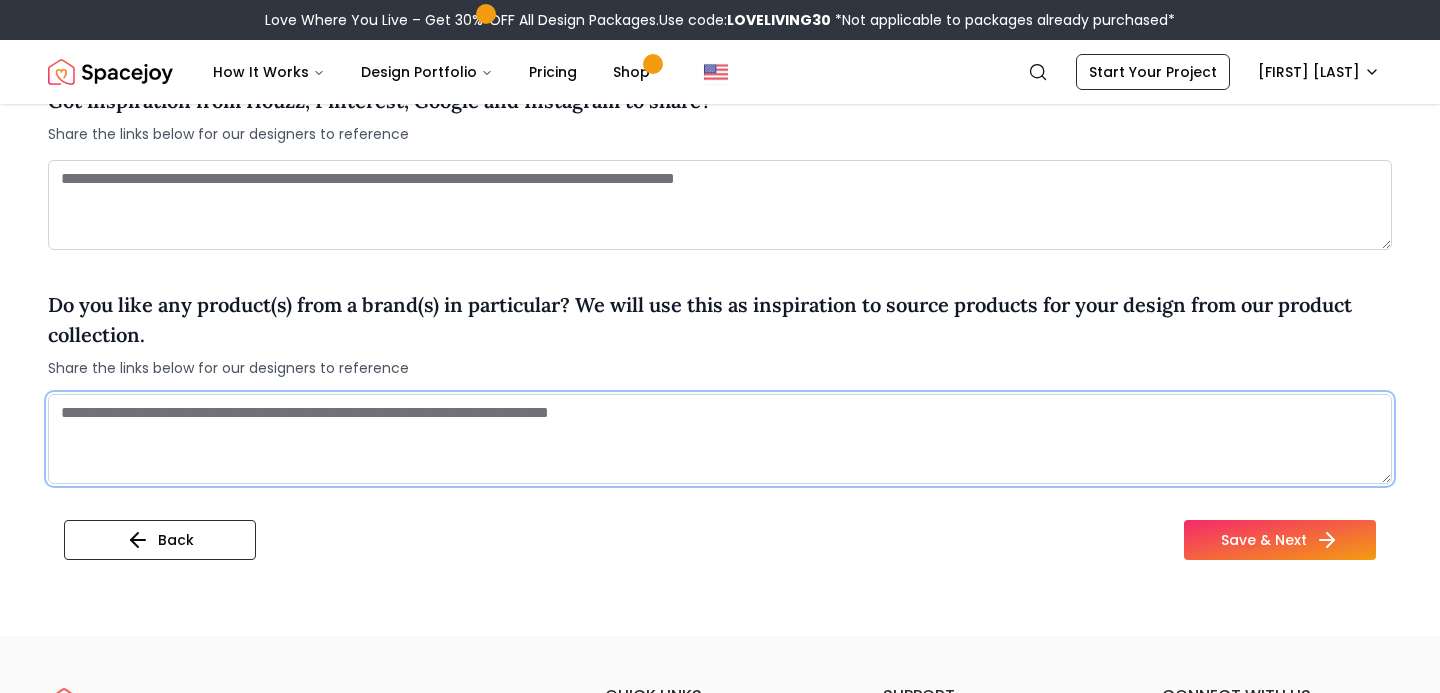 click at bounding box center [720, 439] 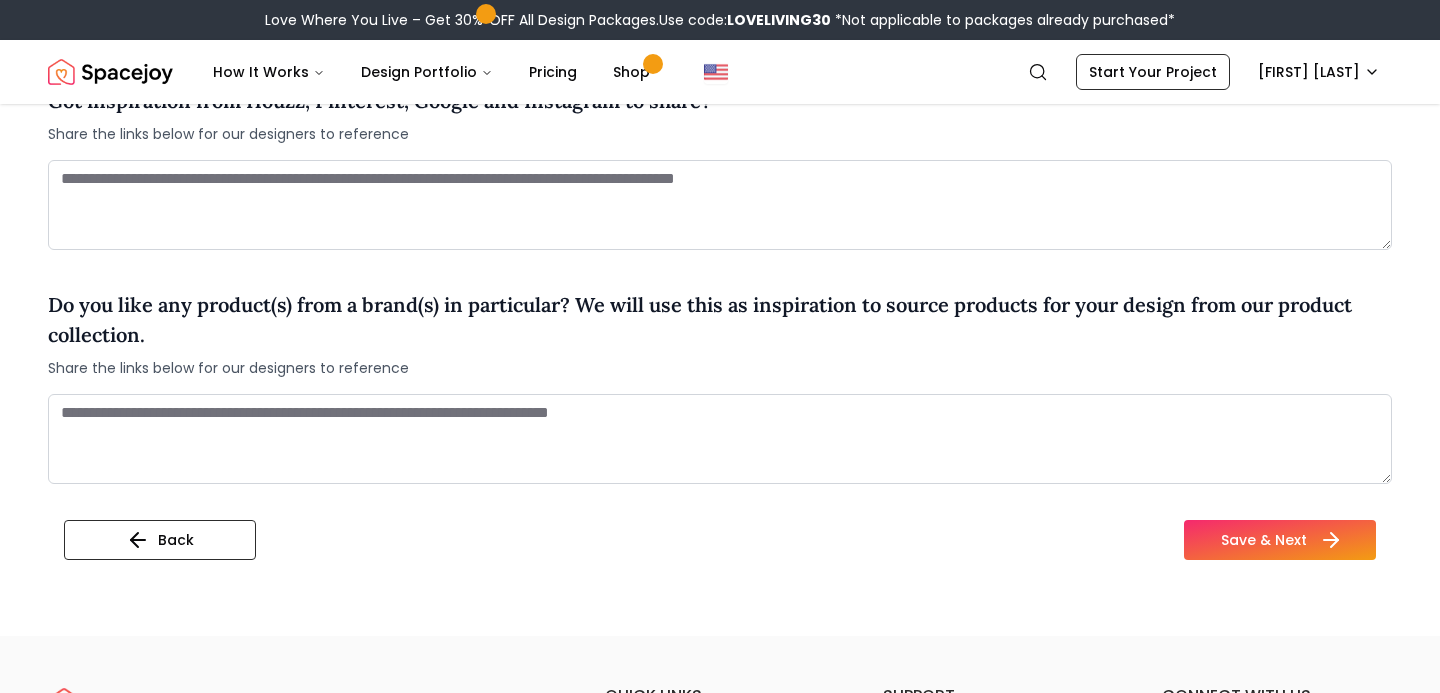 click on "Save & Next" at bounding box center [1280, 540] 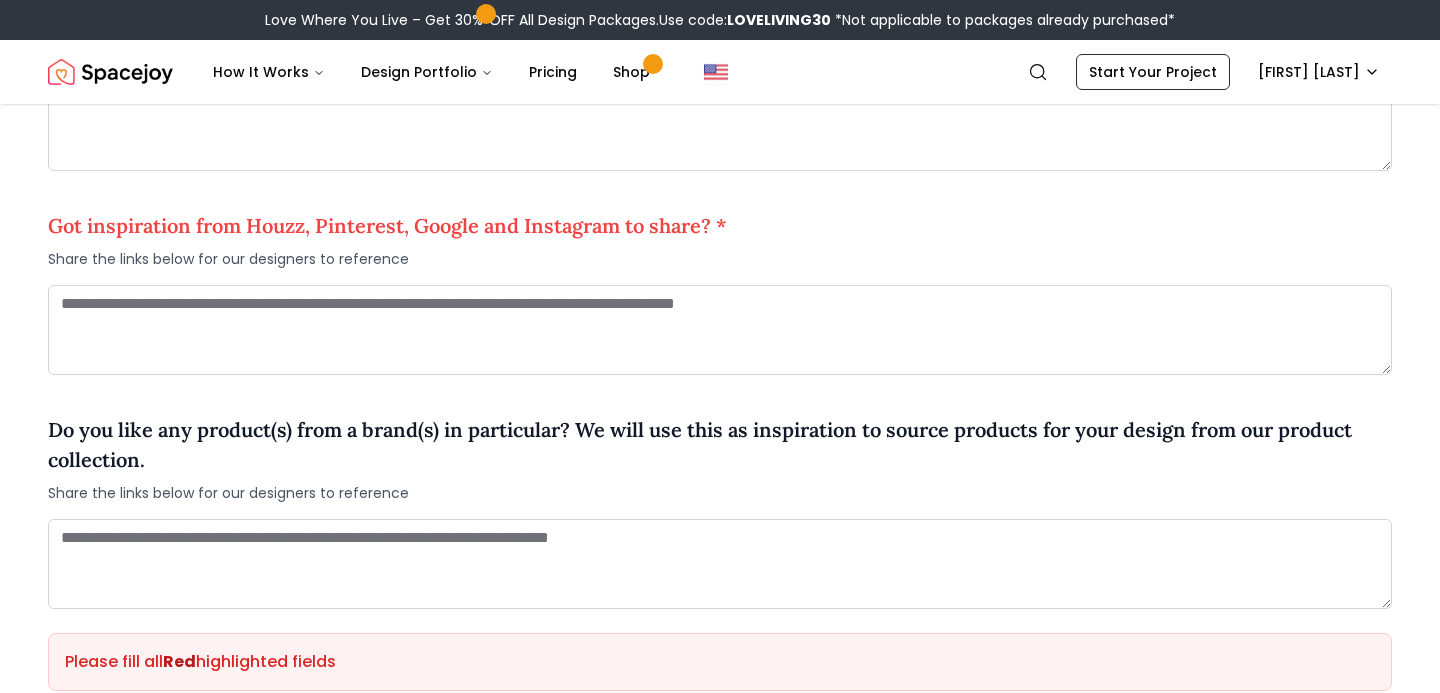 scroll, scrollTop: 1483, scrollLeft: 0, axis: vertical 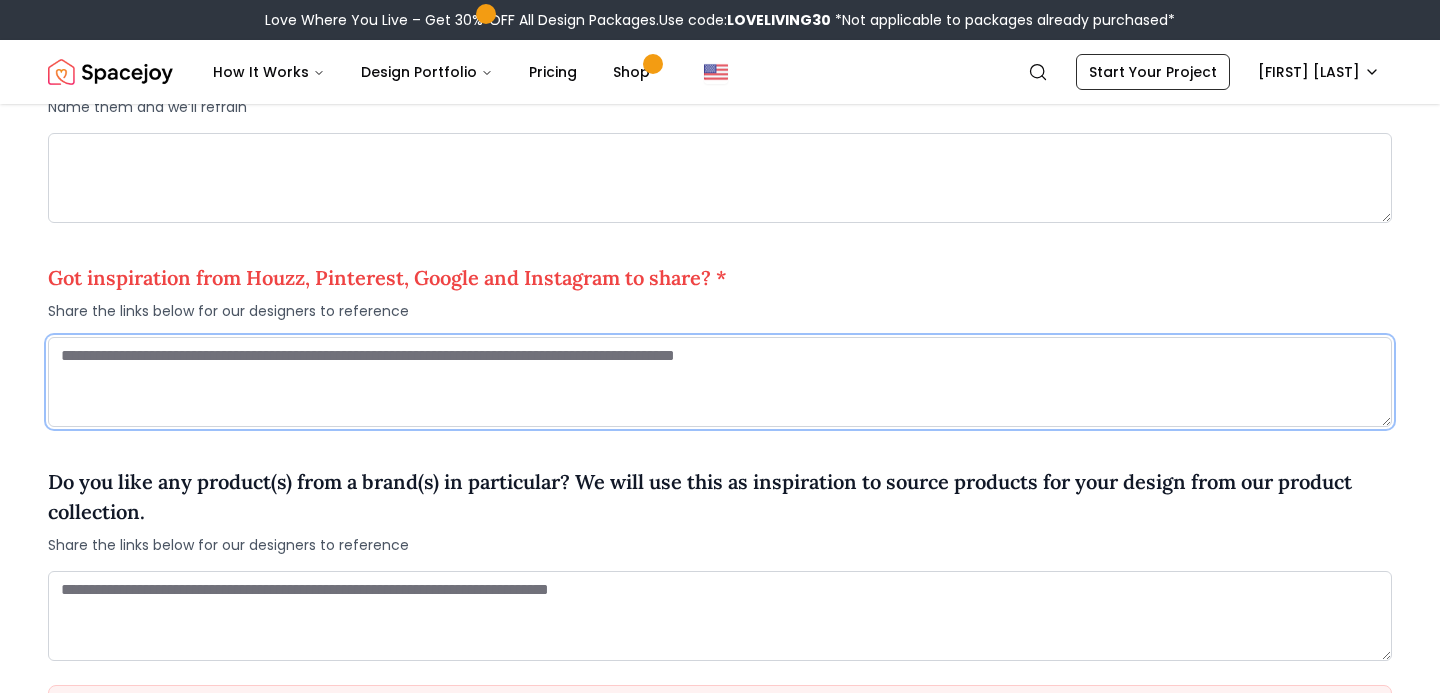 click at bounding box center [720, 382] 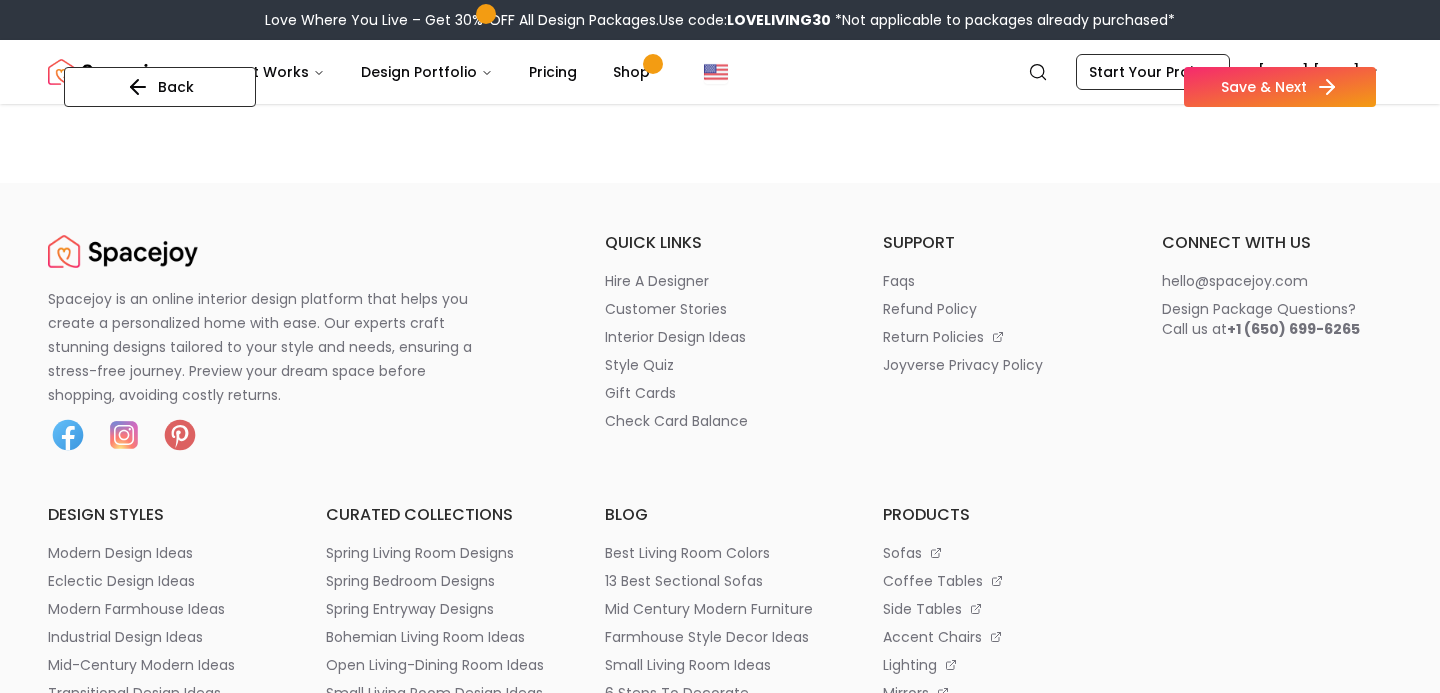 scroll, scrollTop: 2084, scrollLeft: 0, axis: vertical 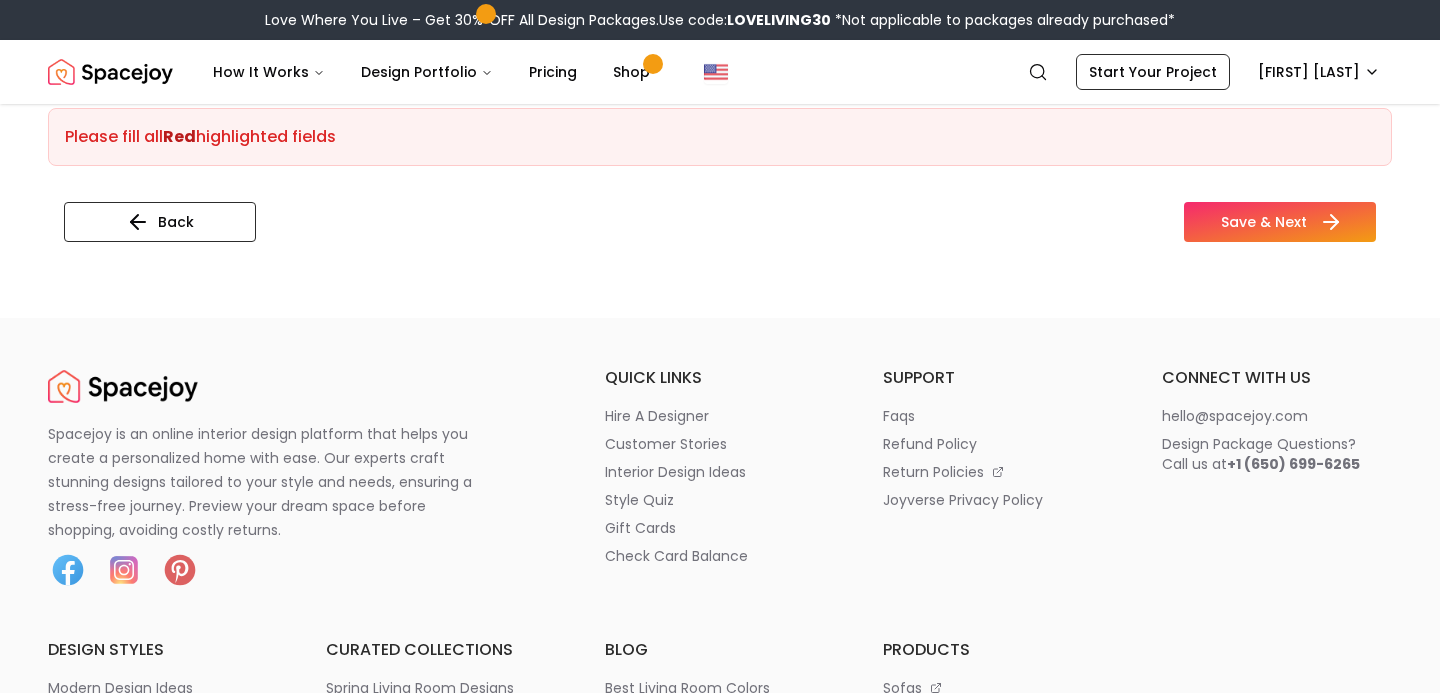 type on "***" 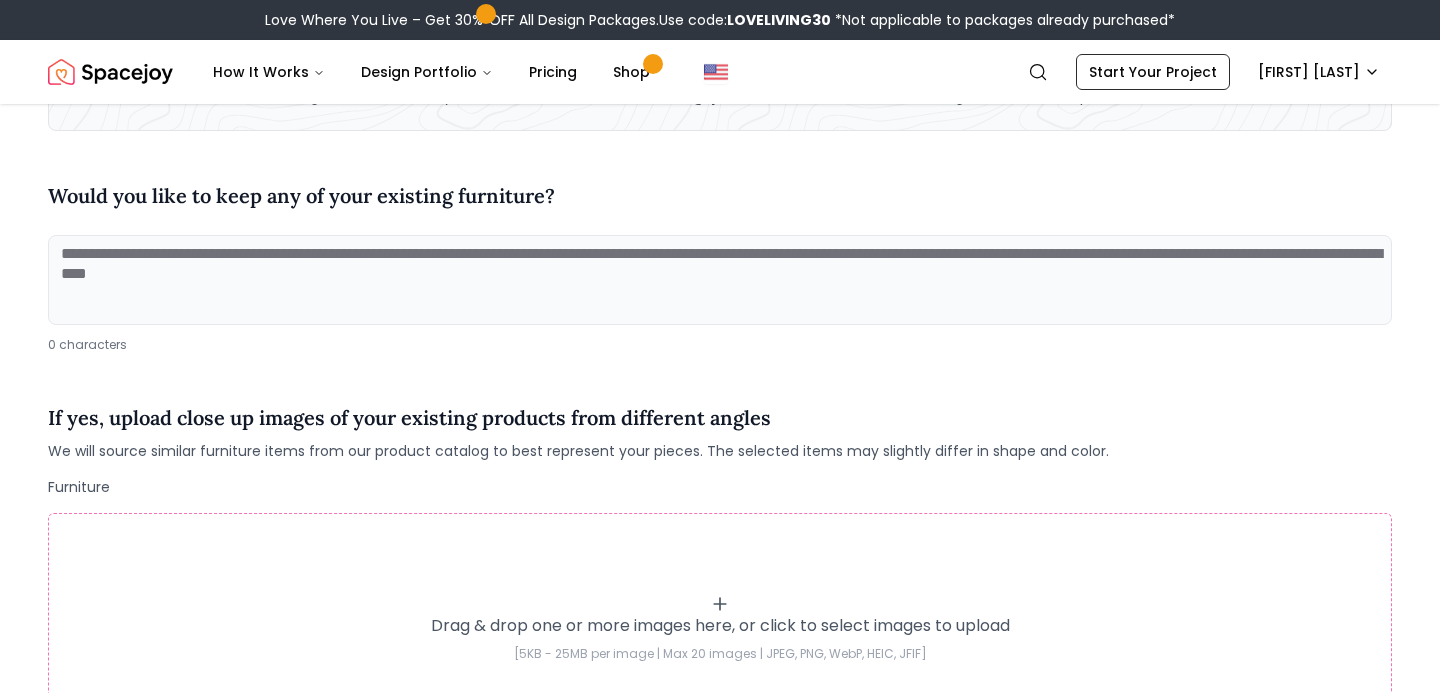 scroll, scrollTop: 159, scrollLeft: 0, axis: vertical 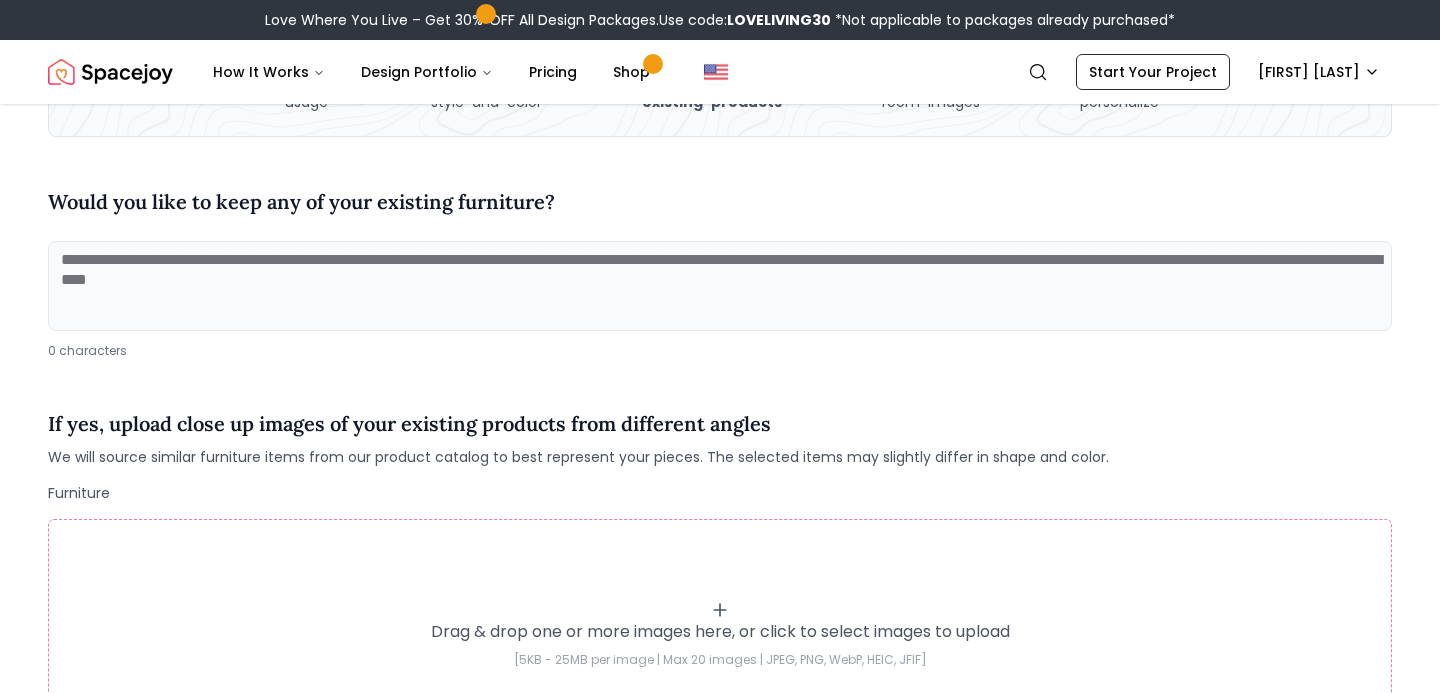 click at bounding box center [720, 286] 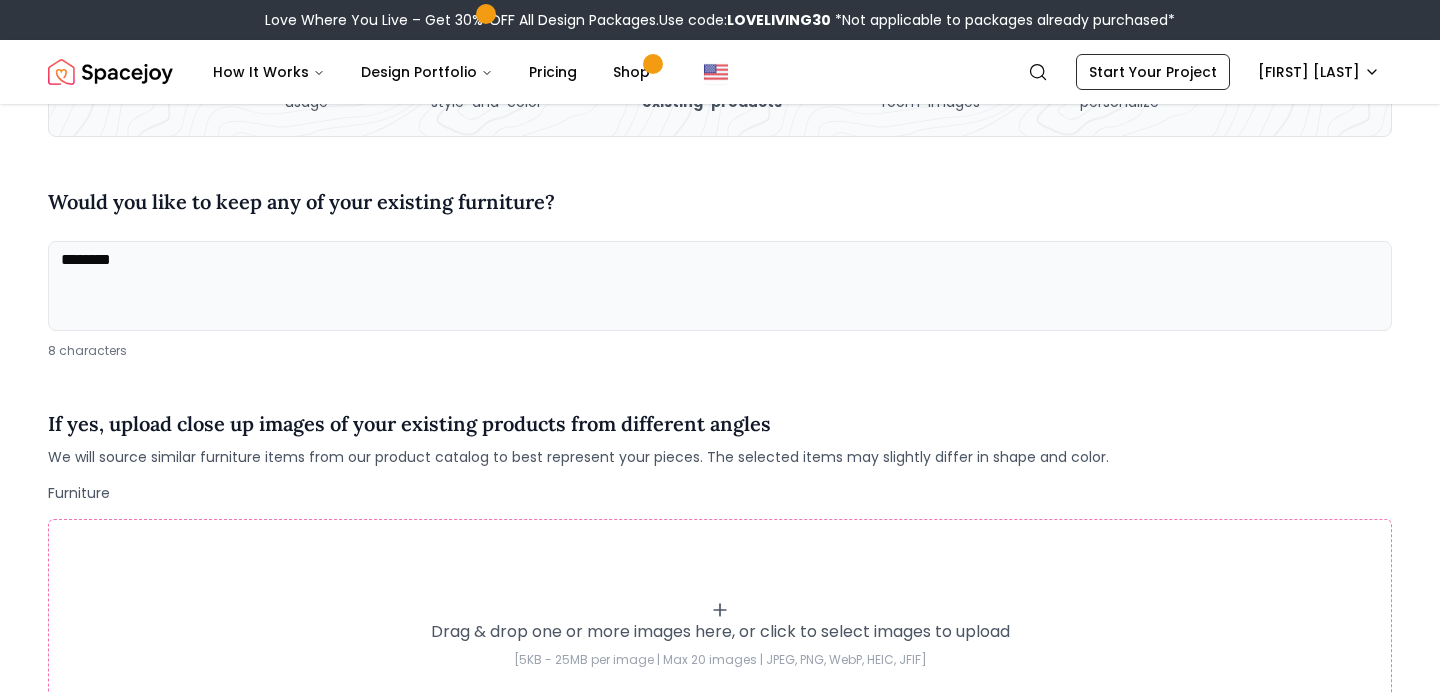 paste on "**********" 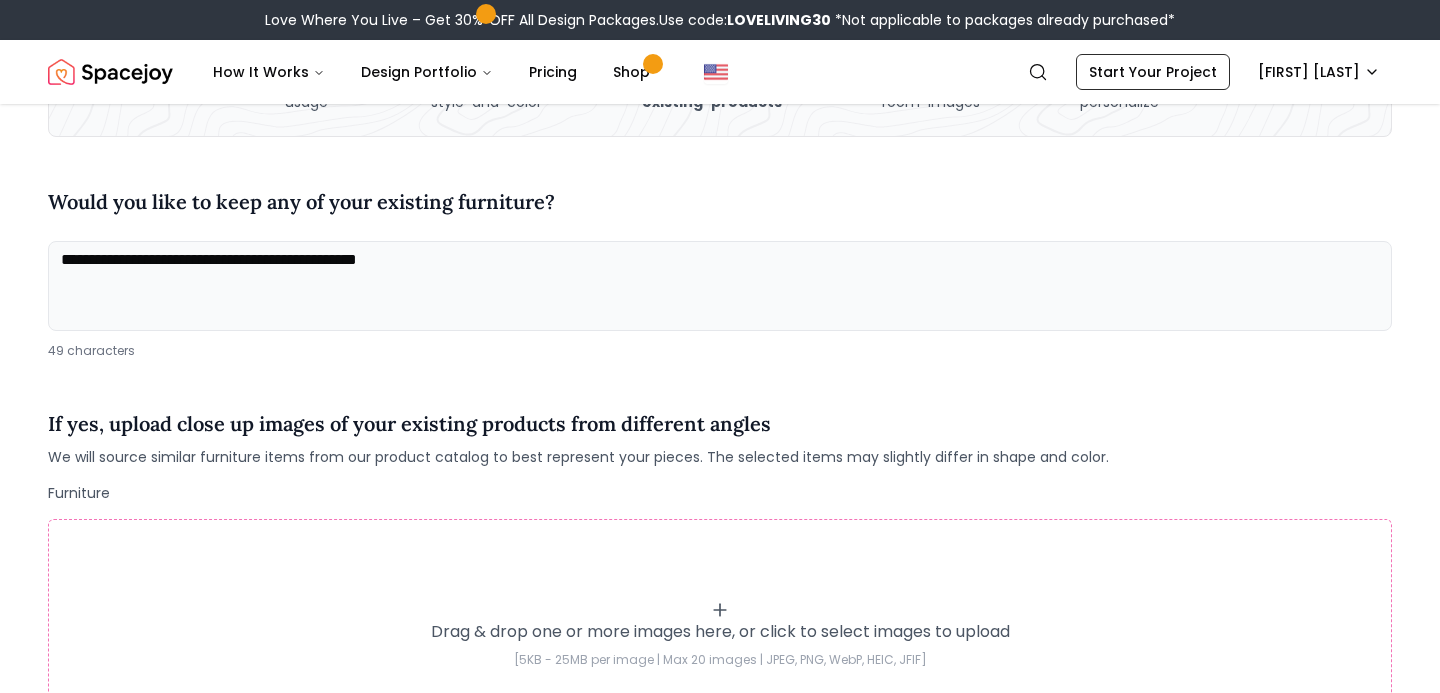 click on "**********" at bounding box center [720, 286] 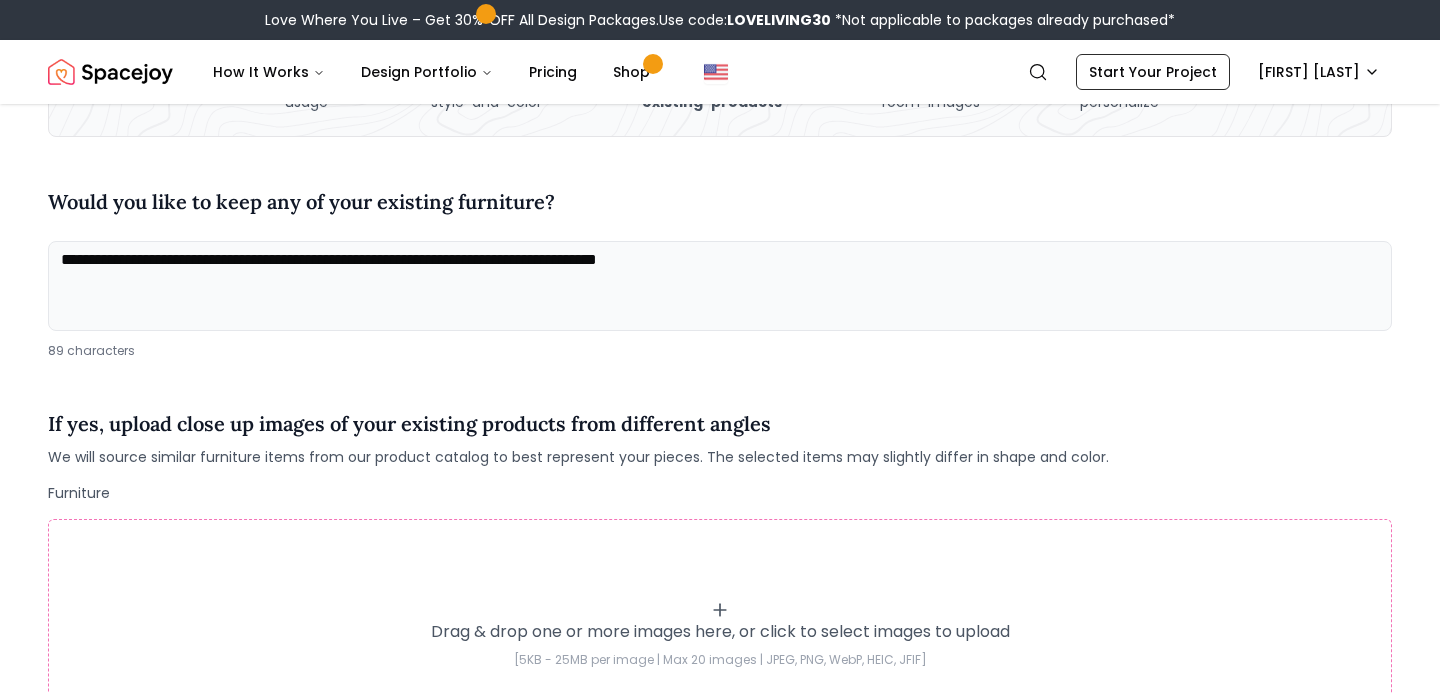 click on "**********" at bounding box center [720, 286] 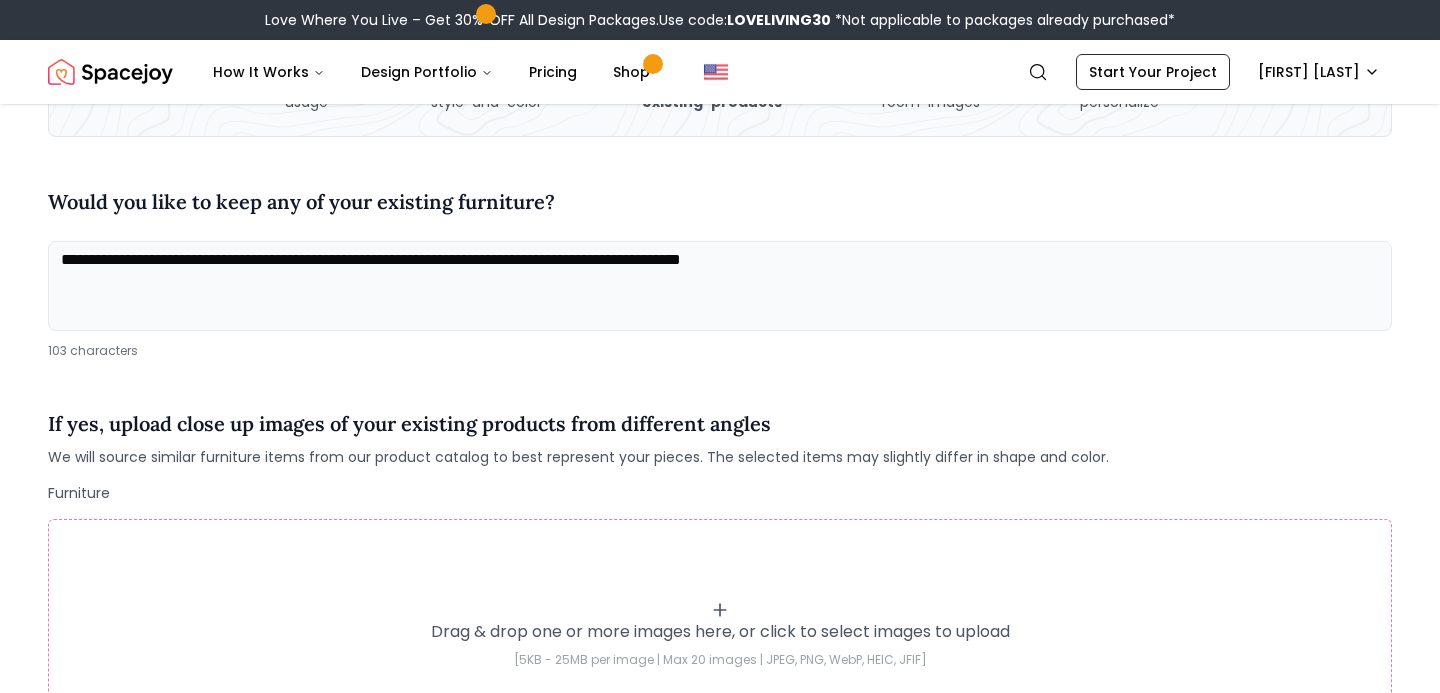 click on "**********" at bounding box center [720, 286] 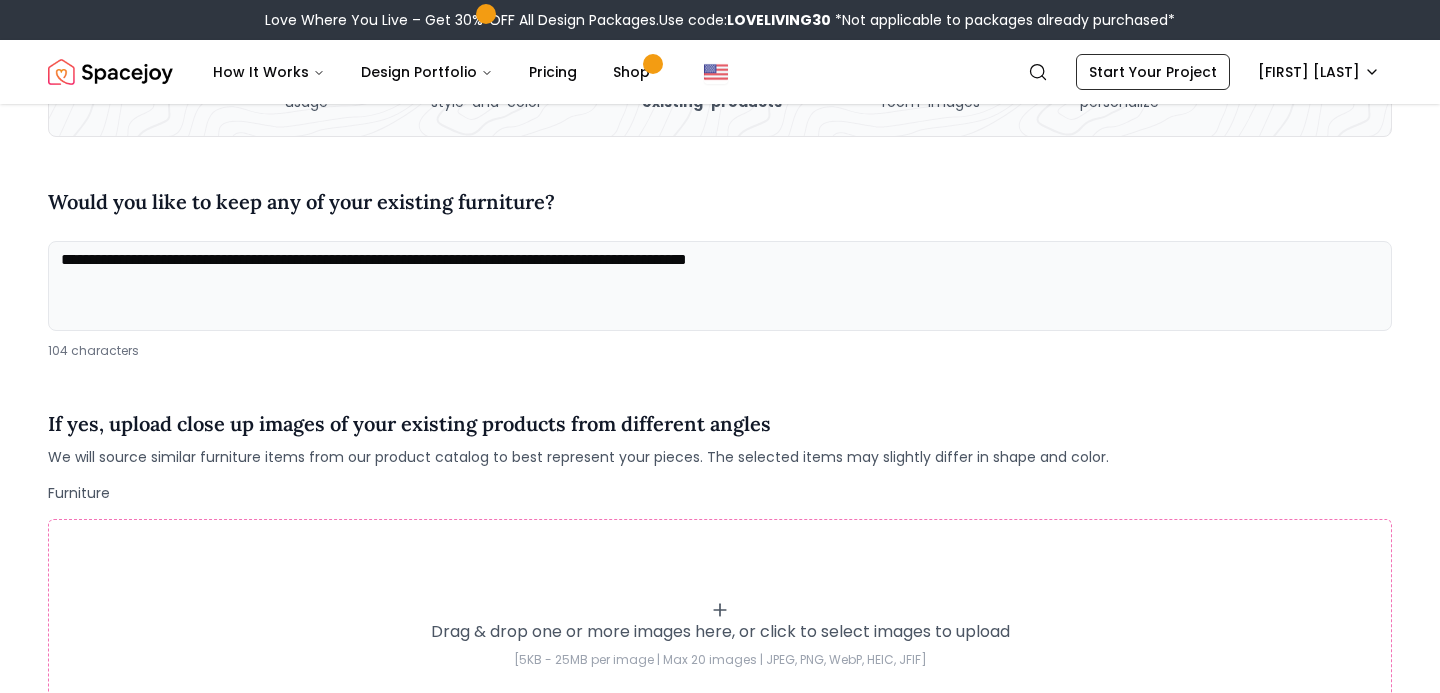 paste on "**********" 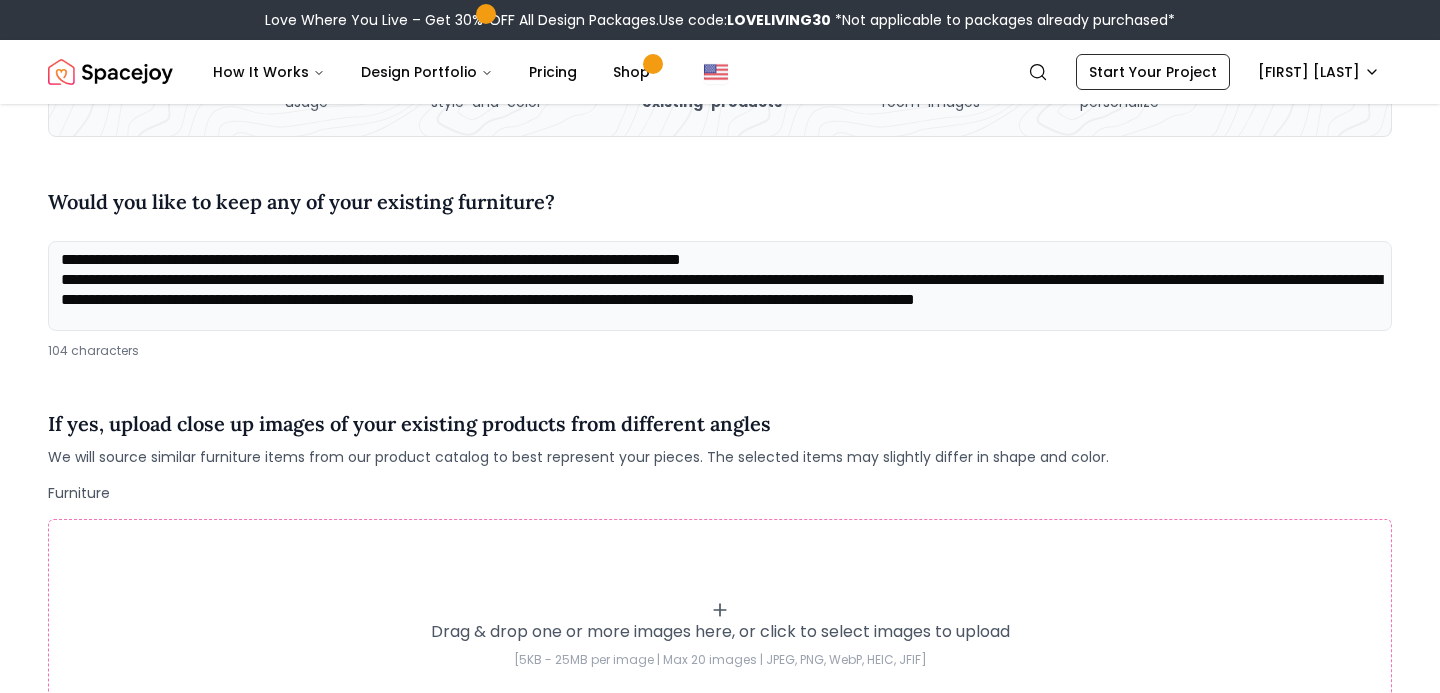 scroll, scrollTop: 21, scrollLeft: 0, axis: vertical 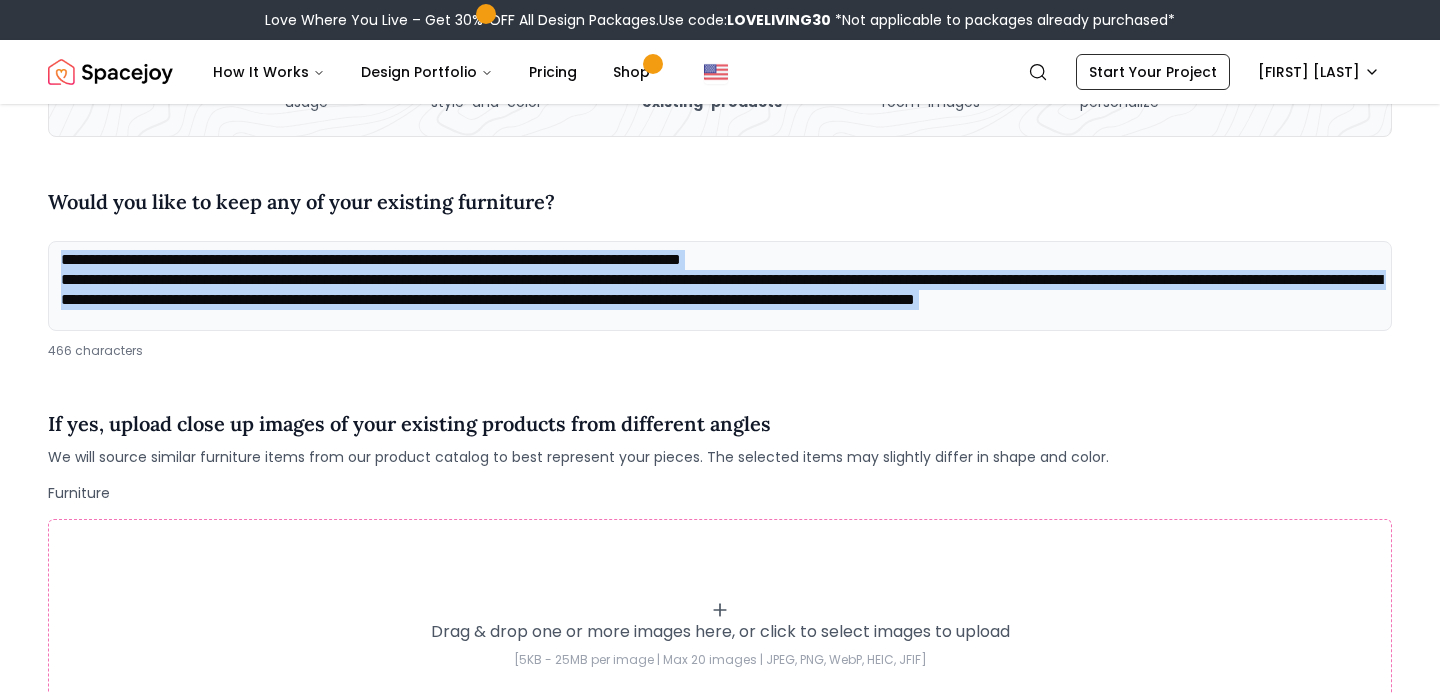 drag, startPoint x: 538, startPoint y: 331, endPoint x: 565, endPoint y: 253, distance: 82.5409 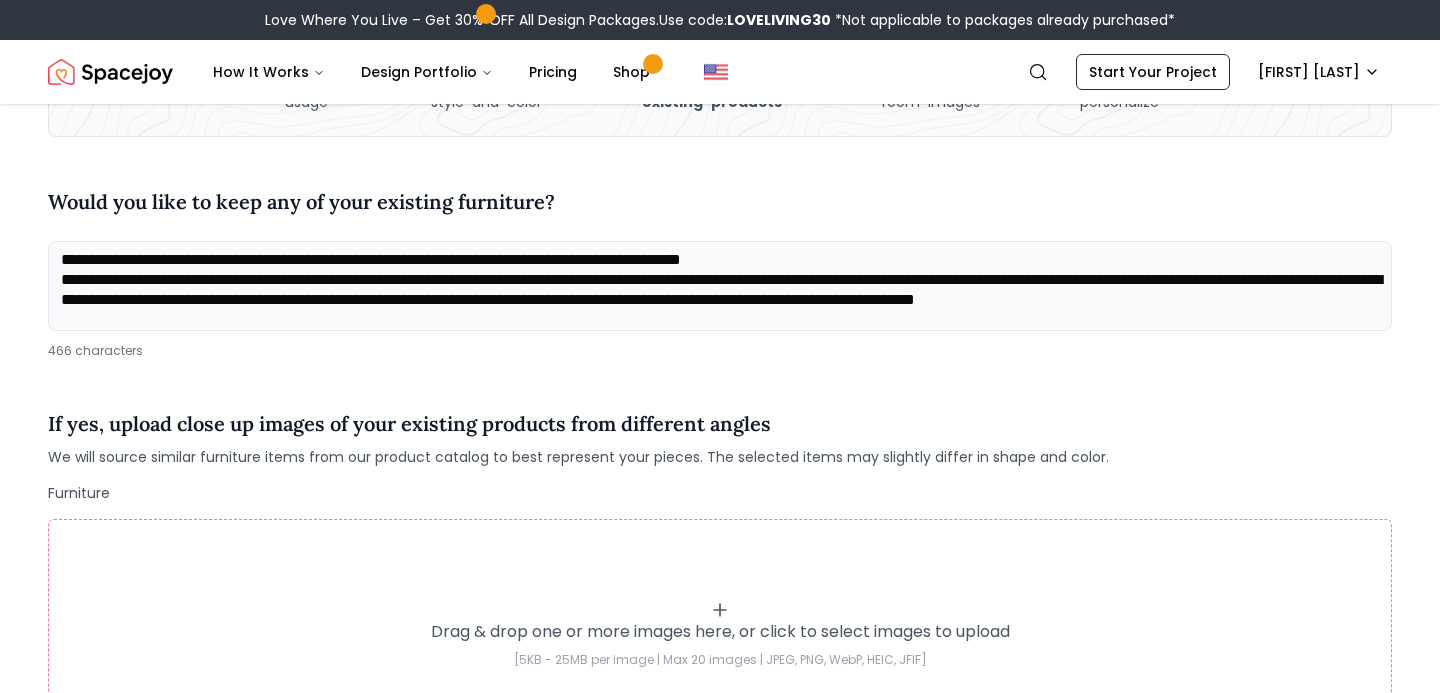 drag, startPoint x: 564, startPoint y: 253, endPoint x: 591, endPoint y: 323, distance: 75.026665 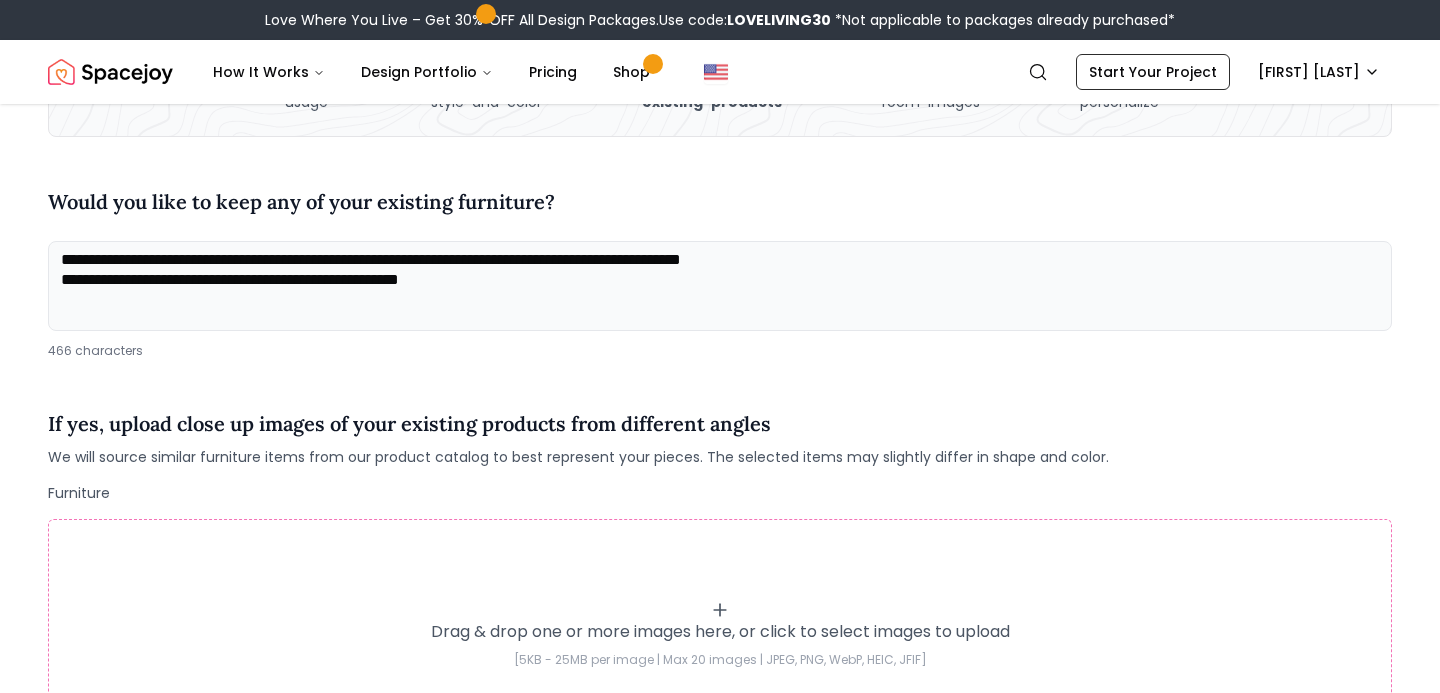 scroll, scrollTop: 0, scrollLeft: 0, axis: both 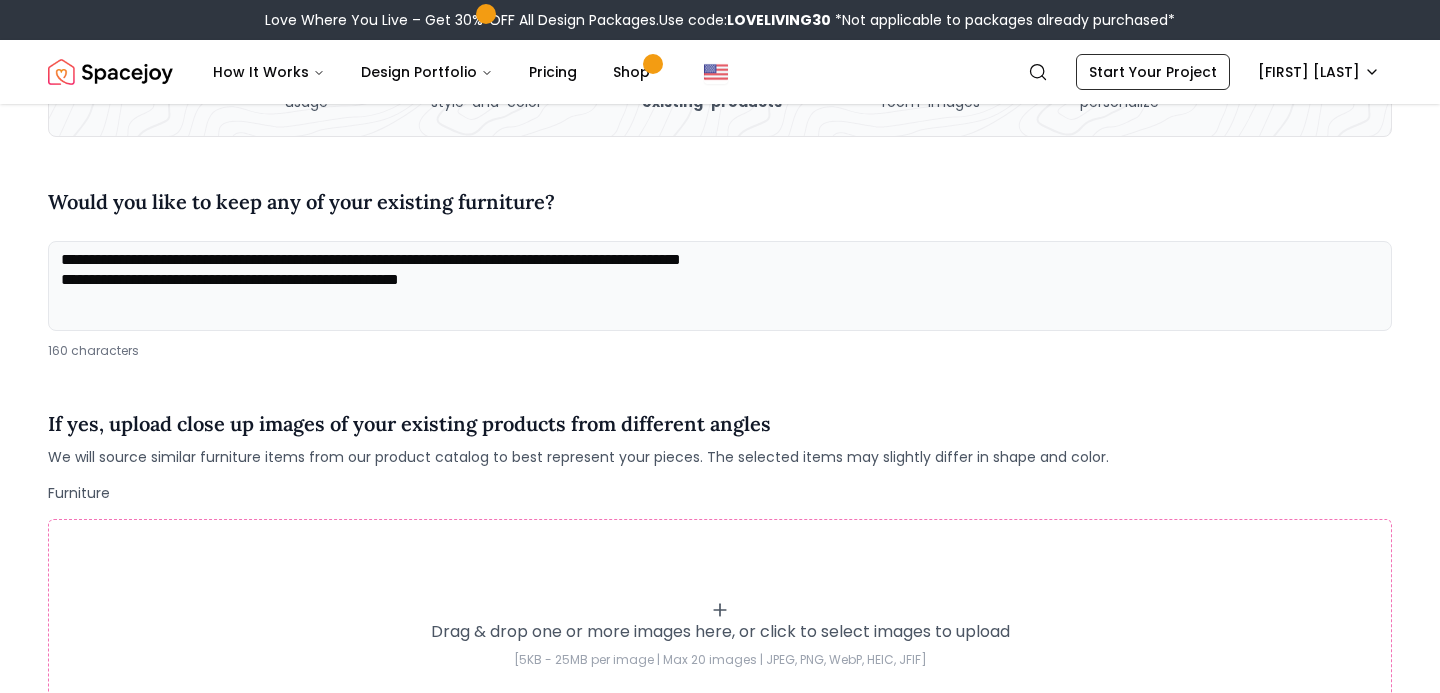 click on "**********" at bounding box center (720, 286) 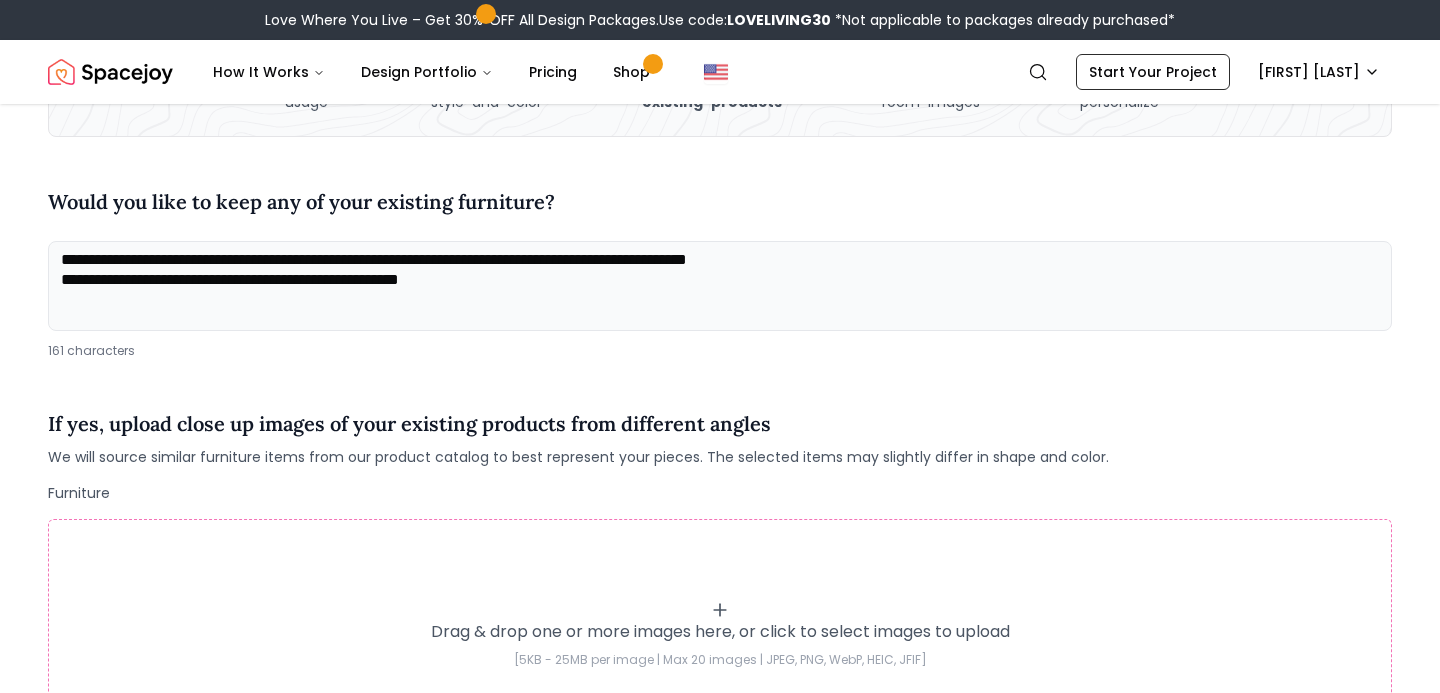 scroll, scrollTop: 162, scrollLeft: 0, axis: vertical 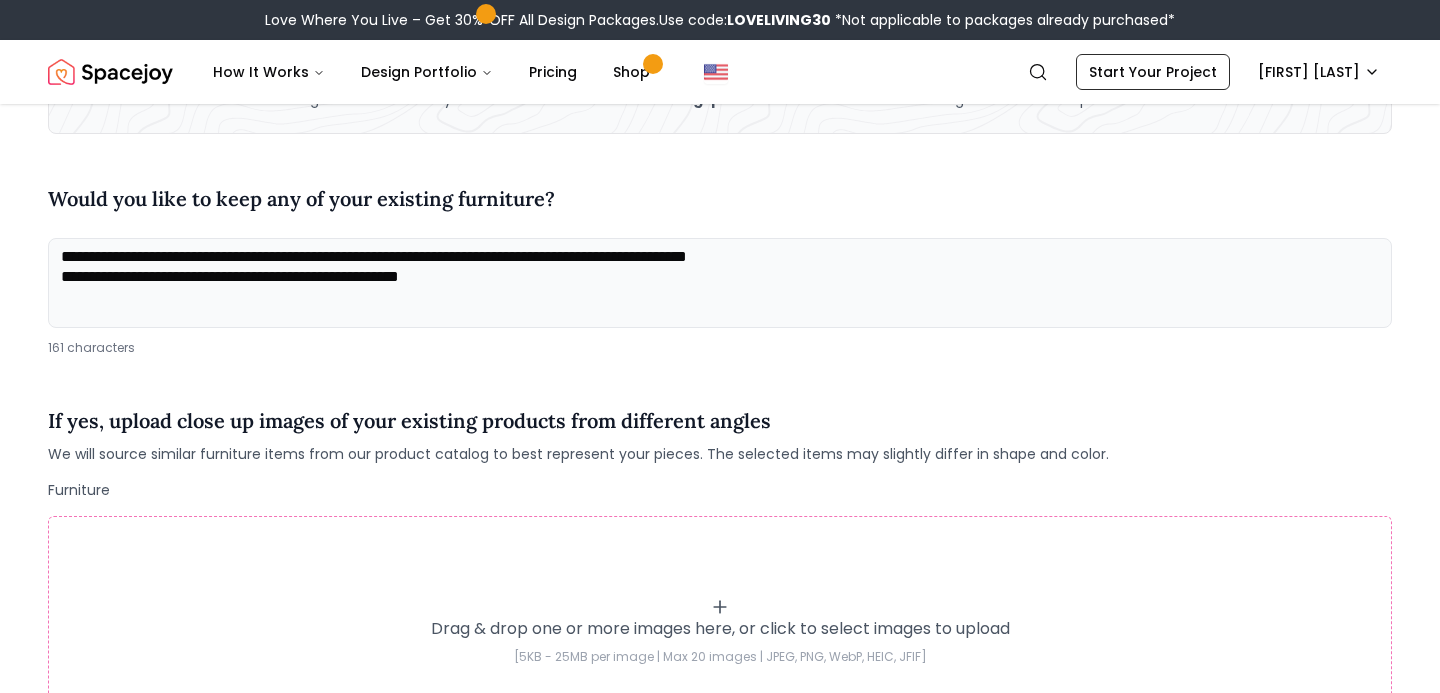 click on "**********" at bounding box center (720, 283) 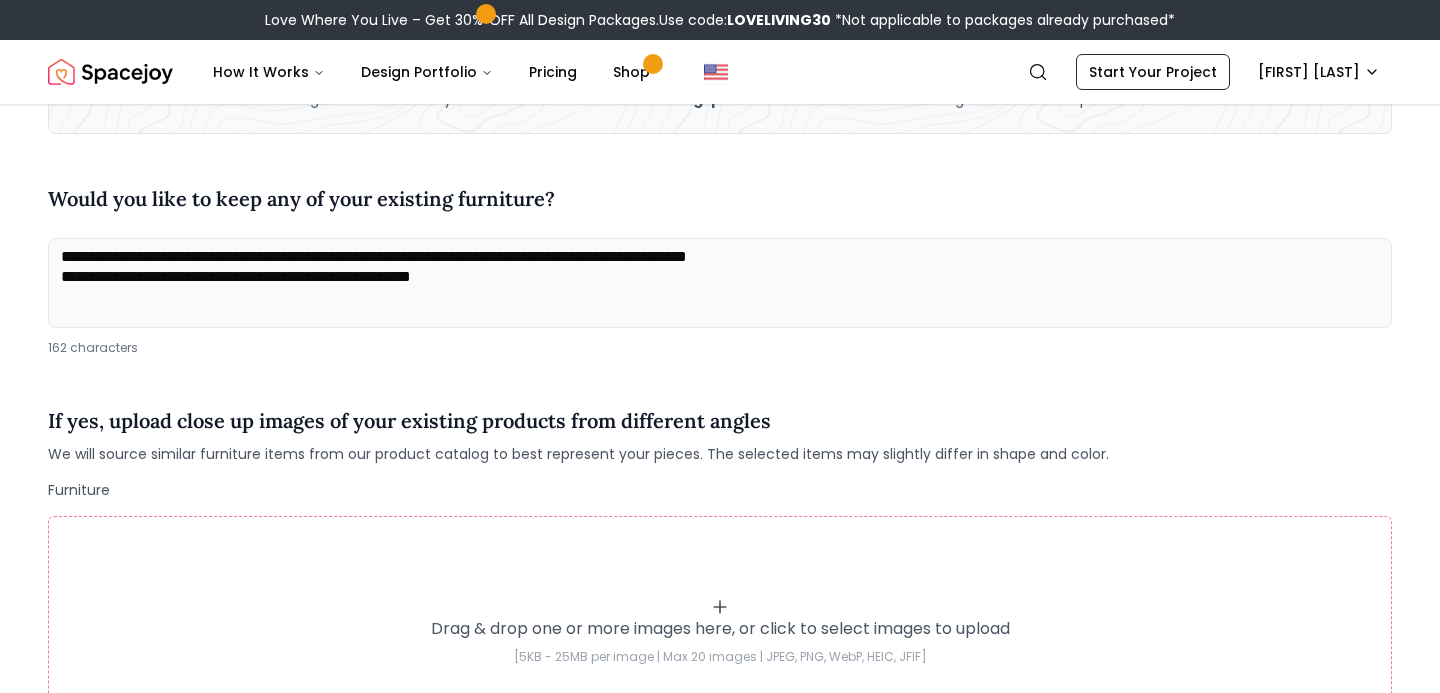 scroll, scrollTop: 1, scrollLeft: 0, axis: vertical 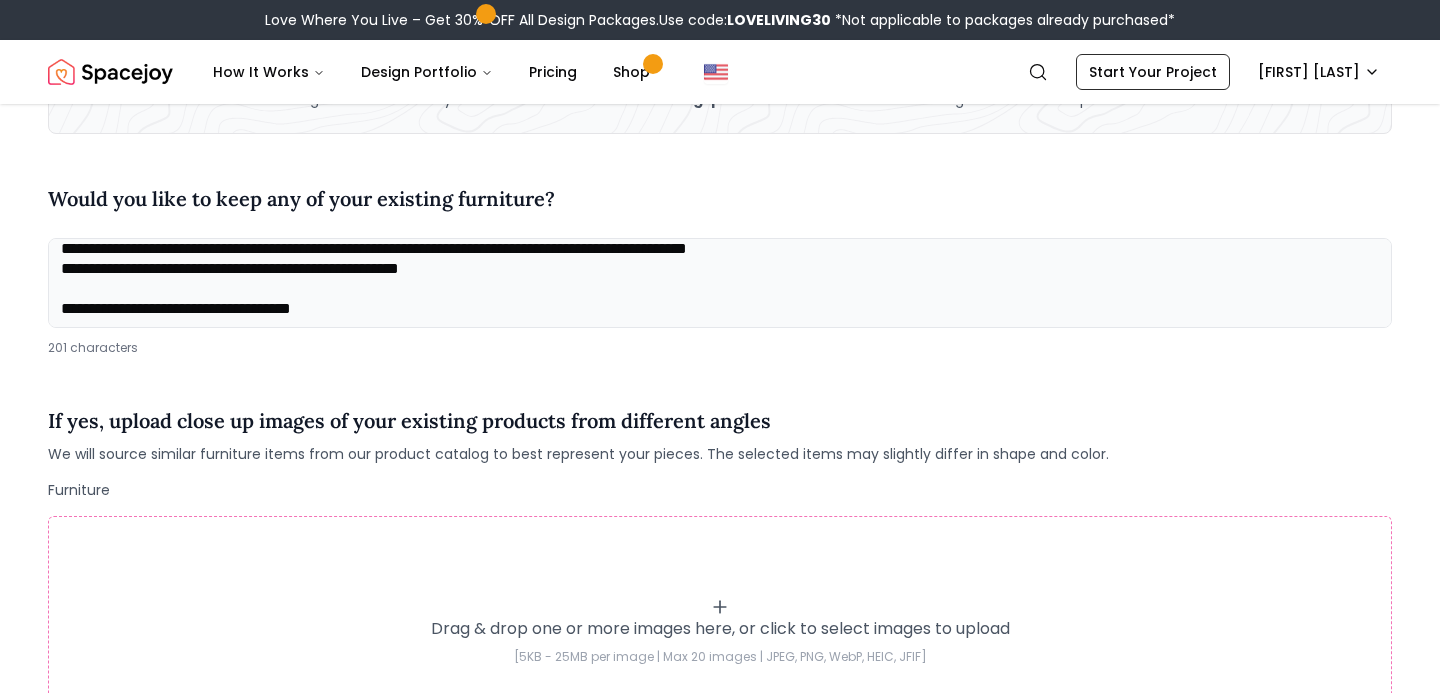 paste on "**********" 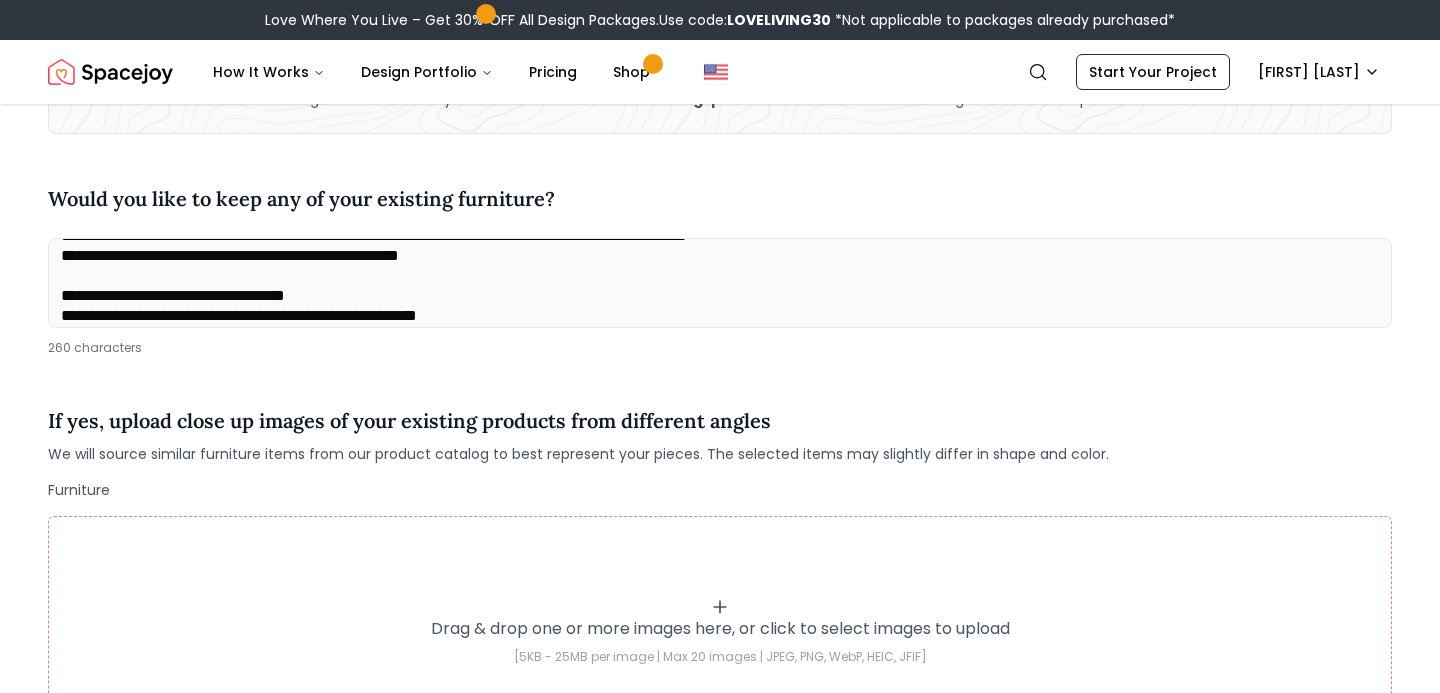 scroll, scrollTop: 0, scrollLeft: 0, axis: both 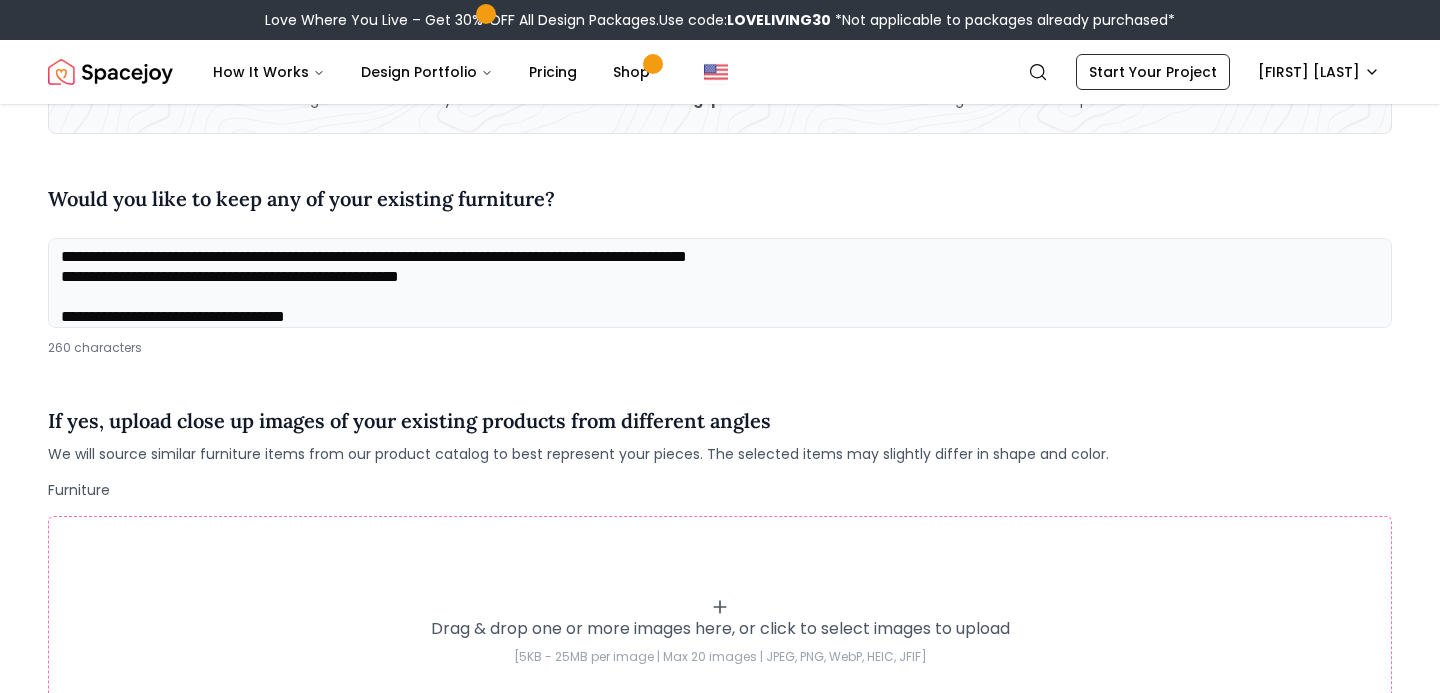 click on "**********" at bounding box center (720, 283) 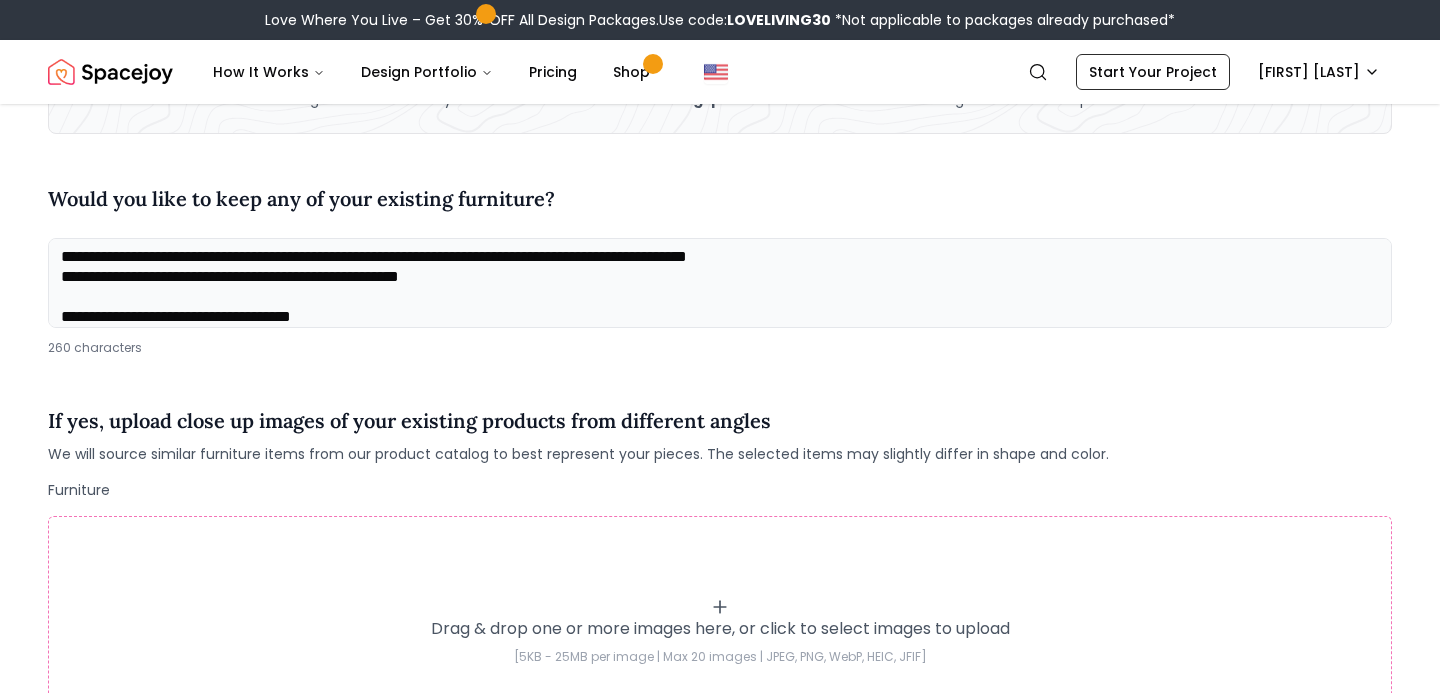 scroll, scrollTop: 1, scrollLeft: 0, axis: vertical 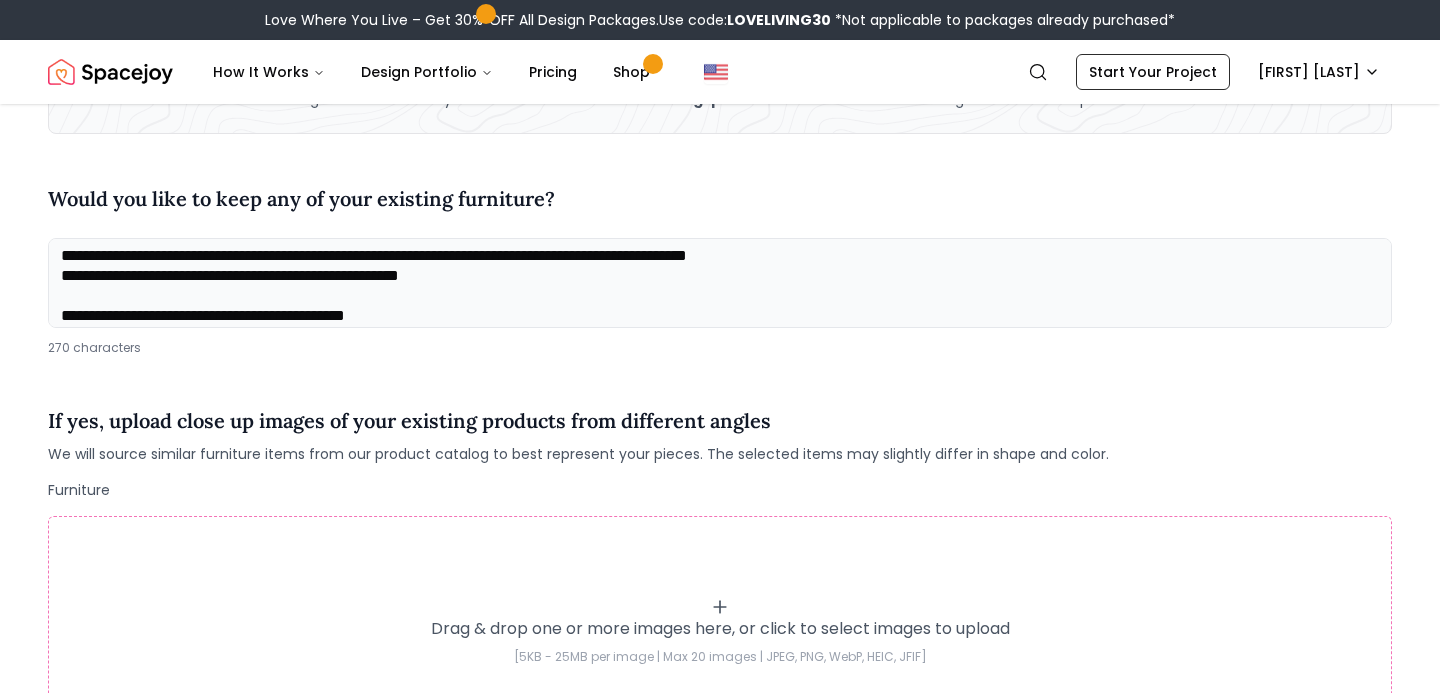 paste on "**********" 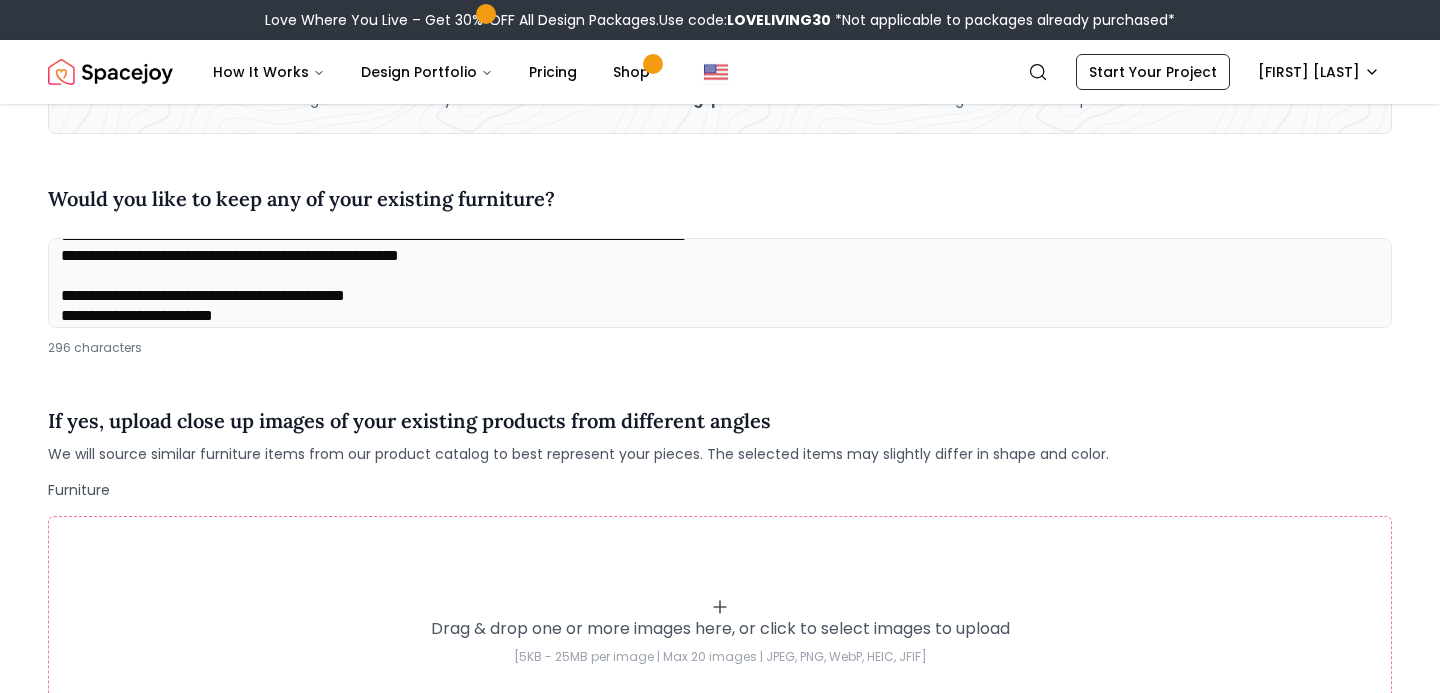 click on "**********" at bounding box center [720, 283] 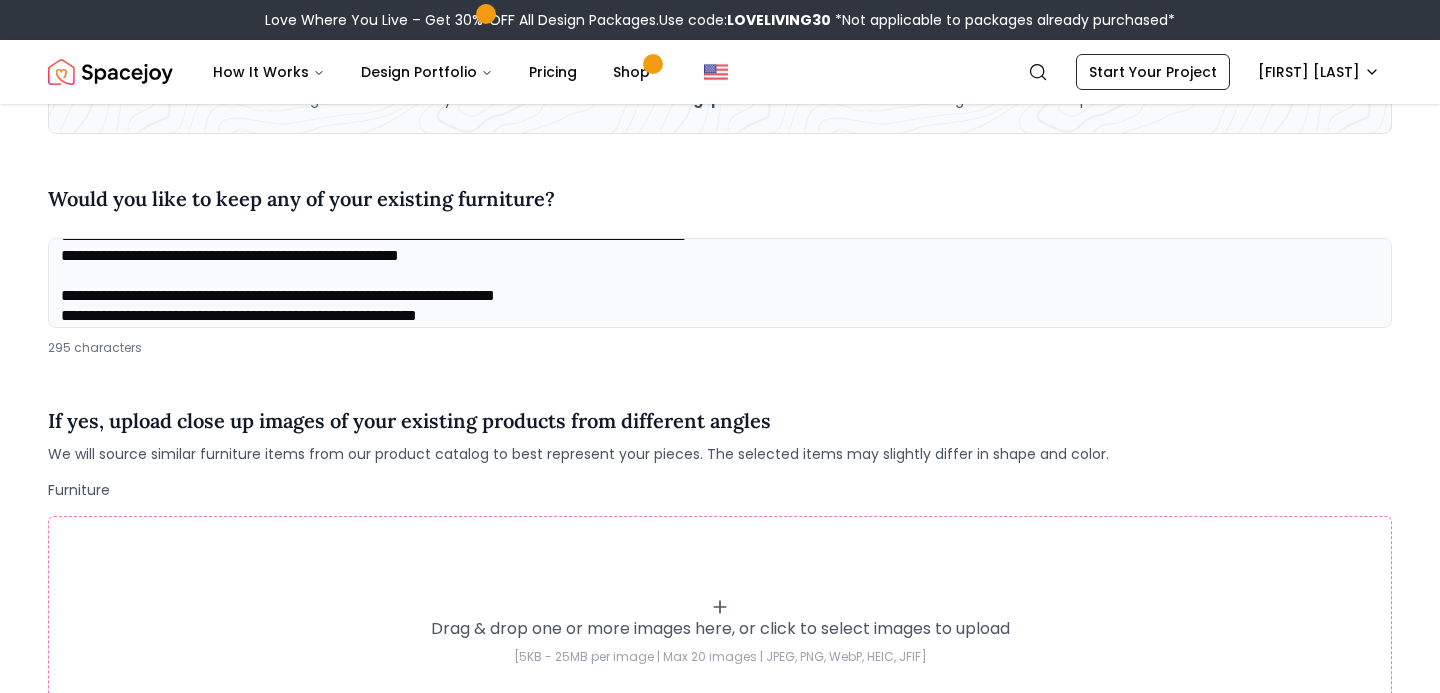 click on "**********" at bounding box center (720, 283) 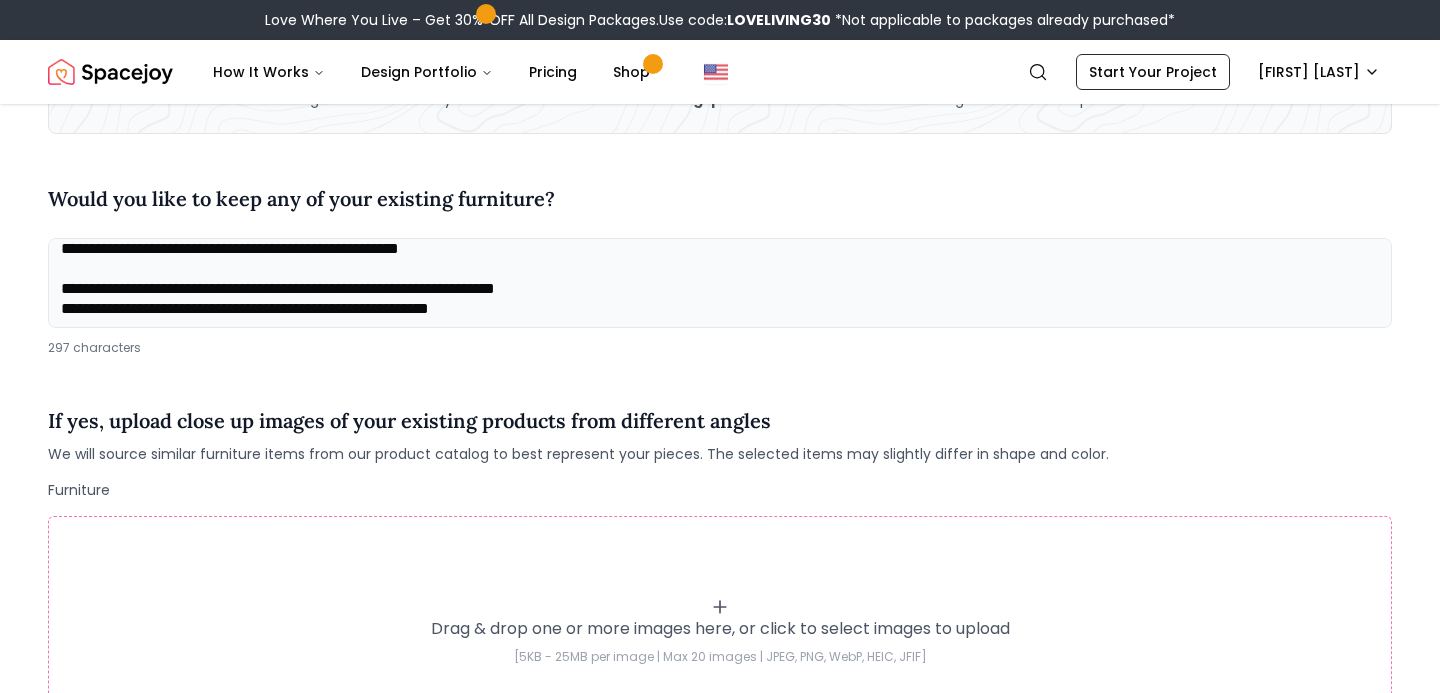 scroll, scrollTop: 61, scrollLeft: 0, axis: vertical 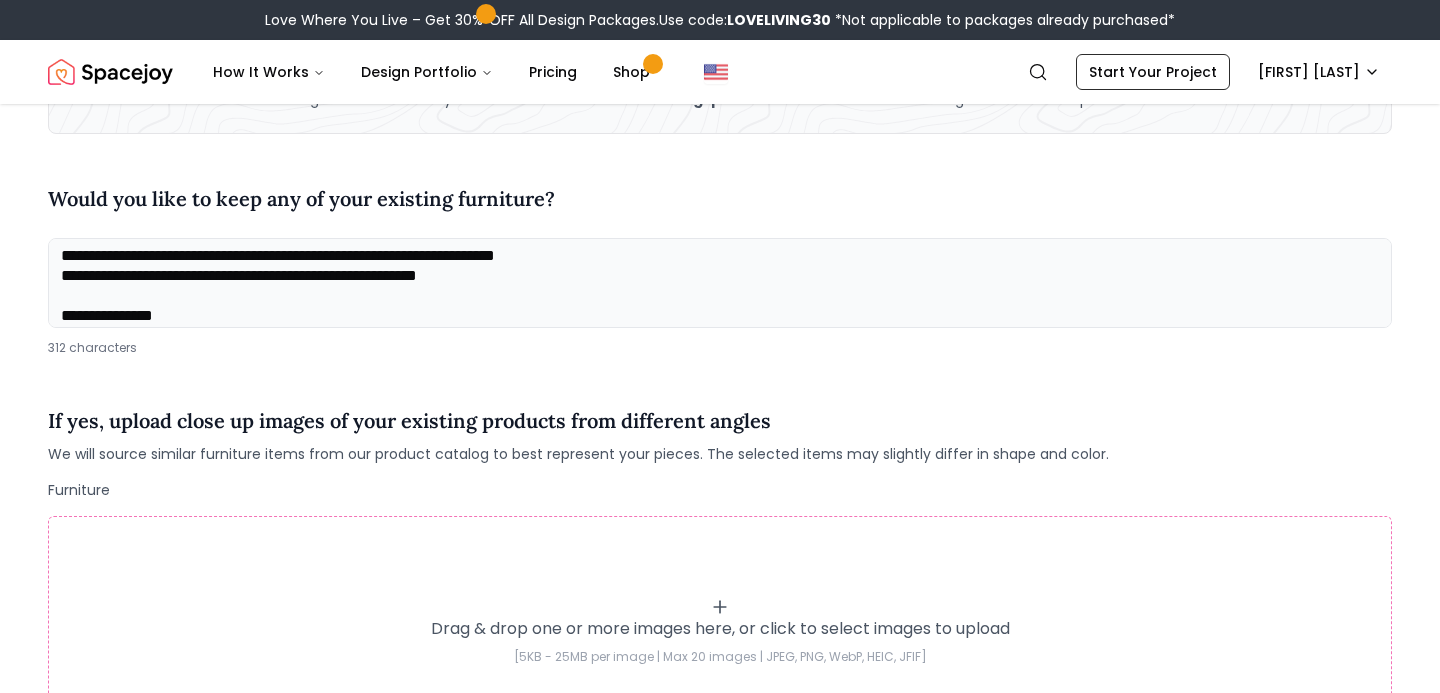 drag, startPoint x: 186, startPoint y: 314, endPoint x: 52, endPoint y: 314, distance: 134 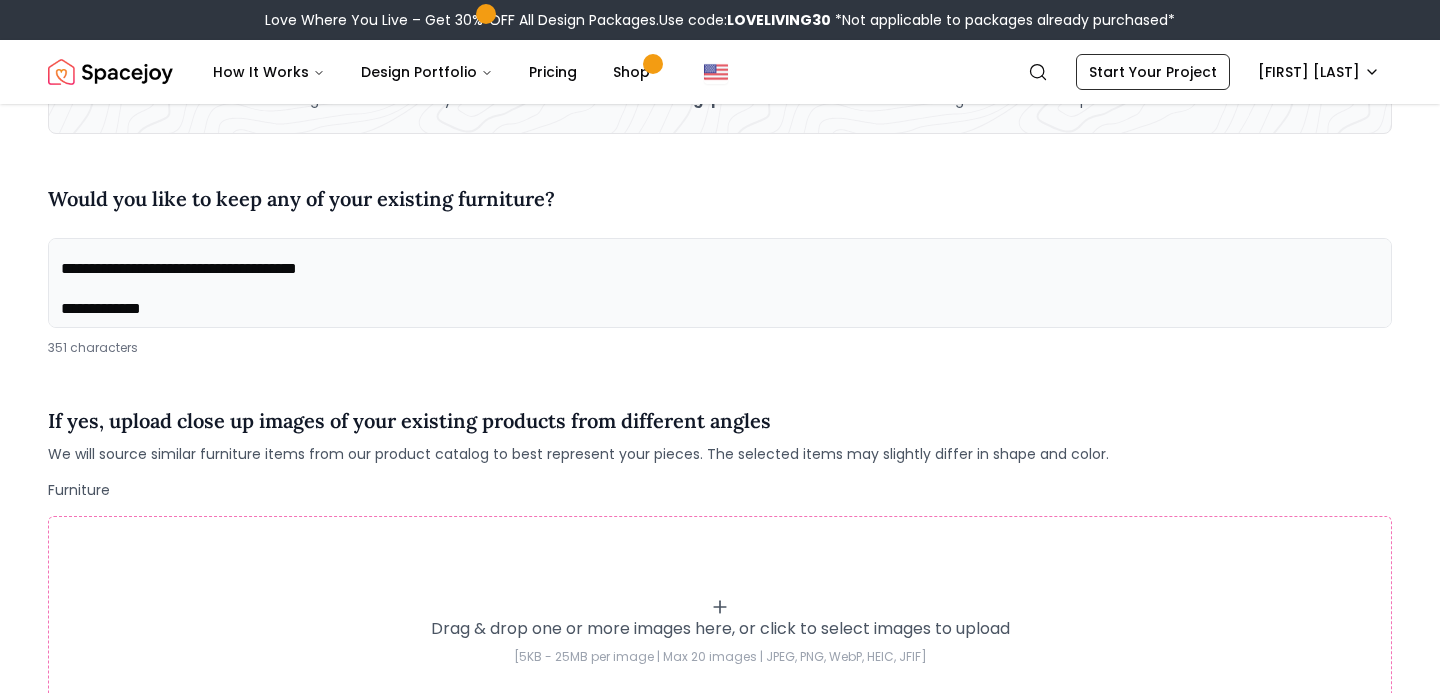 scroll, scrollTop: 141, scrollLeft: 0, axis: vertical 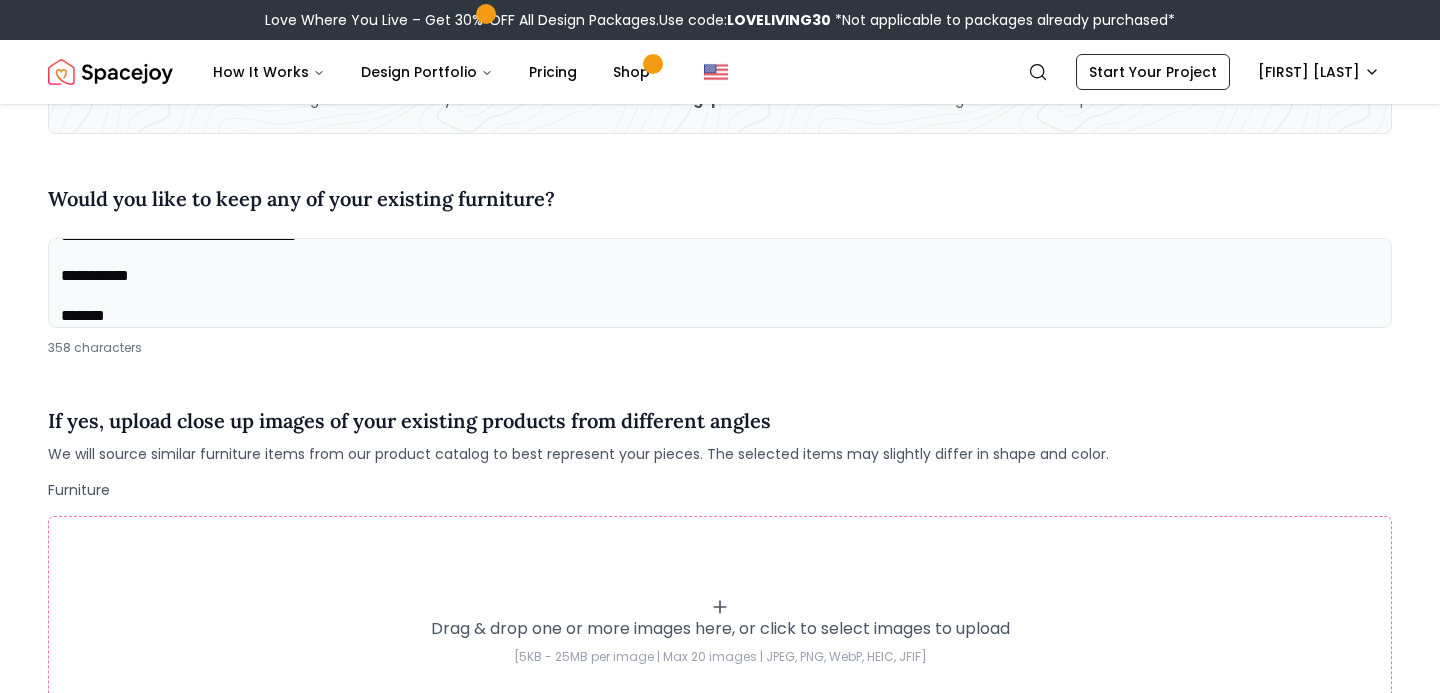 click on "**********" at bounding box center (720, 283) 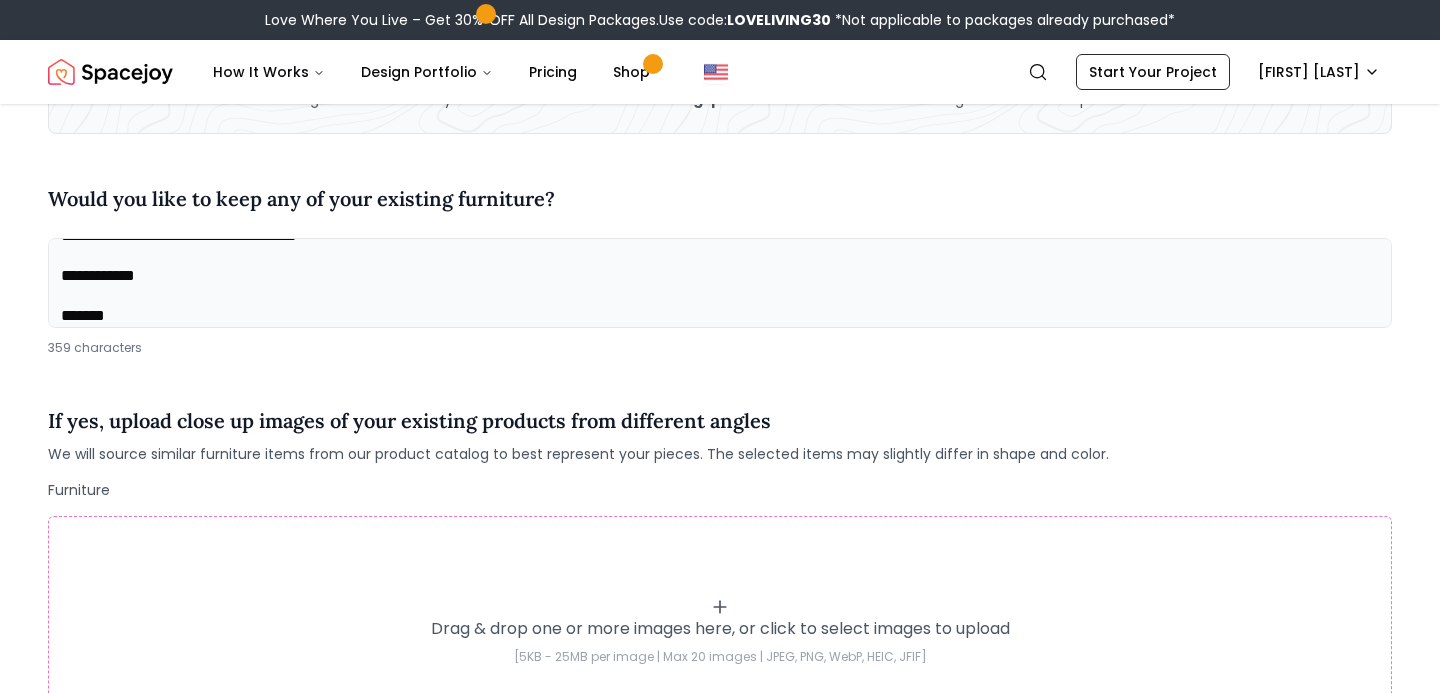 click on "**********" at bounding box center (720, 283) 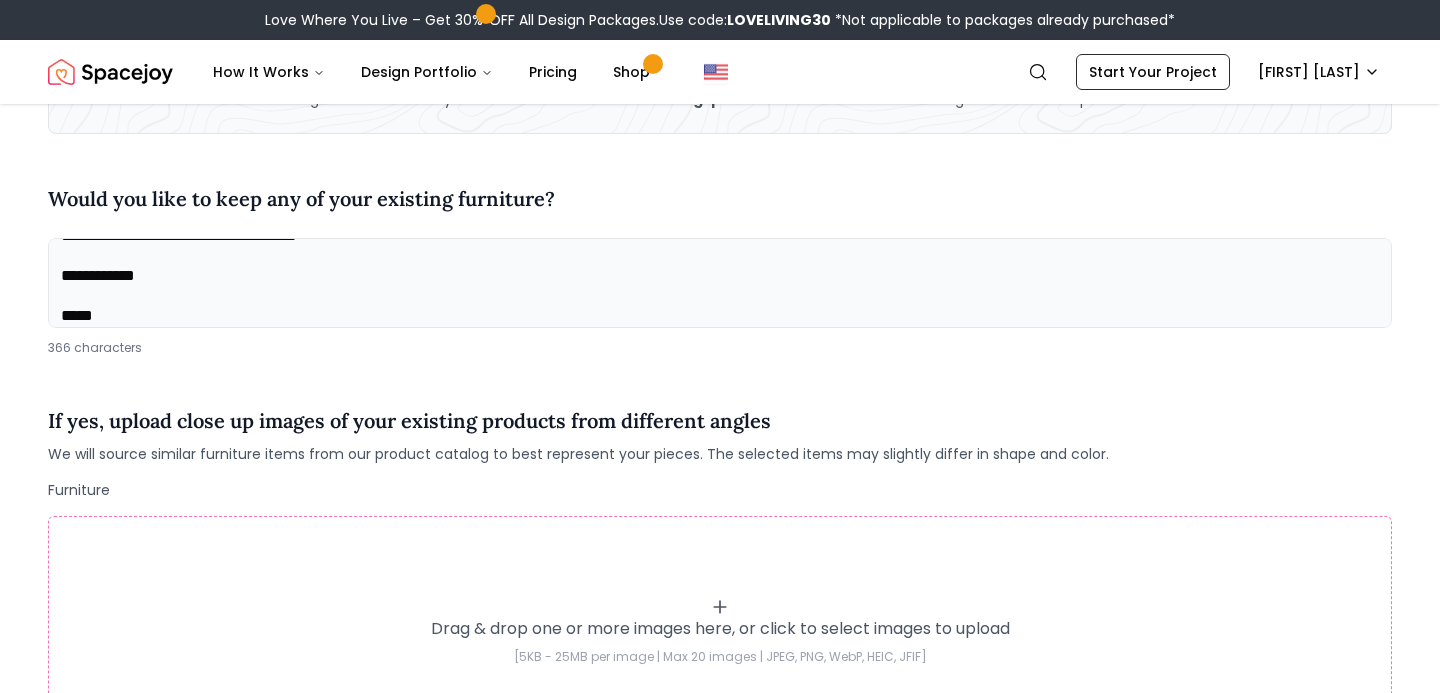 paste on "**********" 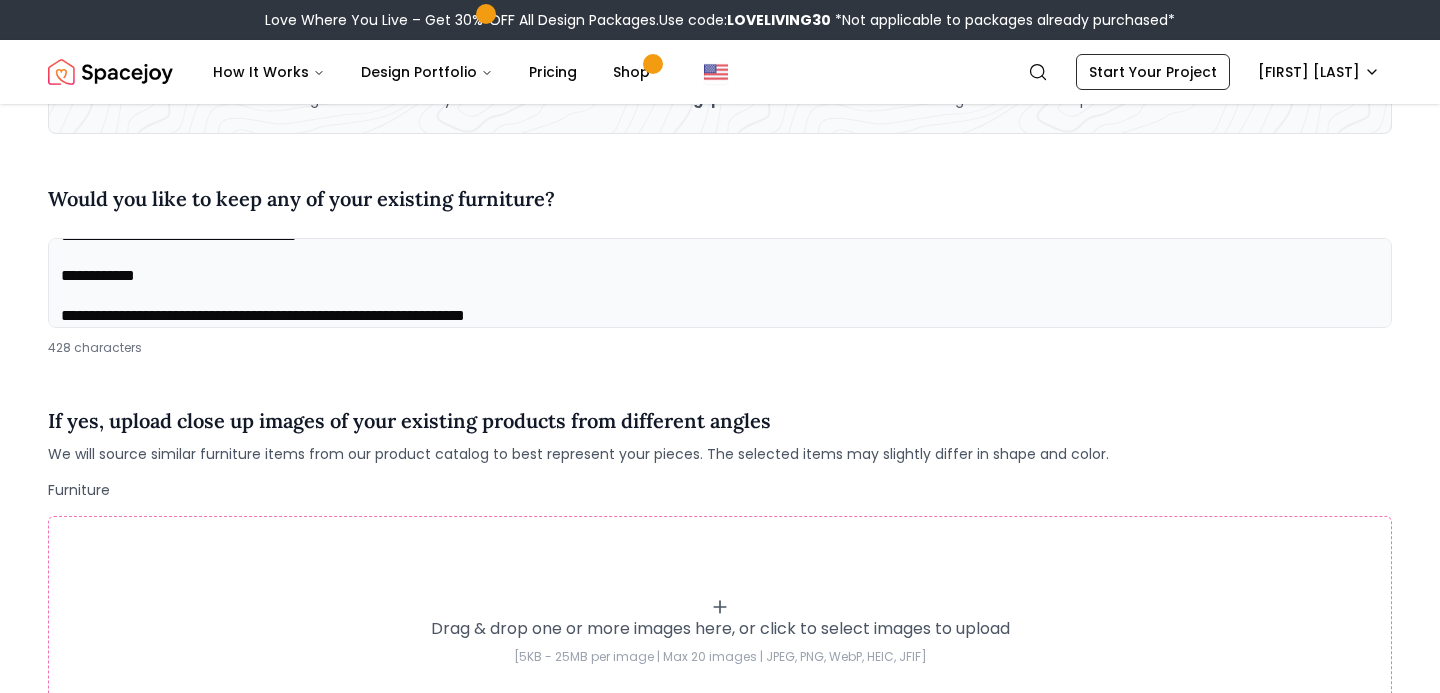click on "**********" at bounding box center (720, 283) 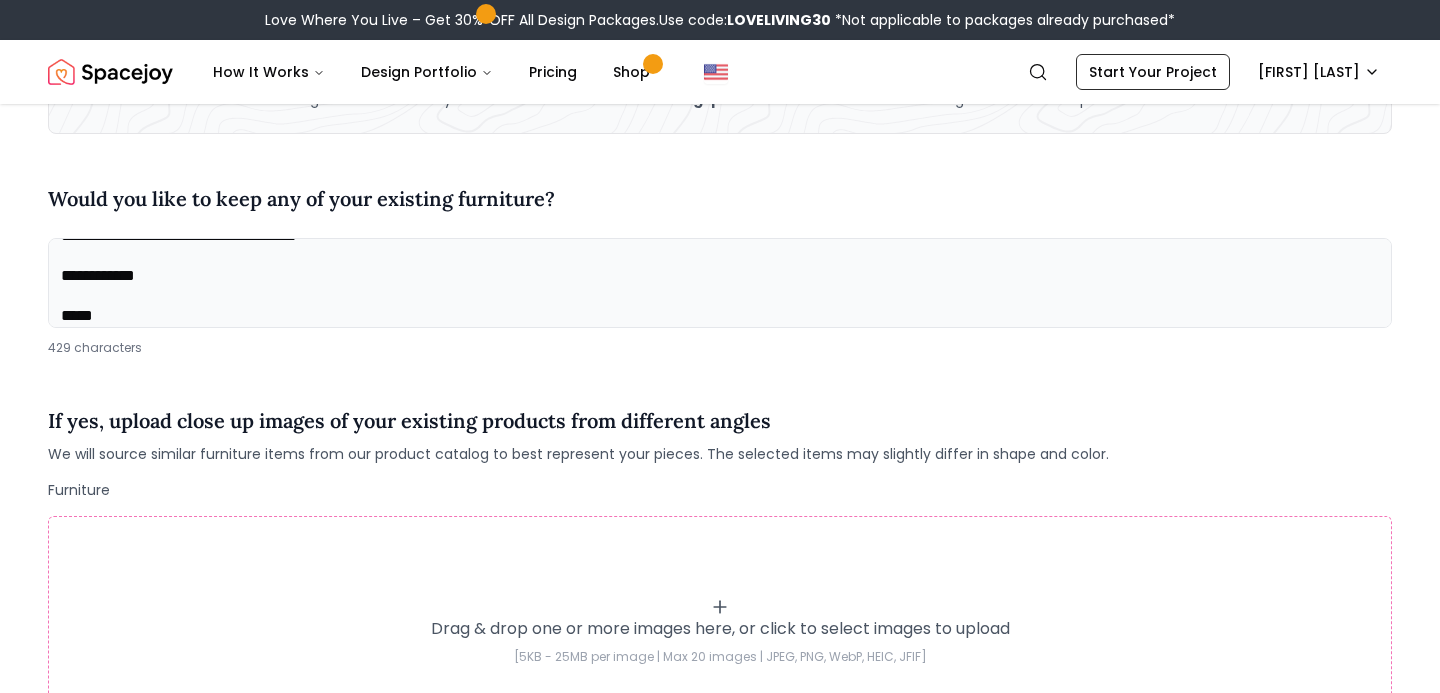 scroll, scrollTop: 161, scrollLeft: 0, axis: vertical 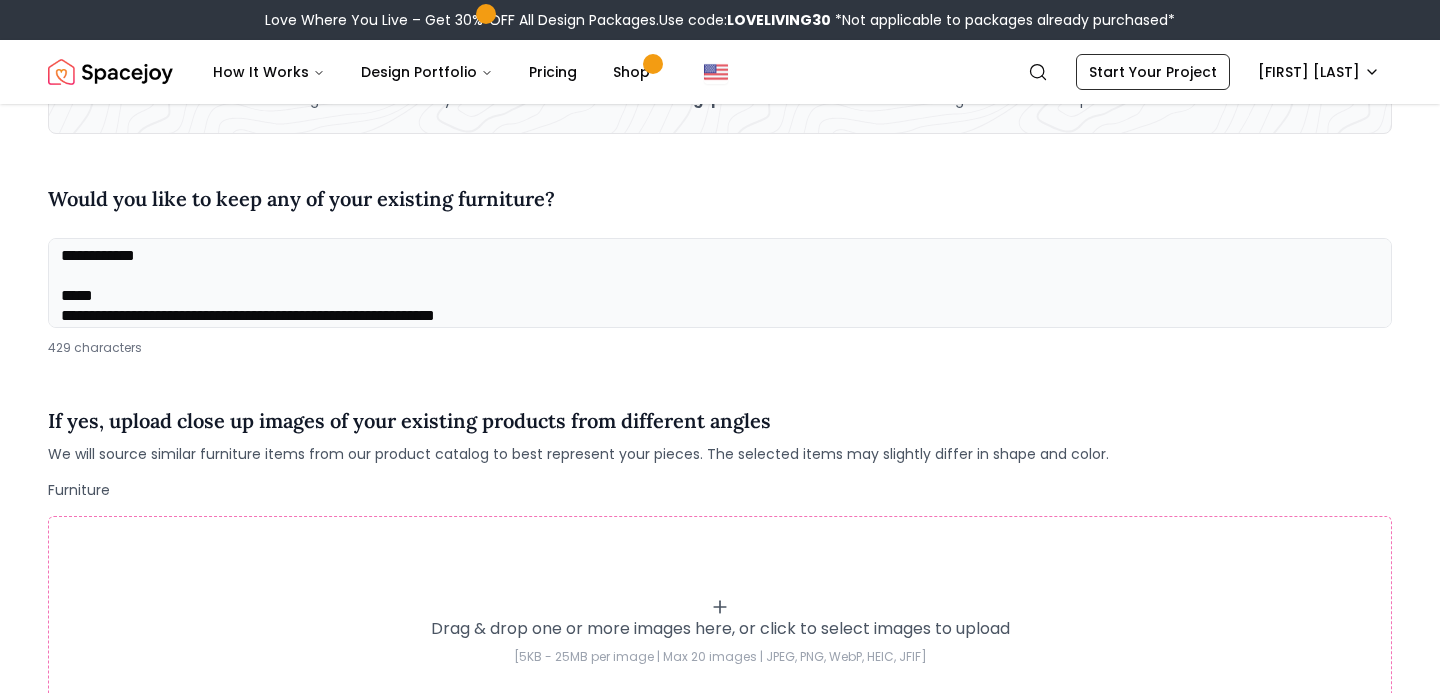 click on "**********" at bounding box center (720, 283) 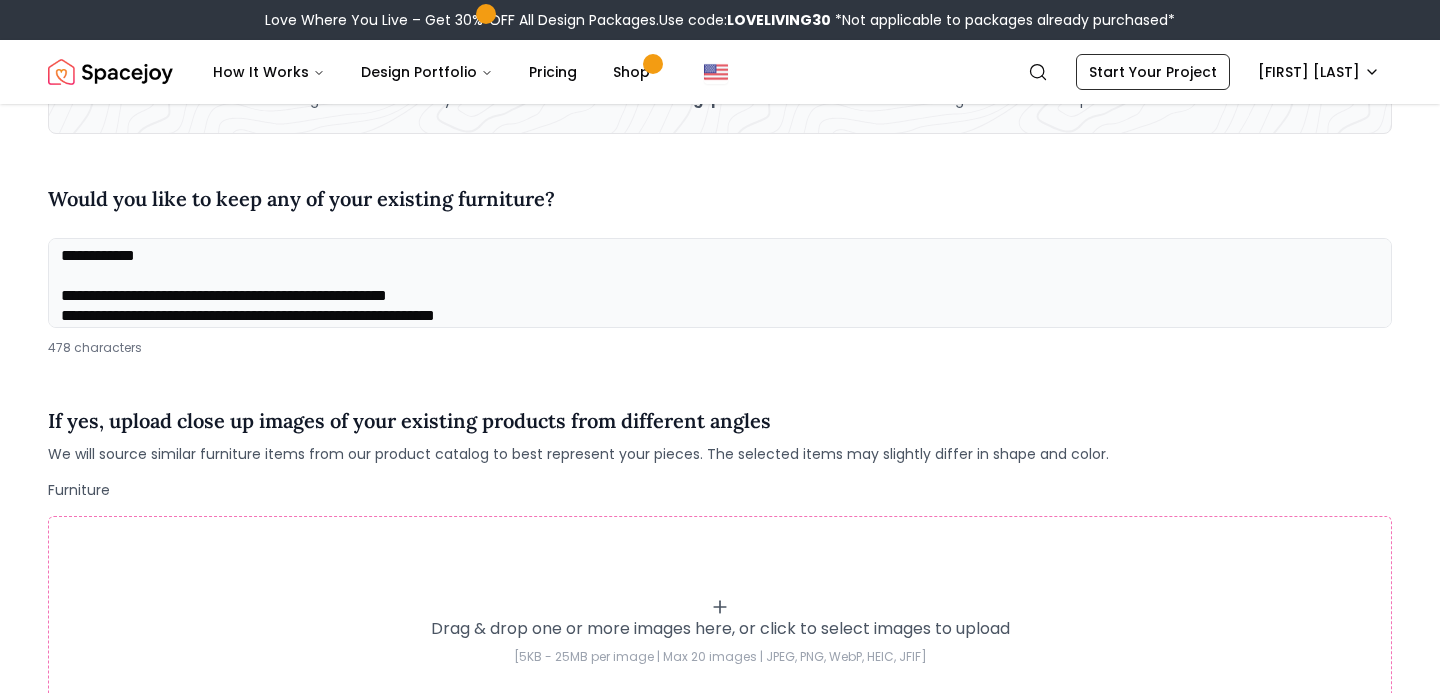 click on "**********" at bounding box center [720, 283] 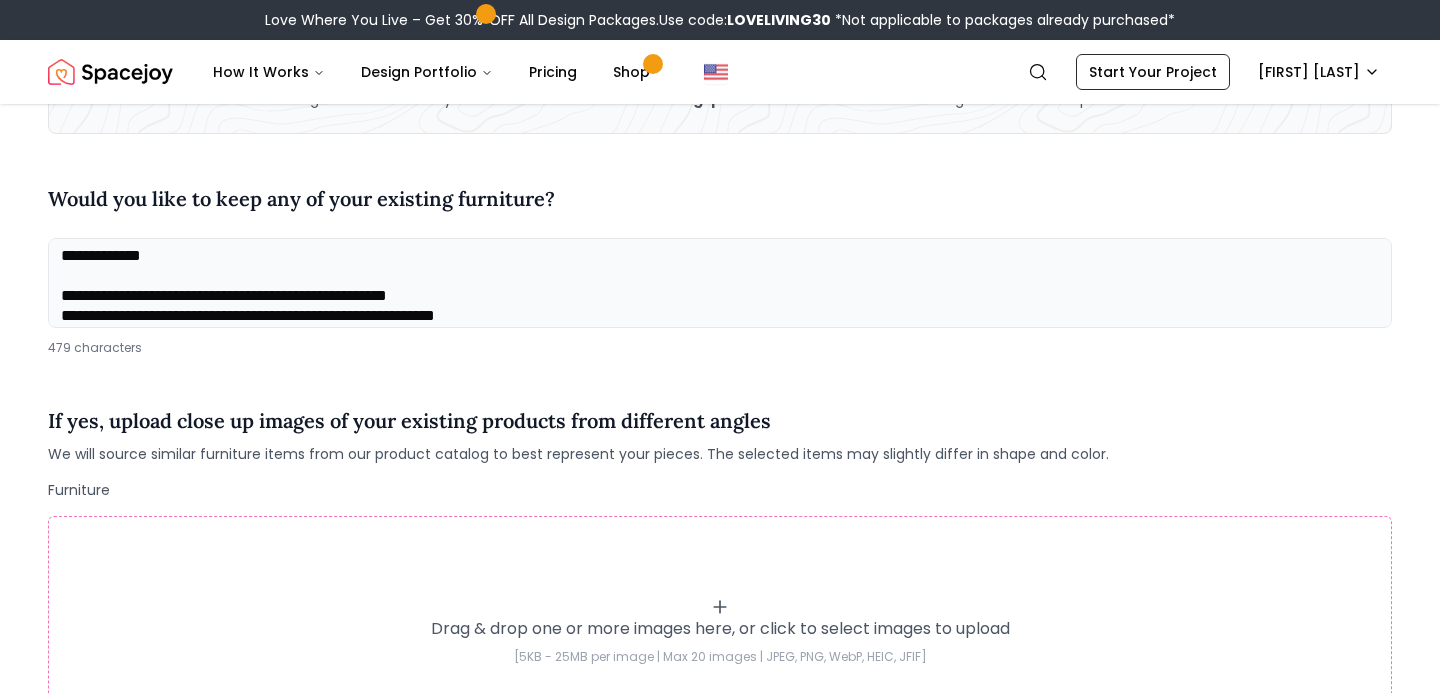 paste on "**********" 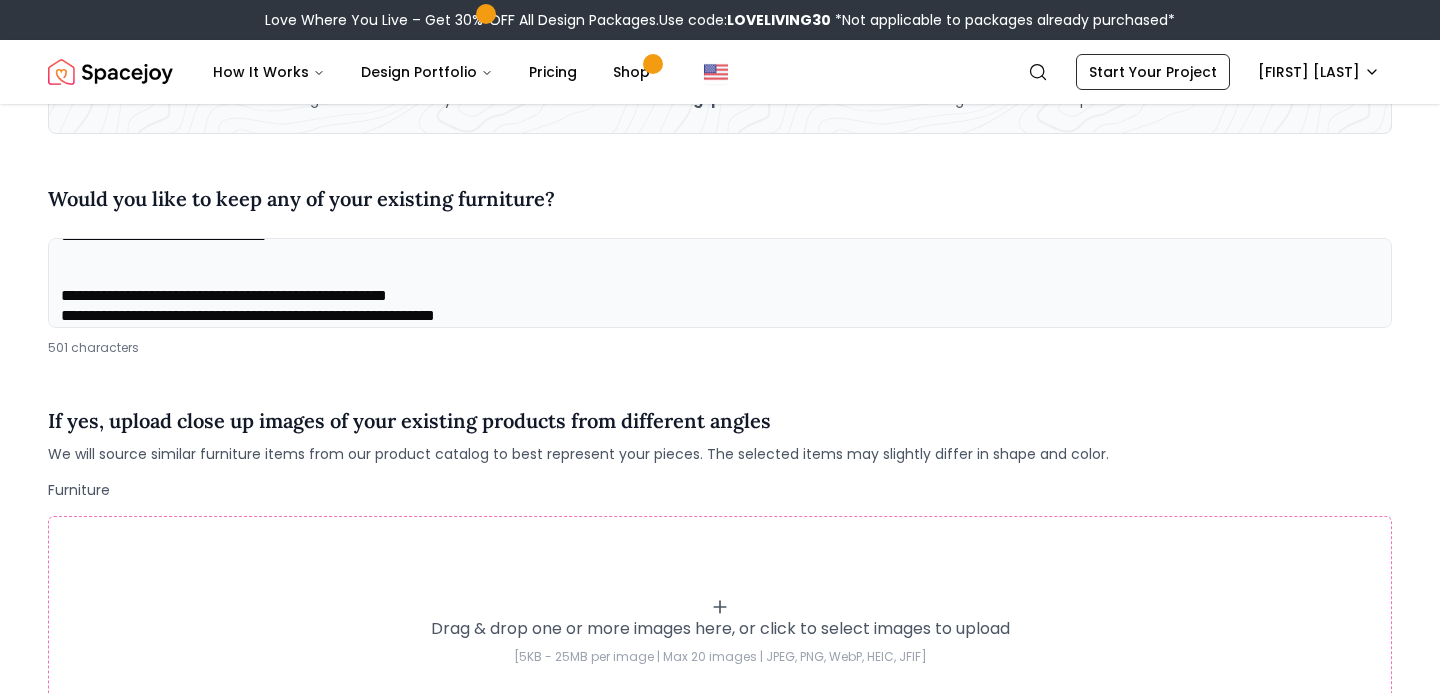 scroll, scrollTop: 120, scrollLeft: 0, axis: vertical 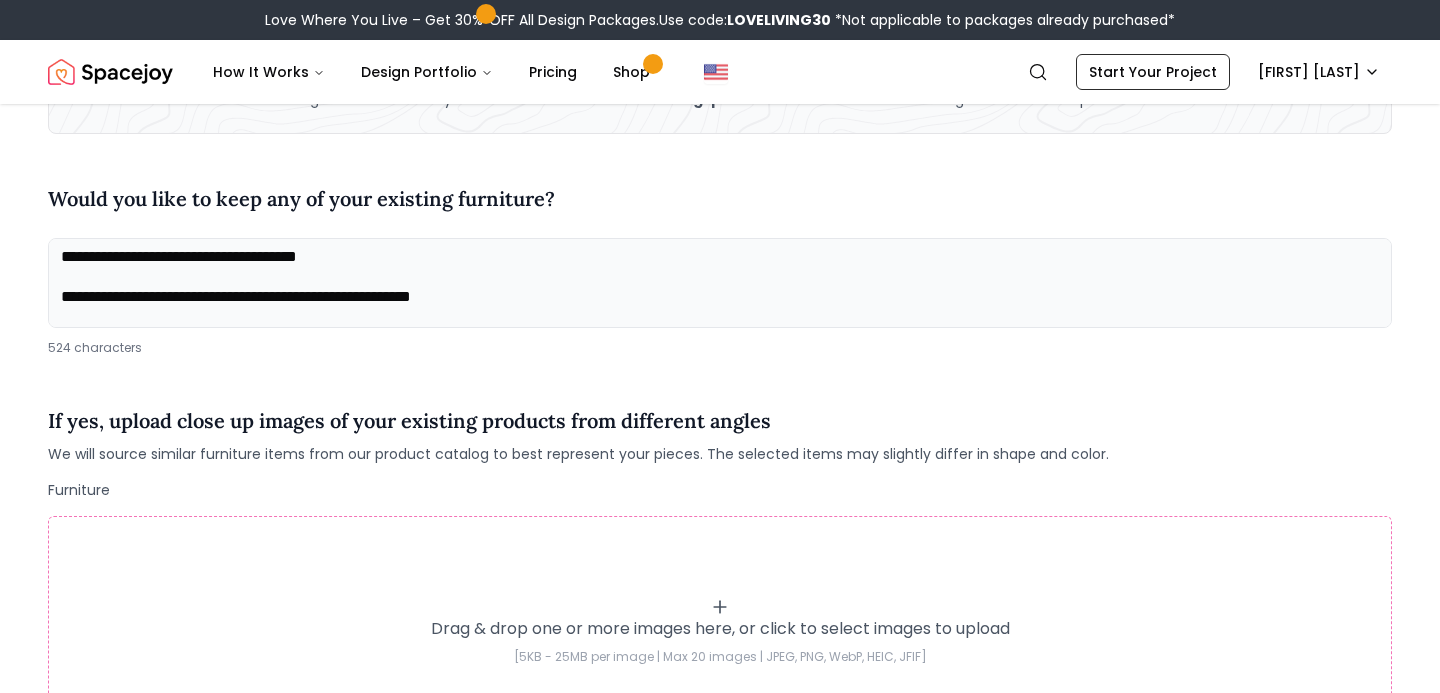 paste on "**********" 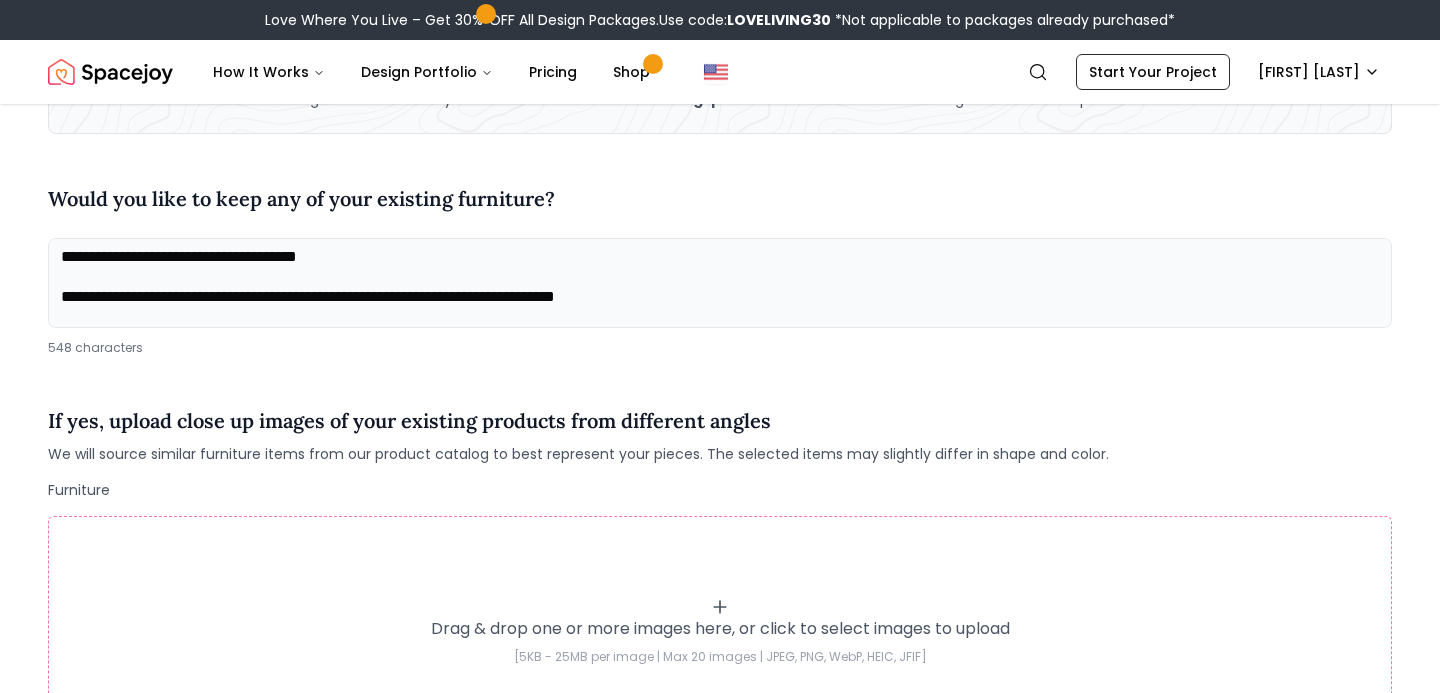 click on "**********" at bounding box center [720, 283] 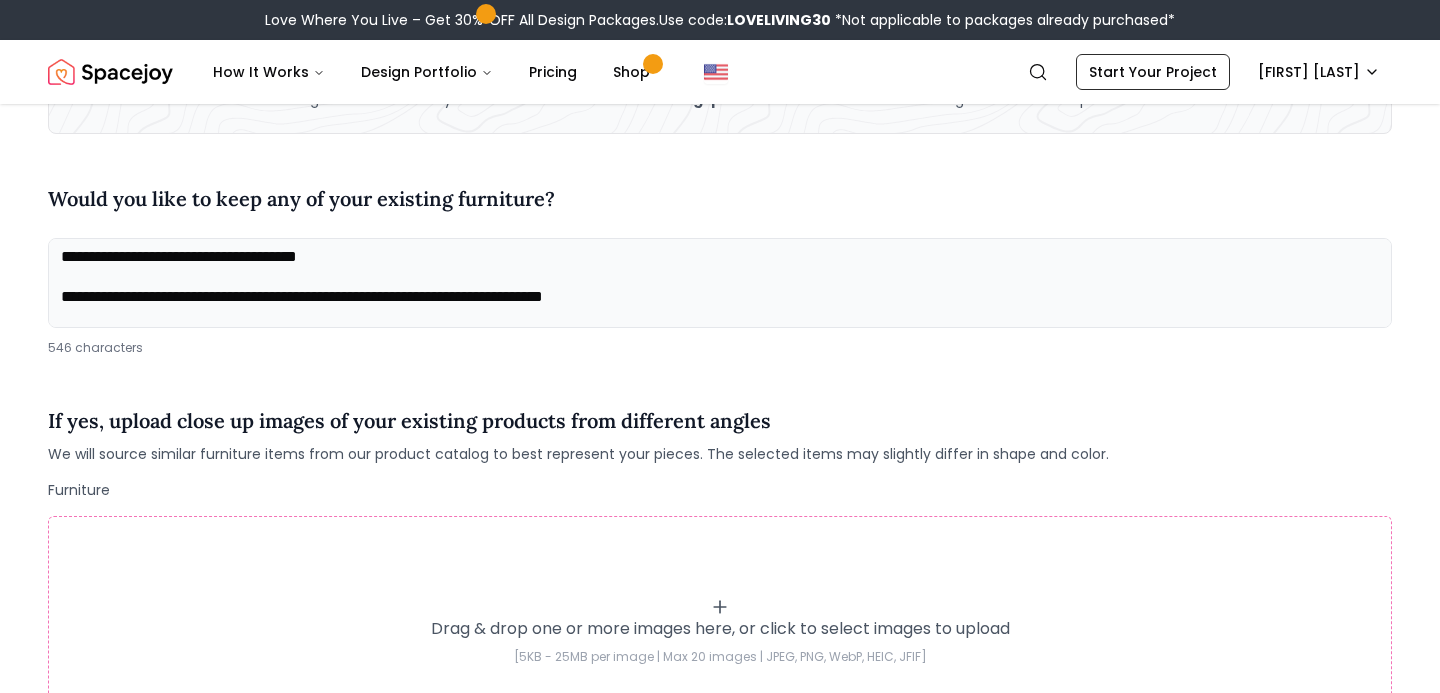 click on "**********" at bounding box center [720, 283] 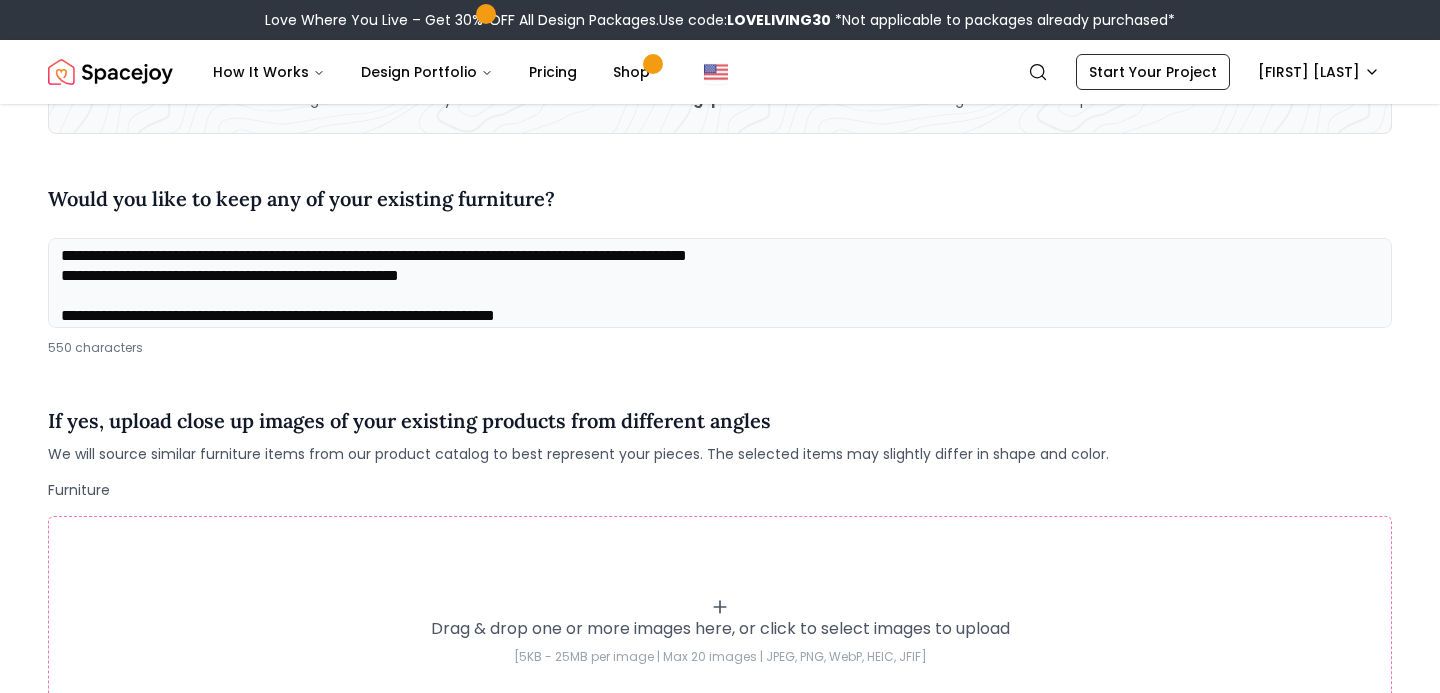 scroll, scrollTop: 0, scrollLeft: 0, axis: both 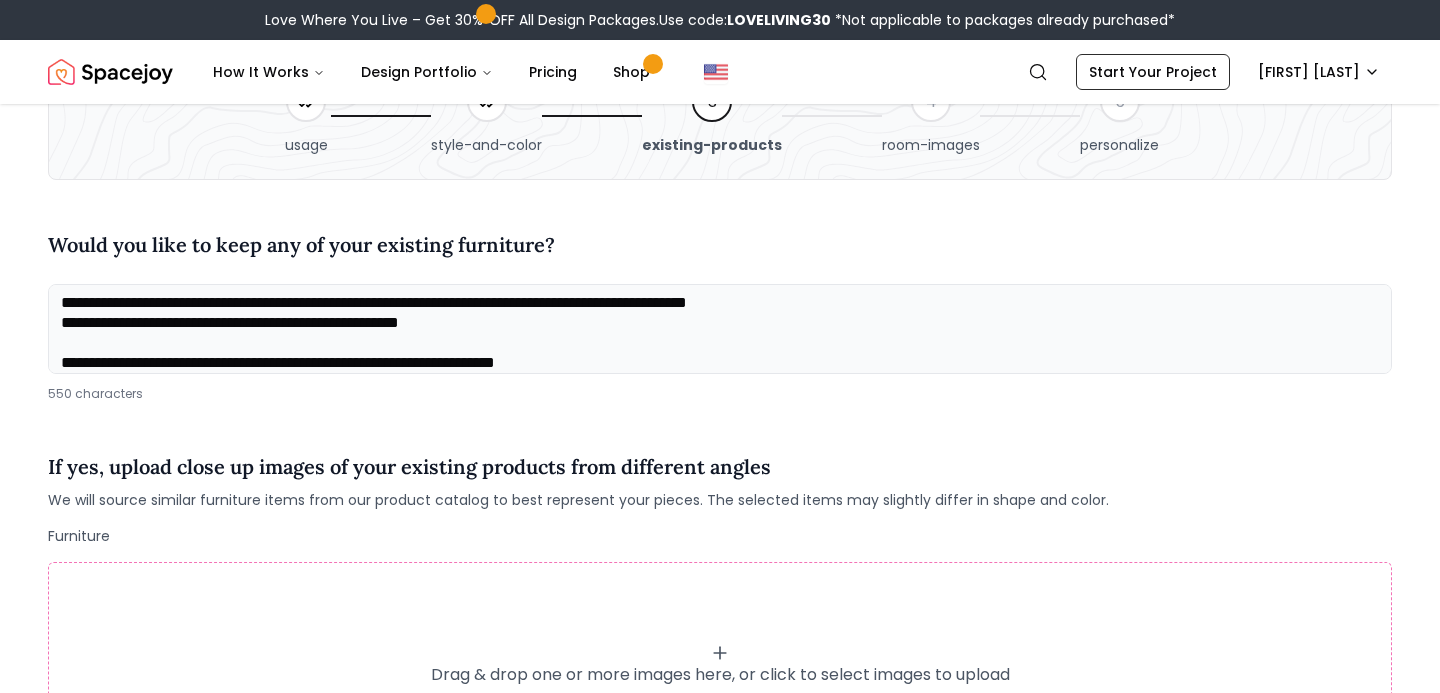 click on "**********" at bounding box center (720, 329) 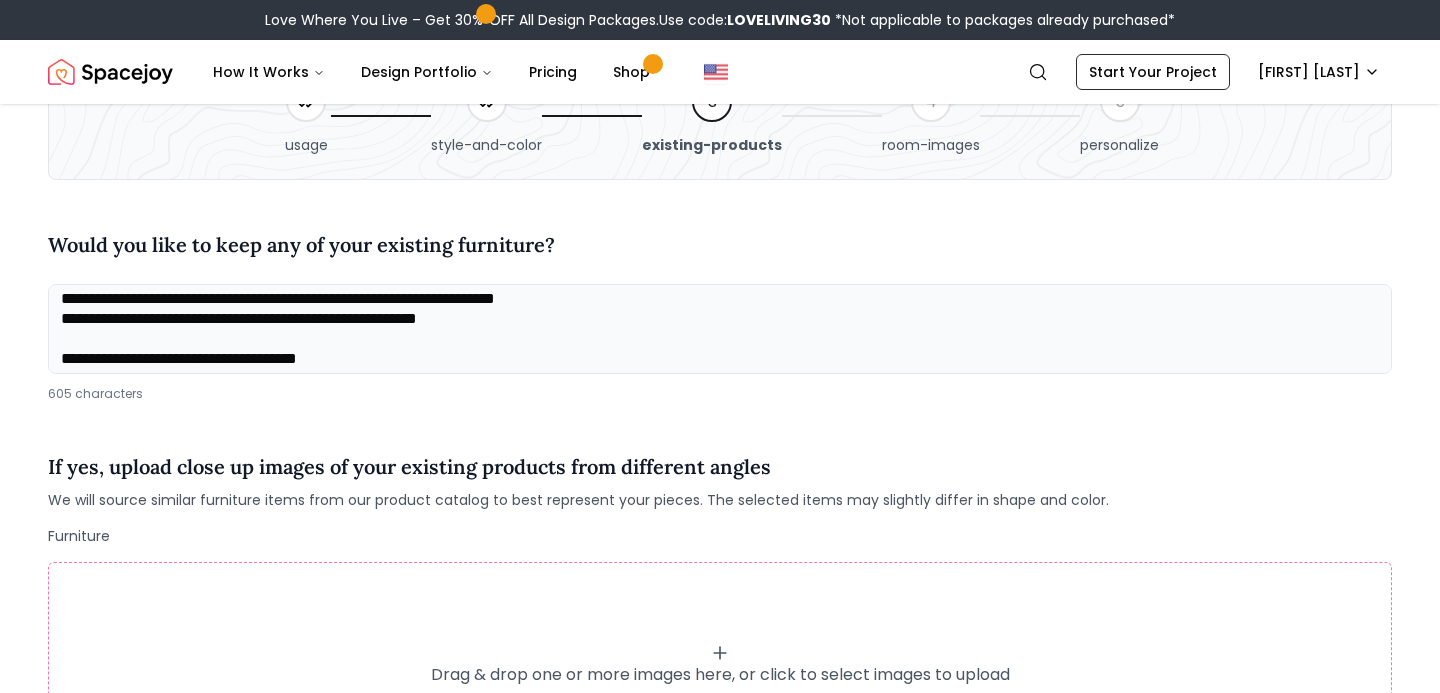 scroll, scrollTop: 101, scrollLeft: 0, axis: vertical 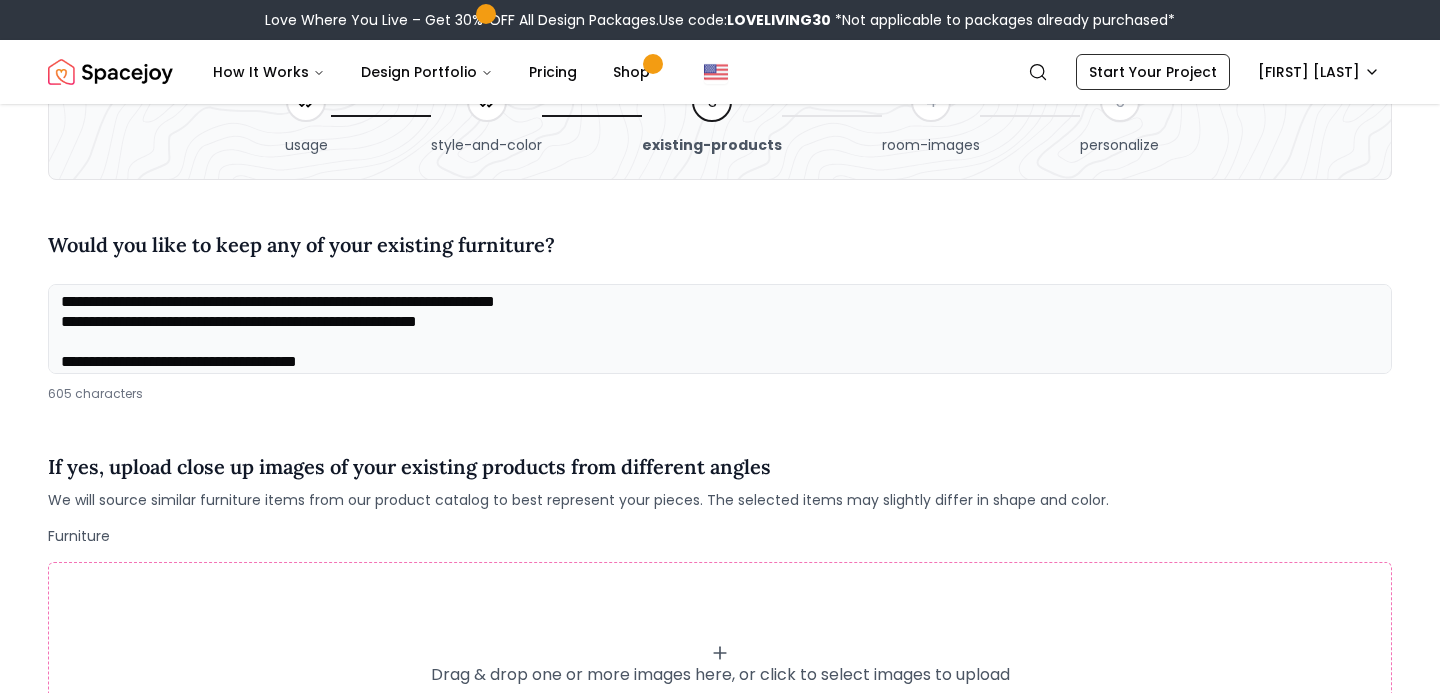 click on "**********" at bounding box center [720, 329] 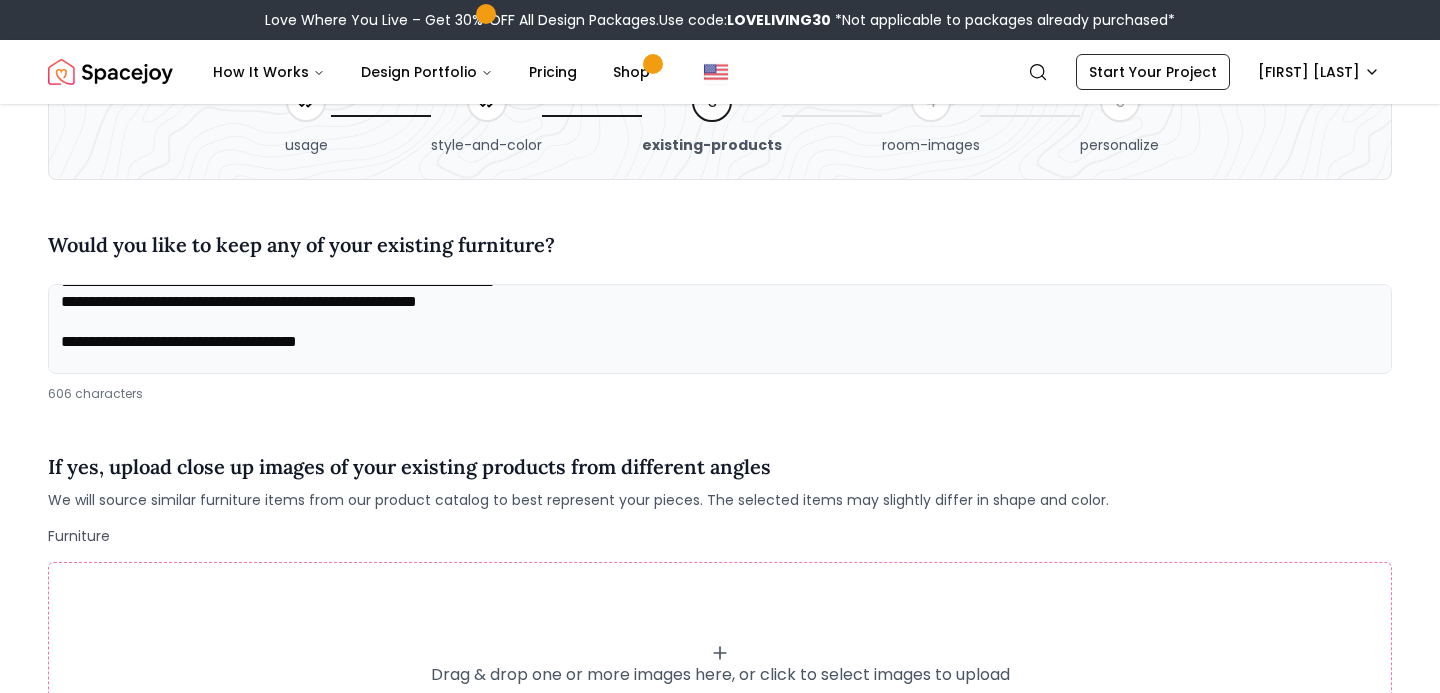 scroll, scrollTop: 141, scrollLeft: 0, axis: vertical 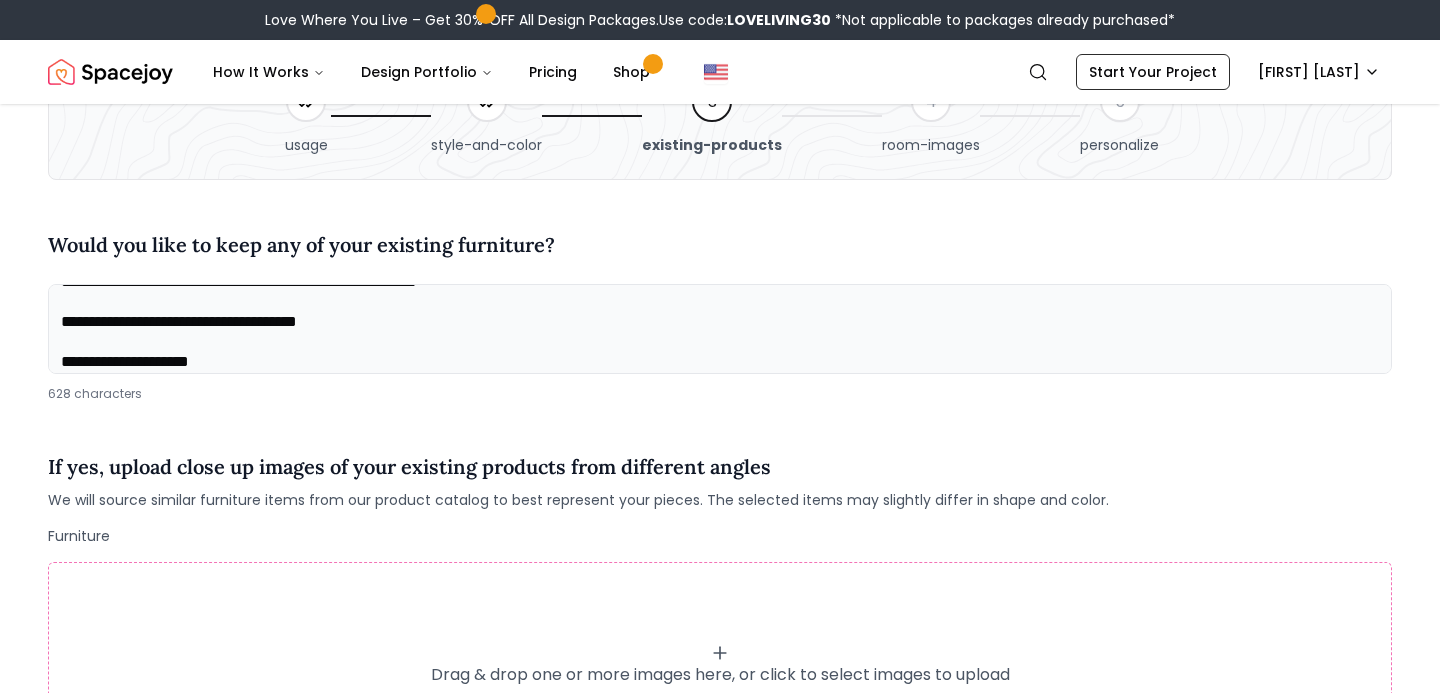 click on "**********" at bounding box center (720, 329) 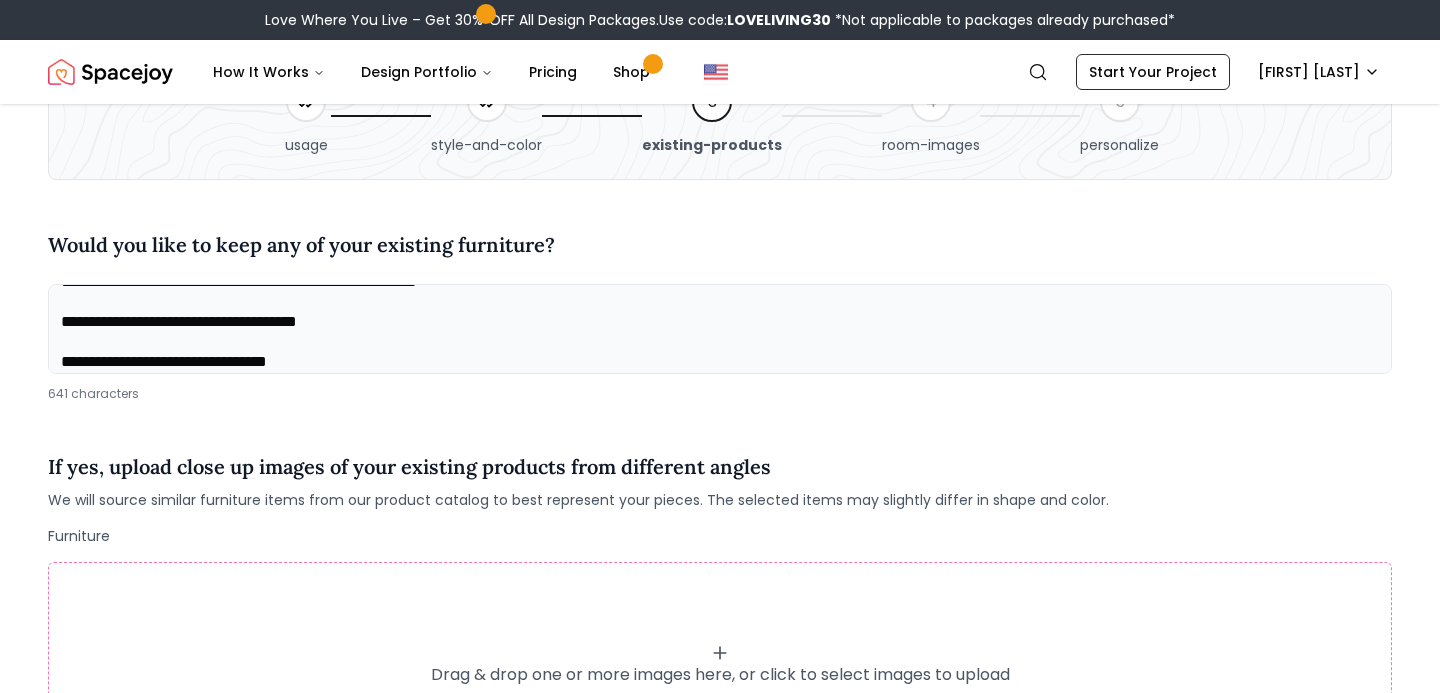 click on "**********" at bounding box center [720, 329] 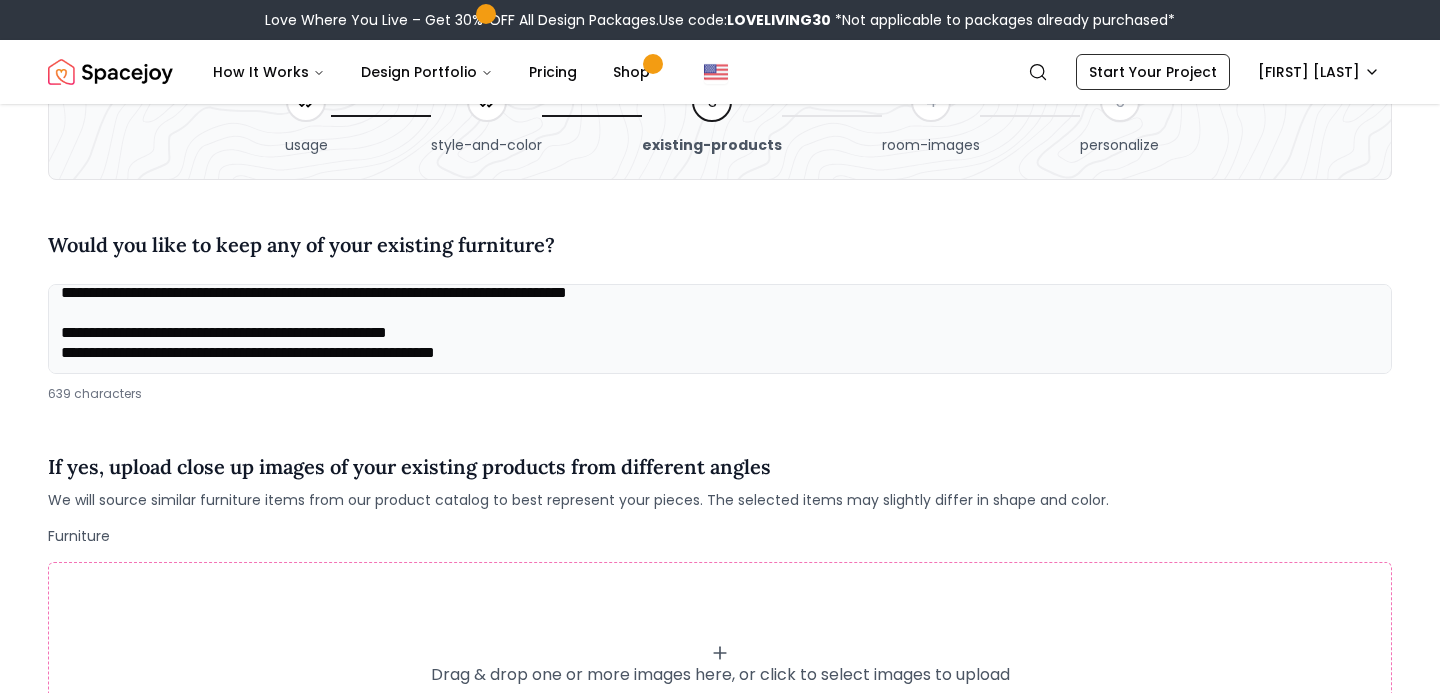 scroll, scrollTop: 288, scrollLeft: 0, axis: vertical 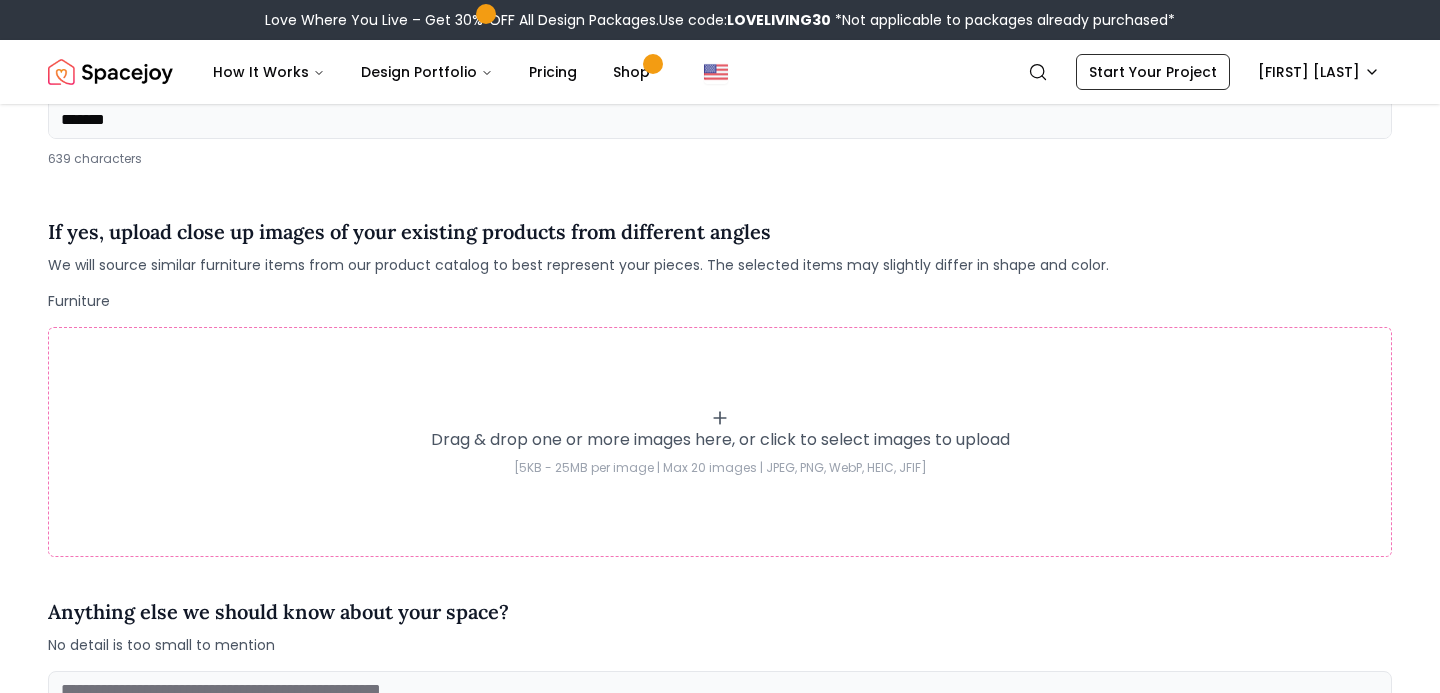 type on "**********" 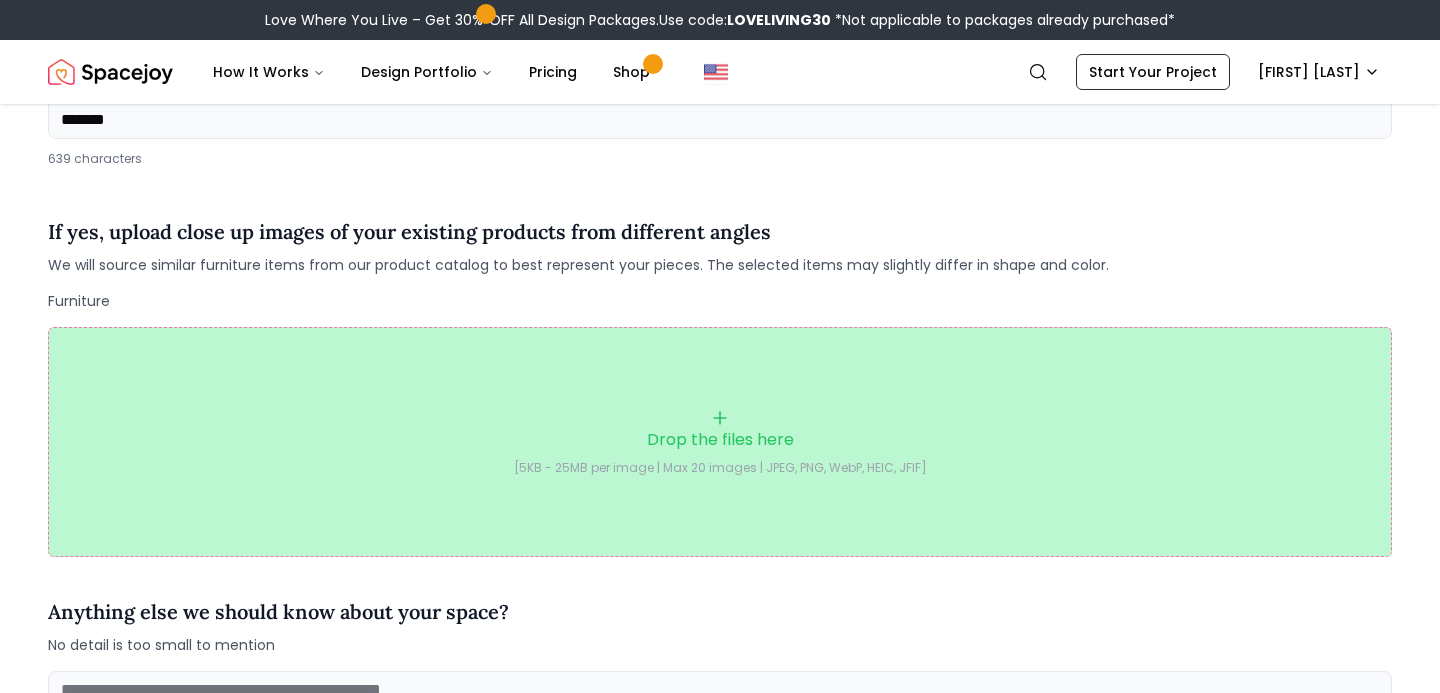 click 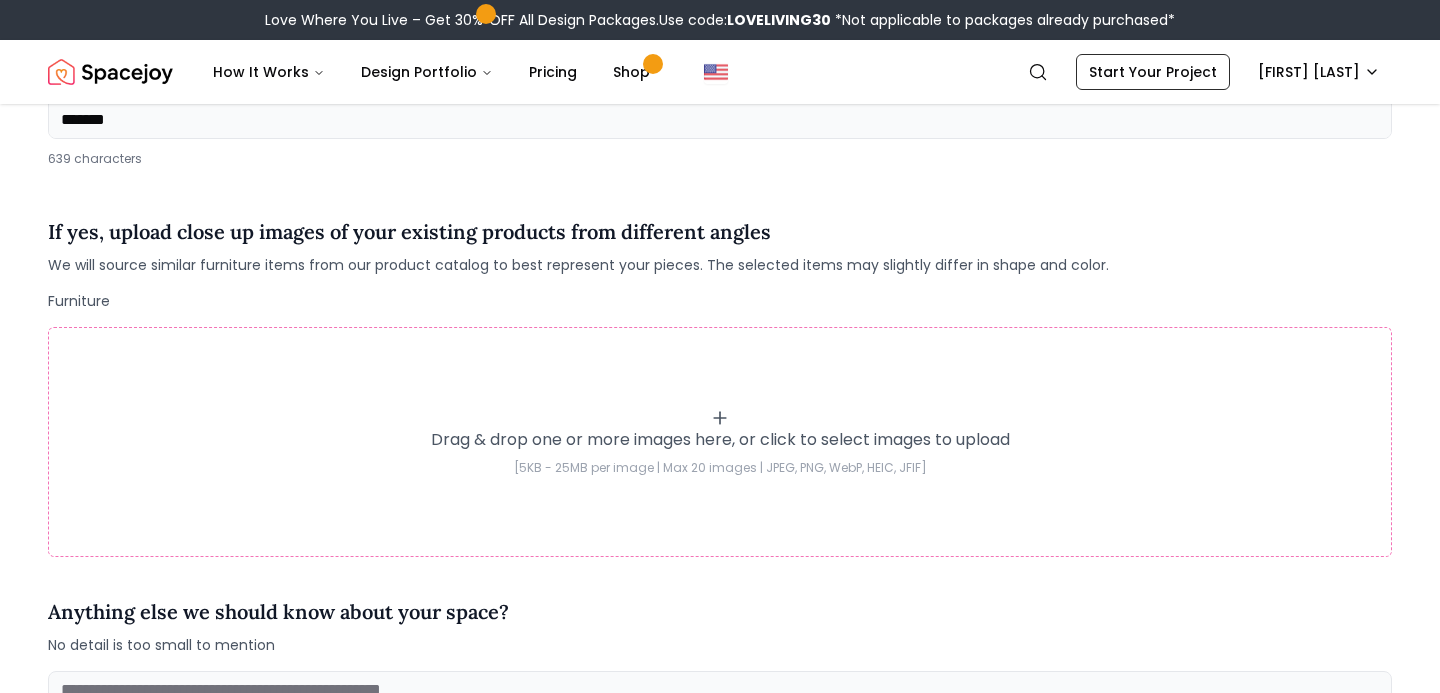 type on "**********" 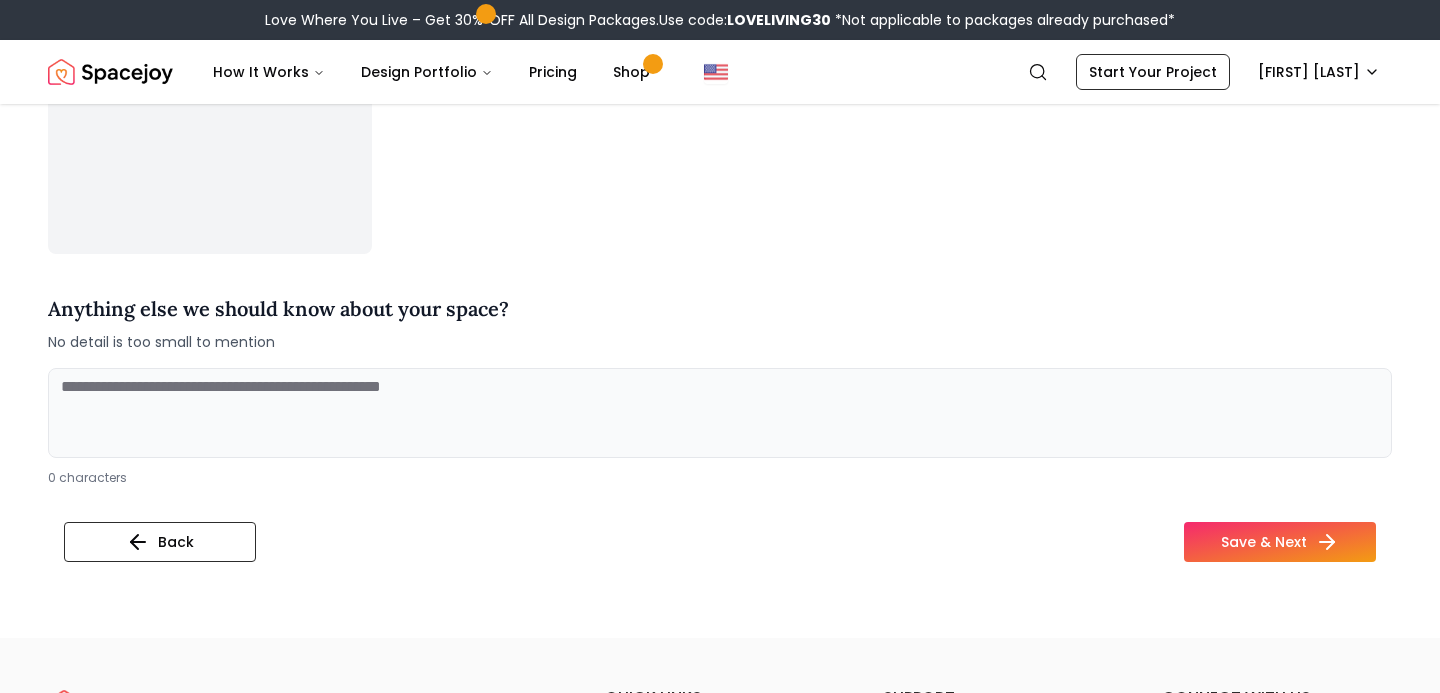 scroll, scrollTop: 1335, scrollLeft: 0, axis: vertical 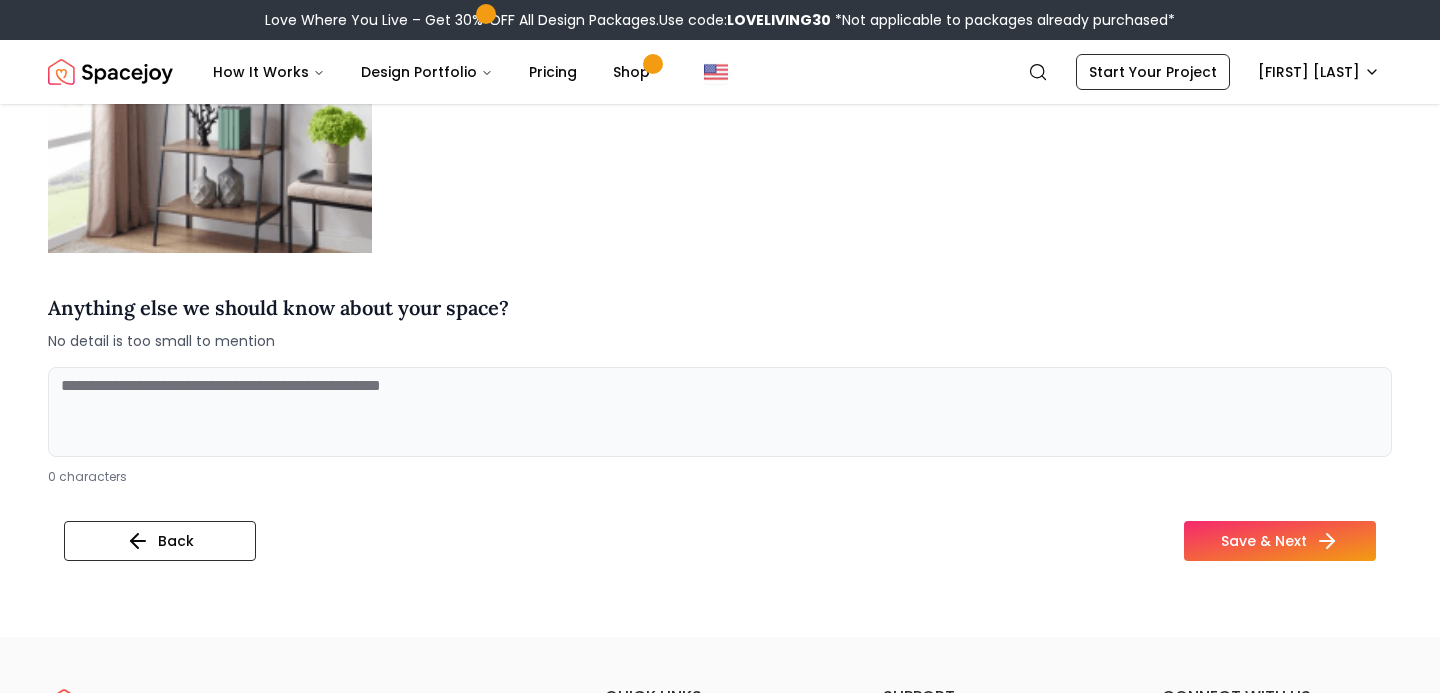 click at bounding box center (720, 412) 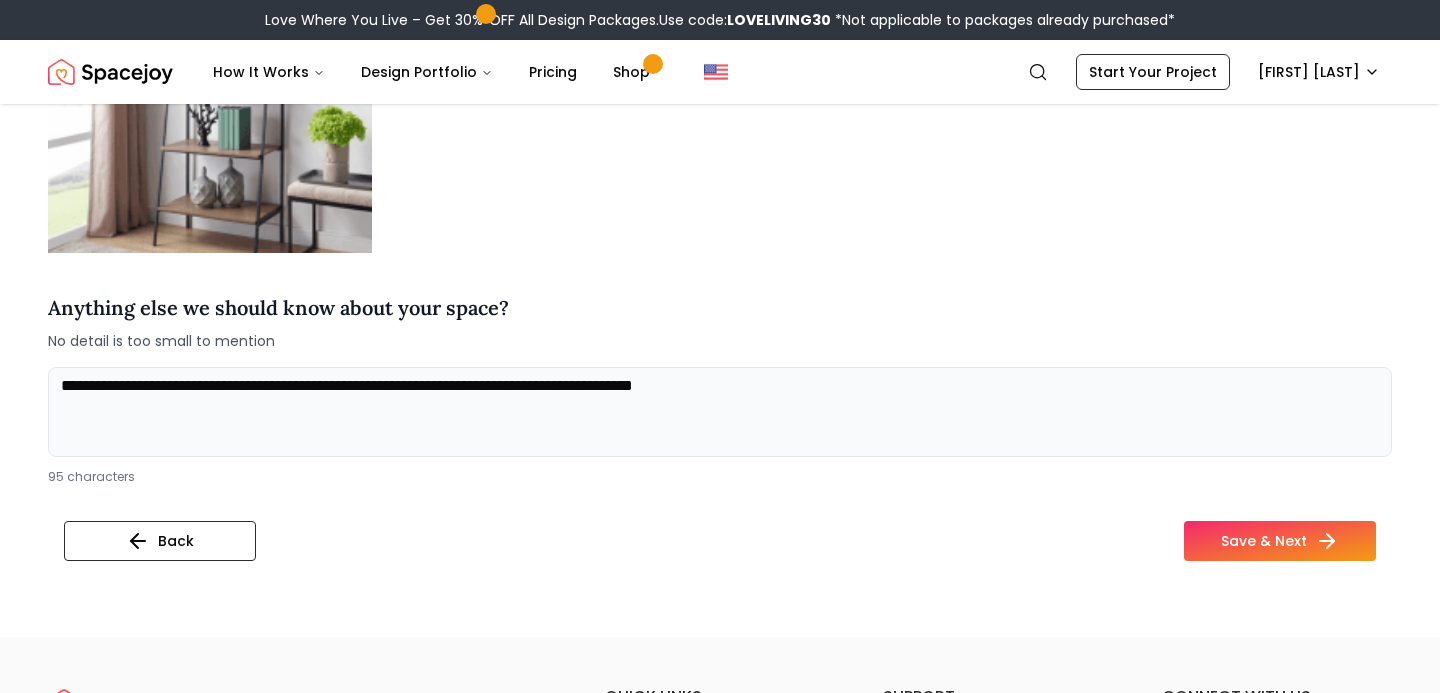 type on "**********" 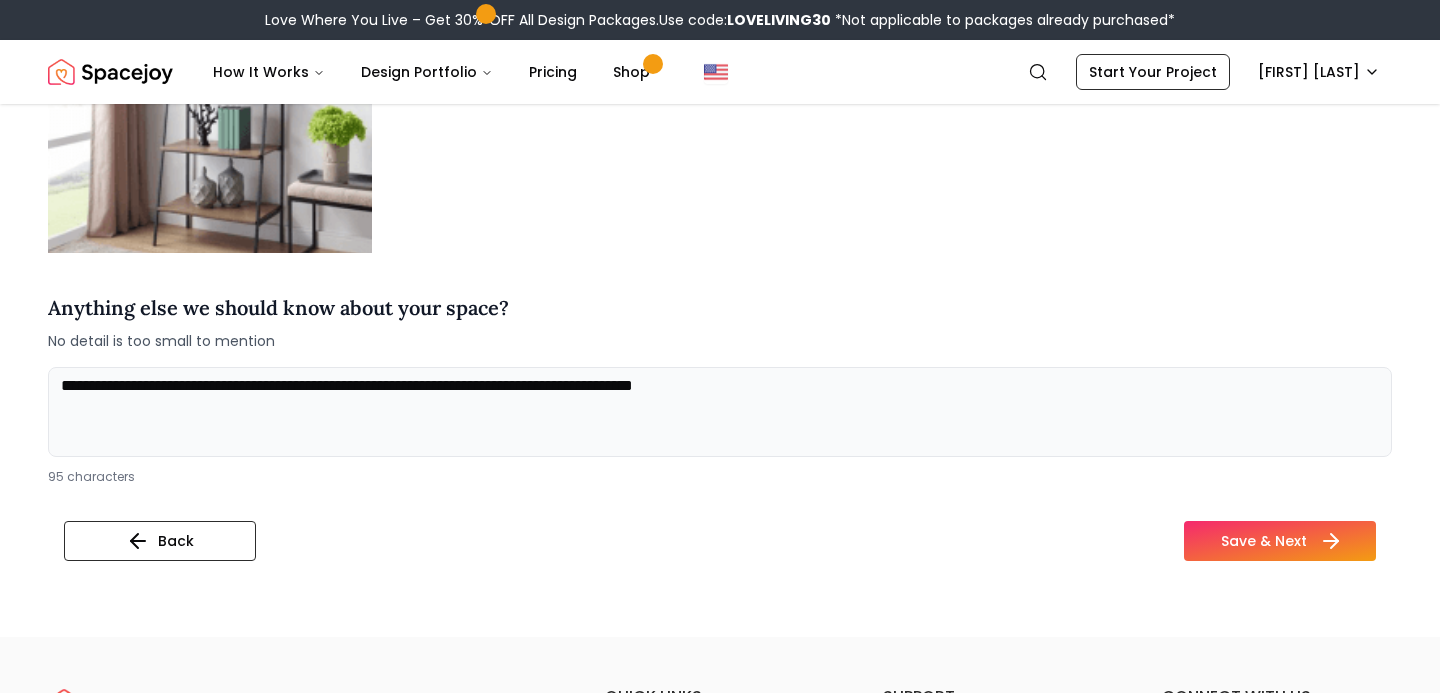 click on "Save & Next" at bounding box center (1280, 541) 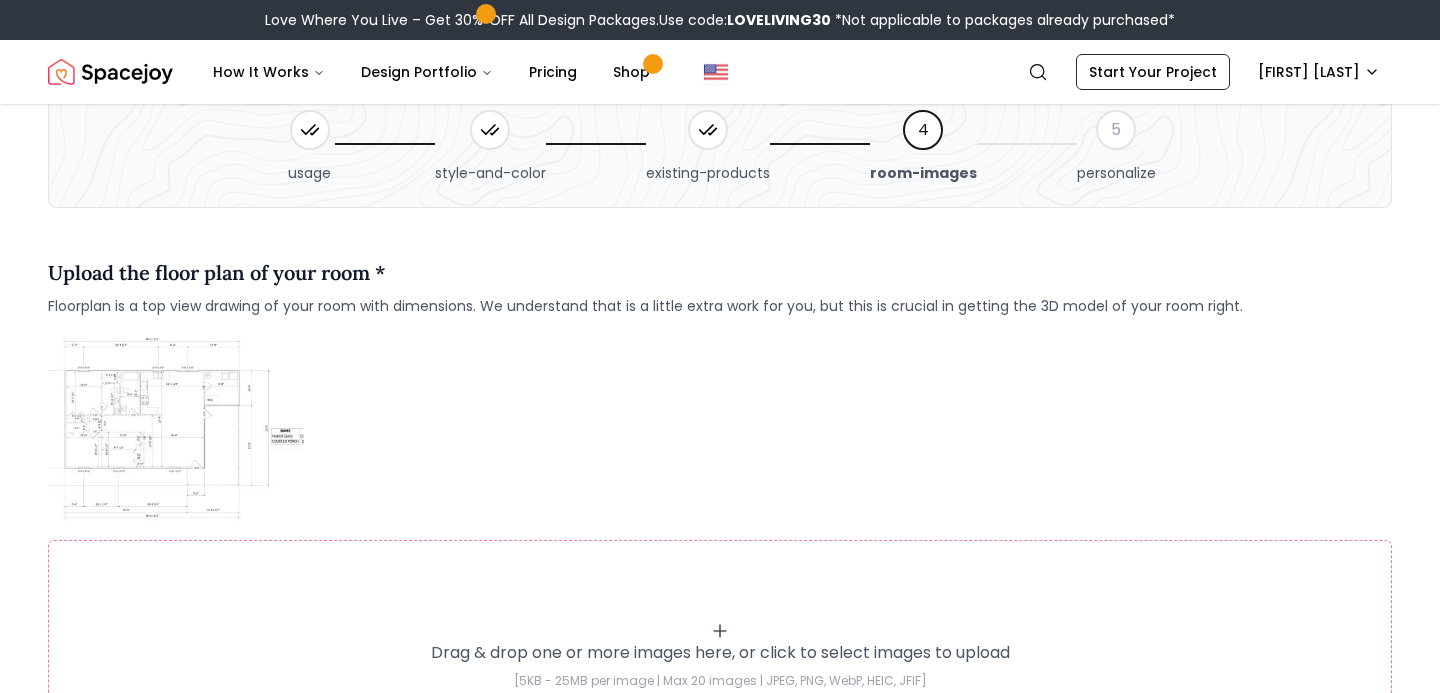 scroll, scrollTop: 94, scrollLeft: 0, axis: vertical 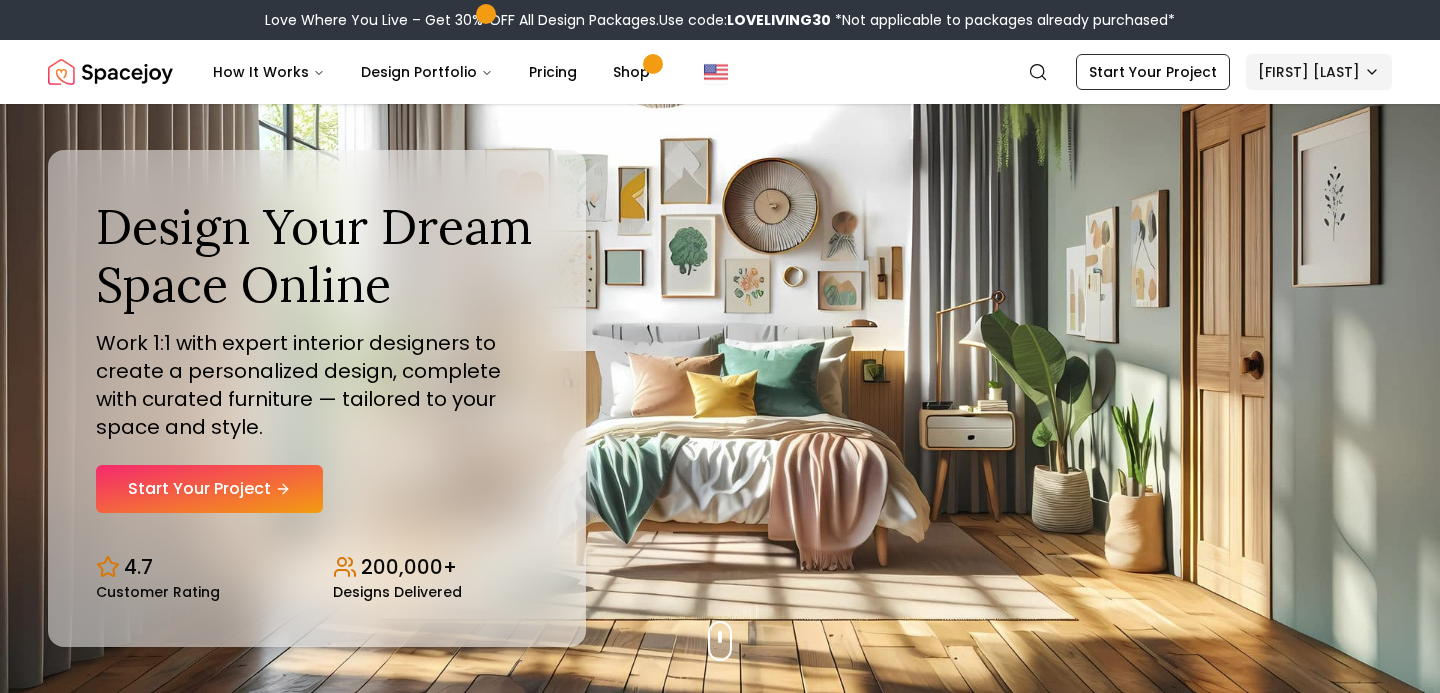 click on "Love Where You Live – Get 30% OFF All Design Packages.  Use code:  LOVELIVING30   *Not applicable to packages already purchased* Spacejoy How It Works   Design Portfolio   Pricing Shop Search Start Your Project   [NAME] Design Your Dream Space Online Work 1:1 with expert interior designers to create a personalized design, complete with curated furniture — tailored to your space and style. Start Your Project   4.7 Customer Rating 200,000+ Designs Delivered Design Your Dream Space Online Work 1:1 with expert interior designers to create a personalized design, complete with curated furniture — tailored to your space and style. Start Your Project   4.7 Customer Rating 200,000+ Designs Delivered Love Where You Live Get 30% OFF on all Design Packages Get Started   Mid-Summer Style Event Up to 60% OFF on Furniture & Decor Shop Now   Get Matched with Expert Interior Designers Online! [NAME] Designer [NAME] Designer [NAME] Designer [NAME] Designer [NAME]   1 2 3" at bounding box center [720, 5917] 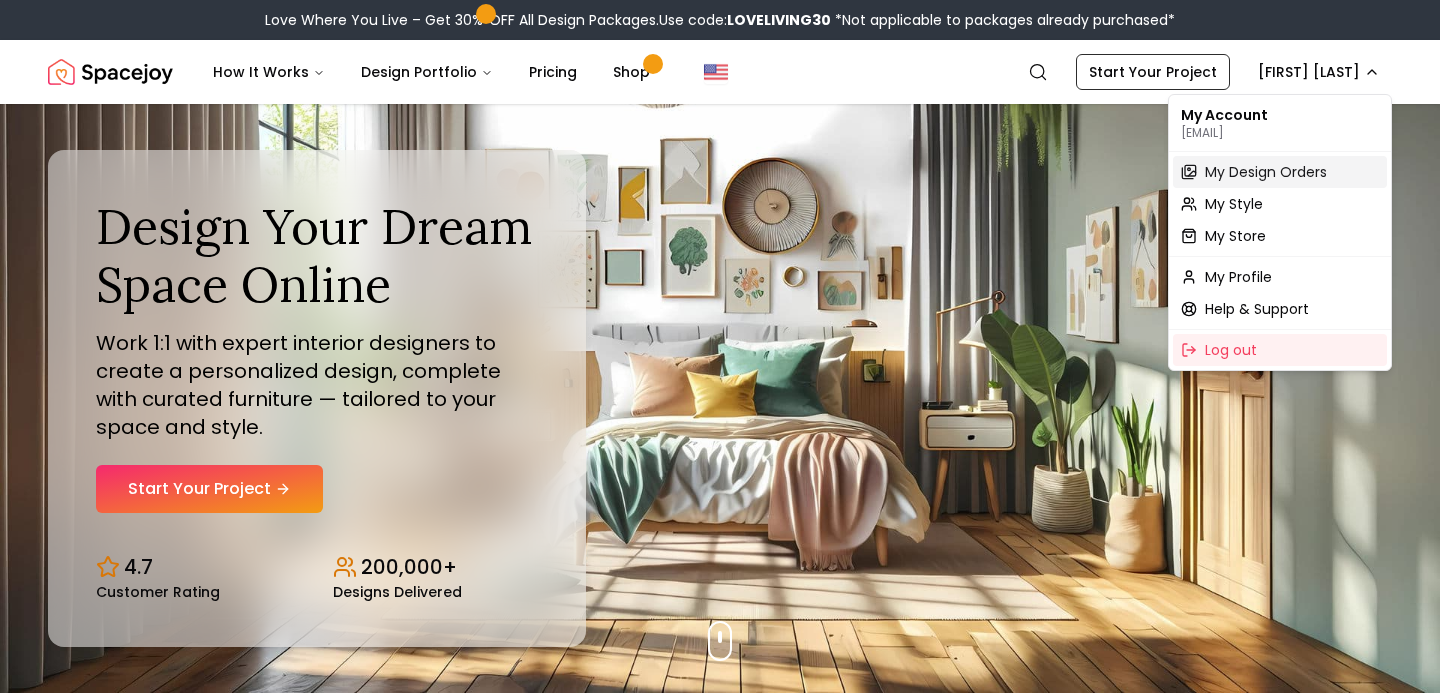 click on "My Design Orders" at bounding box center (1266, 172) 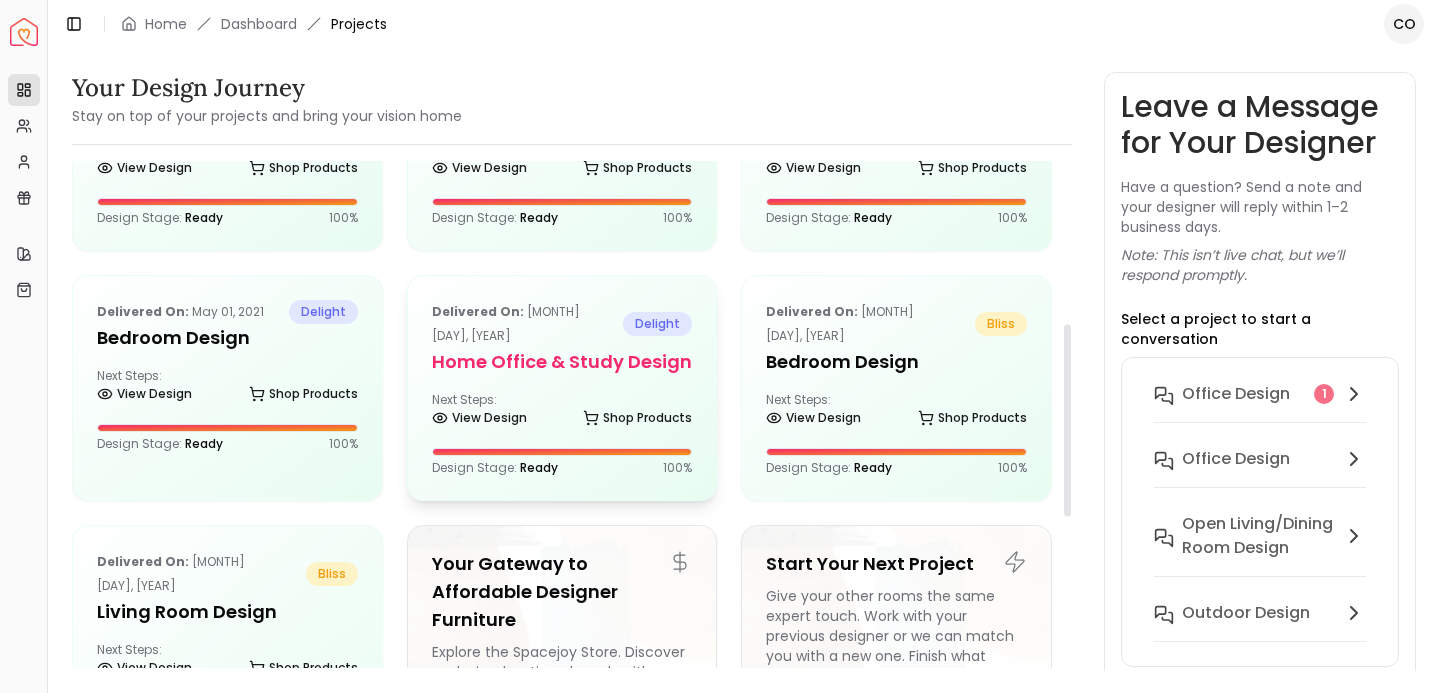 scroll, scrollTop: 471, scrollLeft: 0, axis: vertical 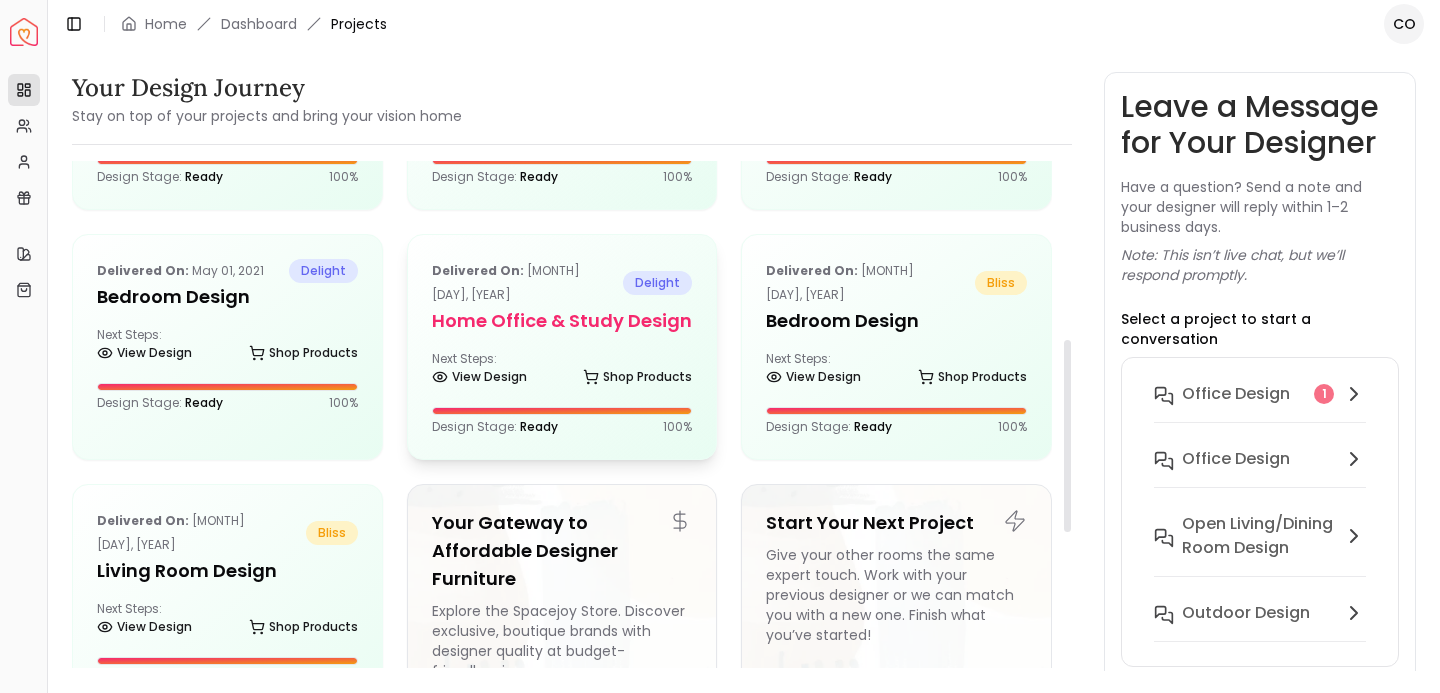 click on "Home Office & Study Design" at bounding box center (562, 321) 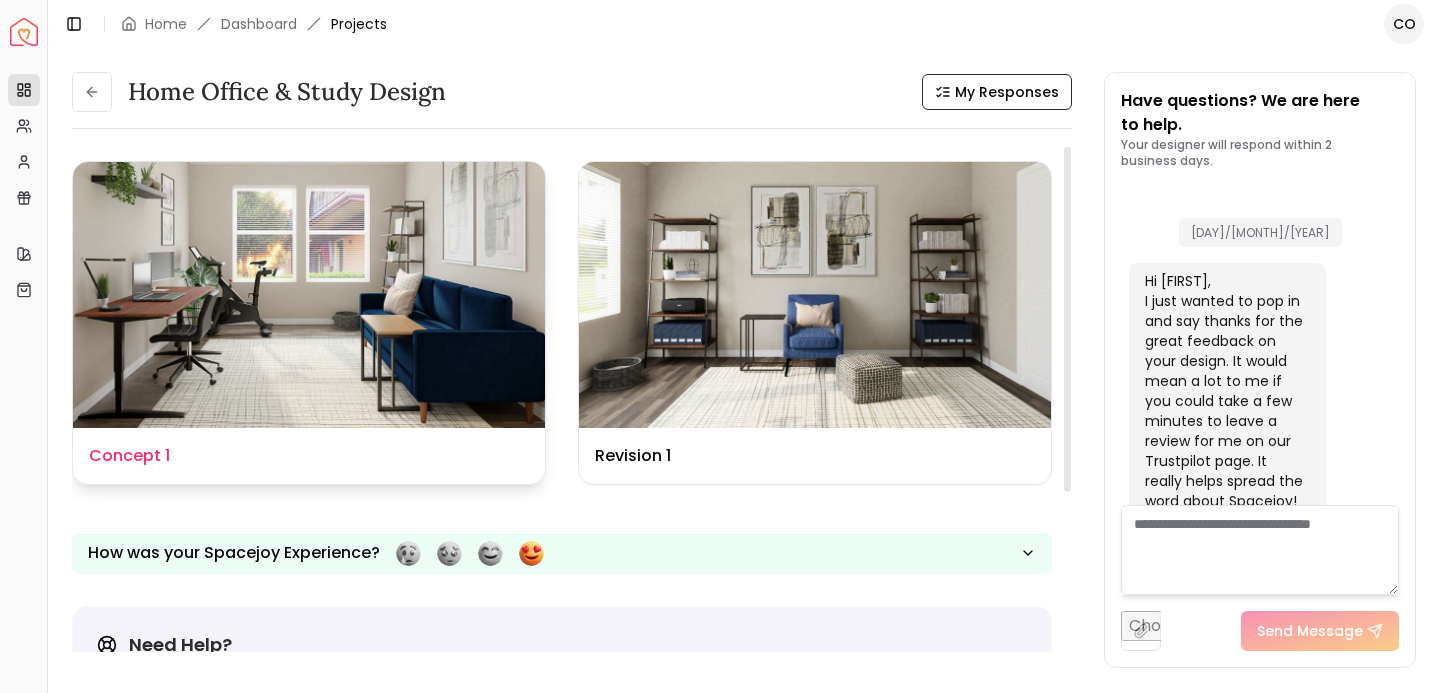 scroll, scrollTop: 1004, scrollLeft: 0, axis: vertical 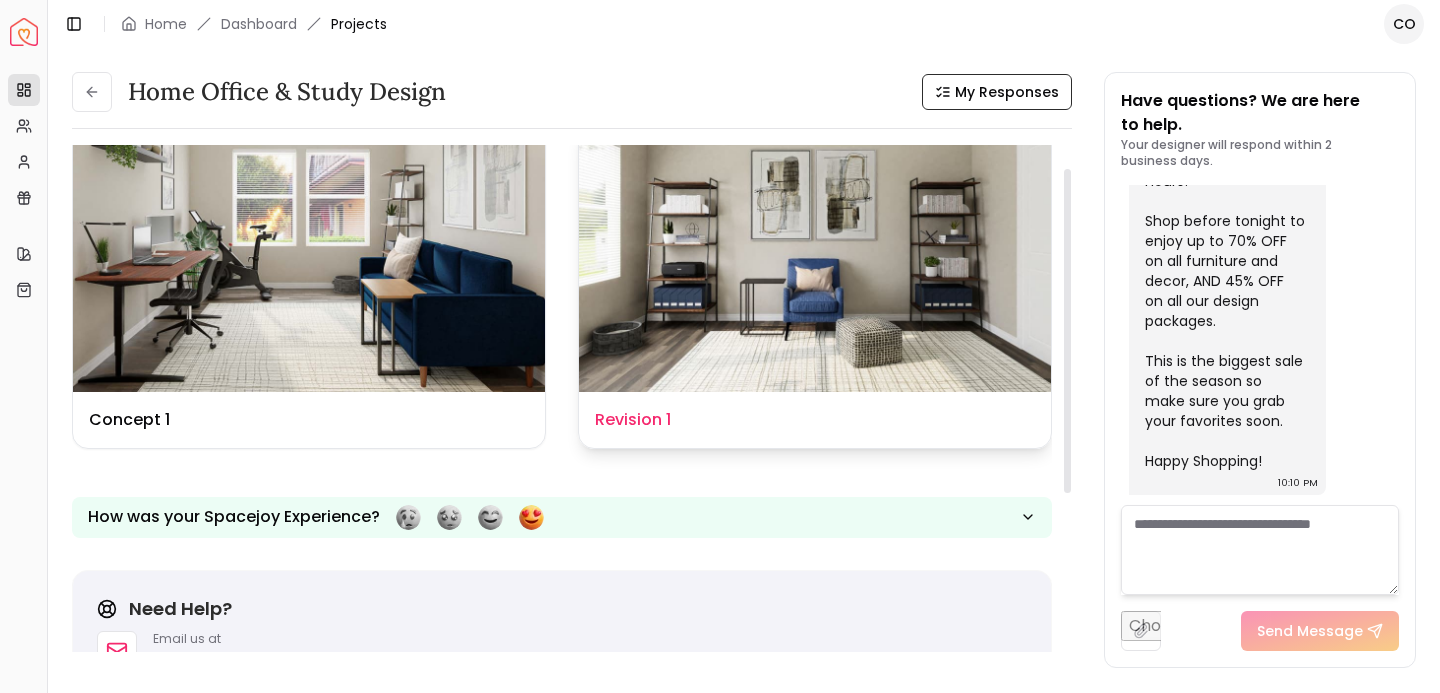 click at bounding box center [815, 259] 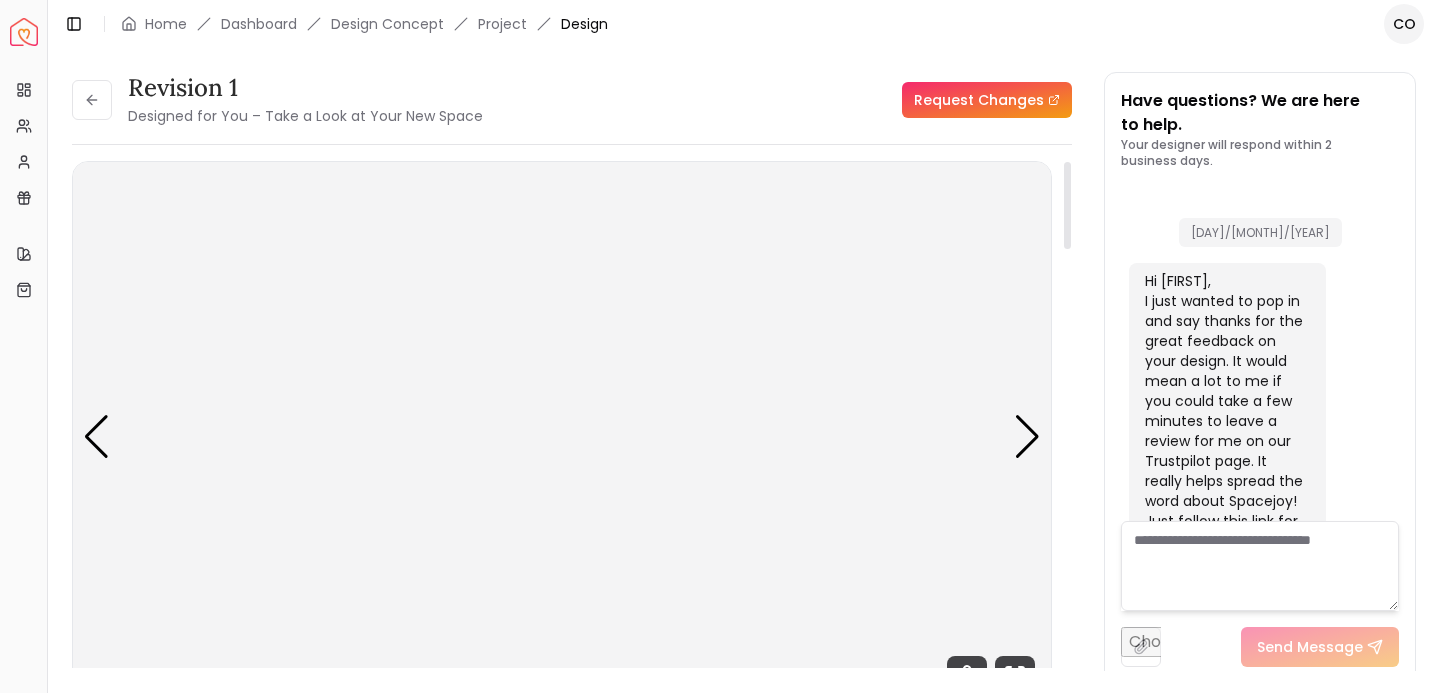 scroll, scrollTop: 988, scrollLeft: 0, axis: vertical 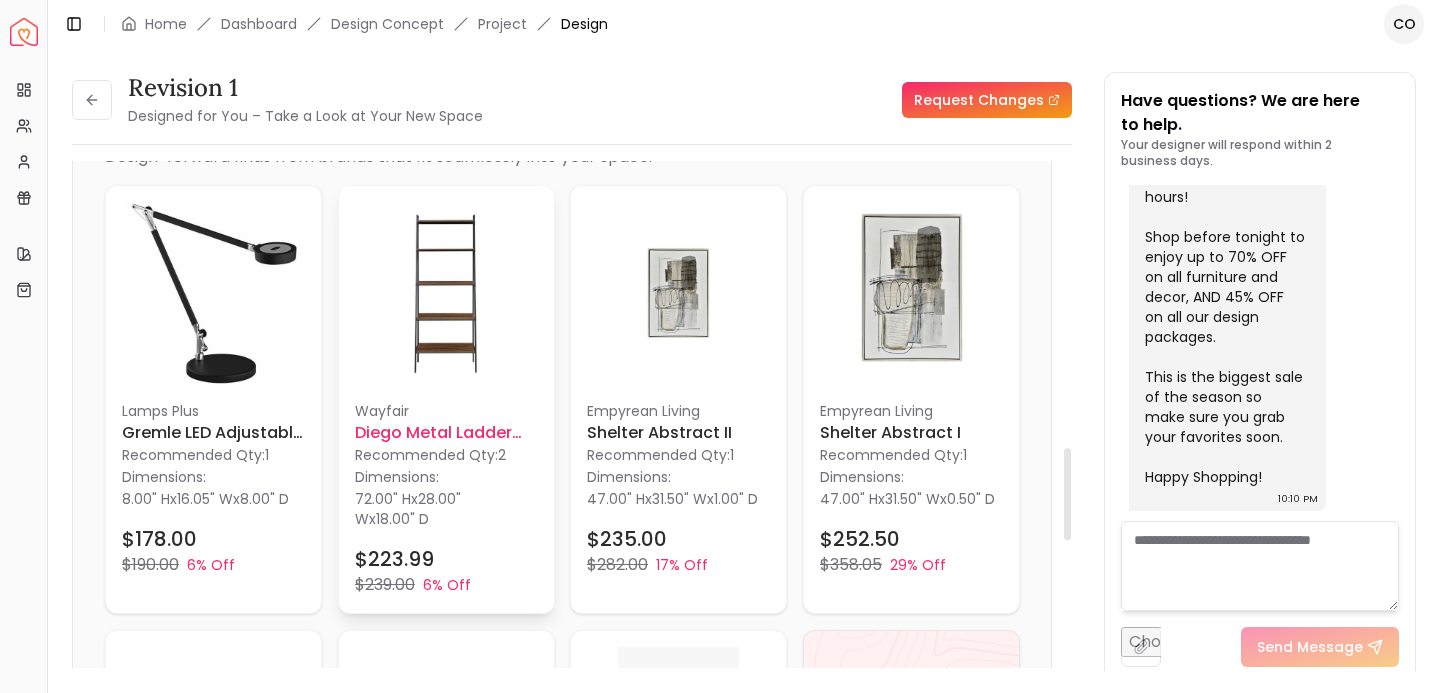 click on "Wayfair" at bounding box center (446, 411) 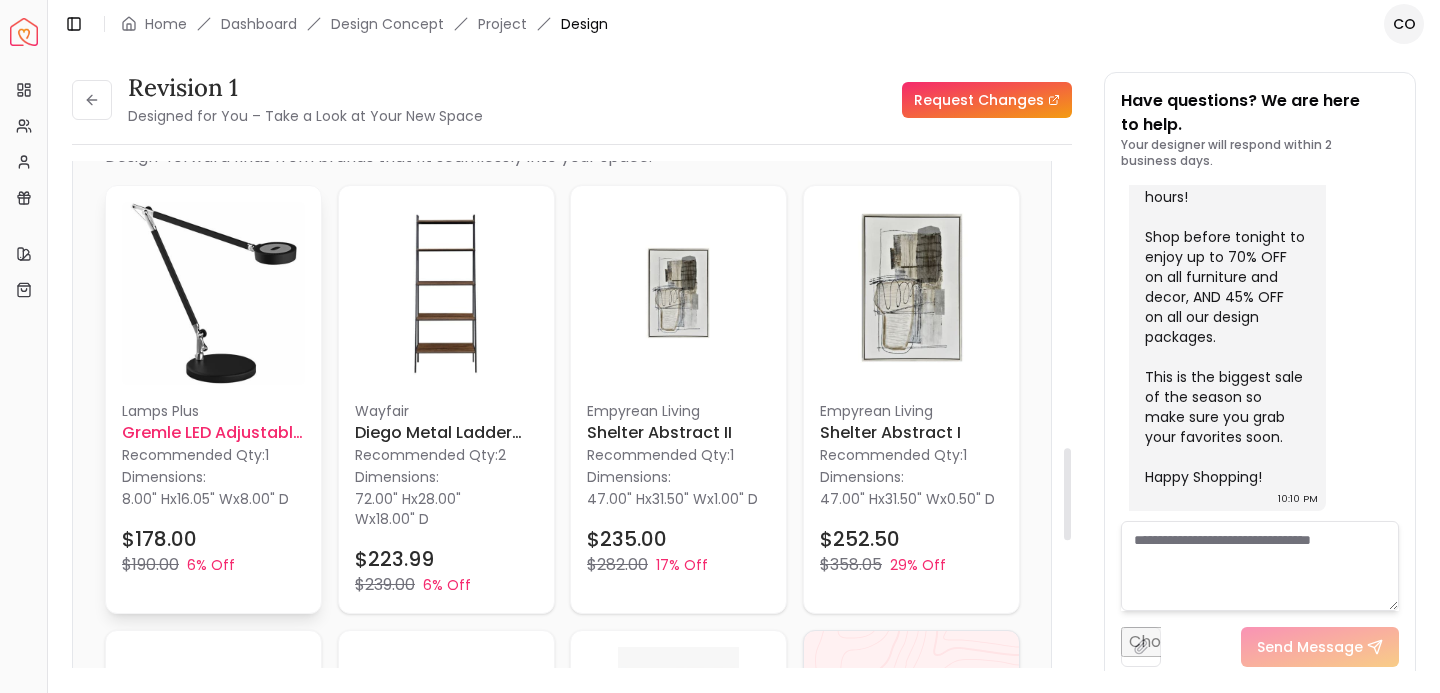 drag, startPoint x: 344, startPoint y: 404, endPoint x: 285, endPoint y: 438, distance: 68.09552 